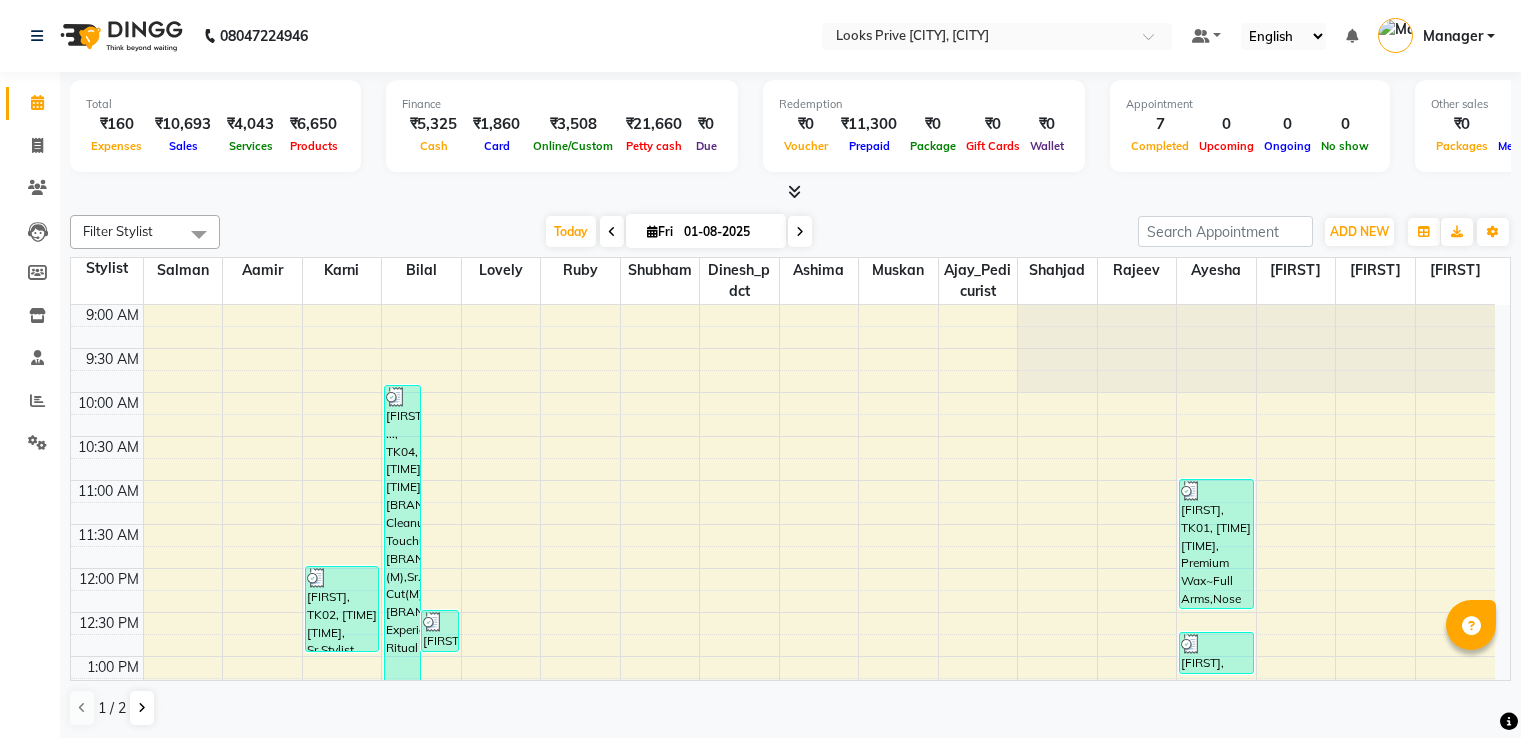 scroll, scrollTop: 1, scrollLeft: 0, axis: vertical 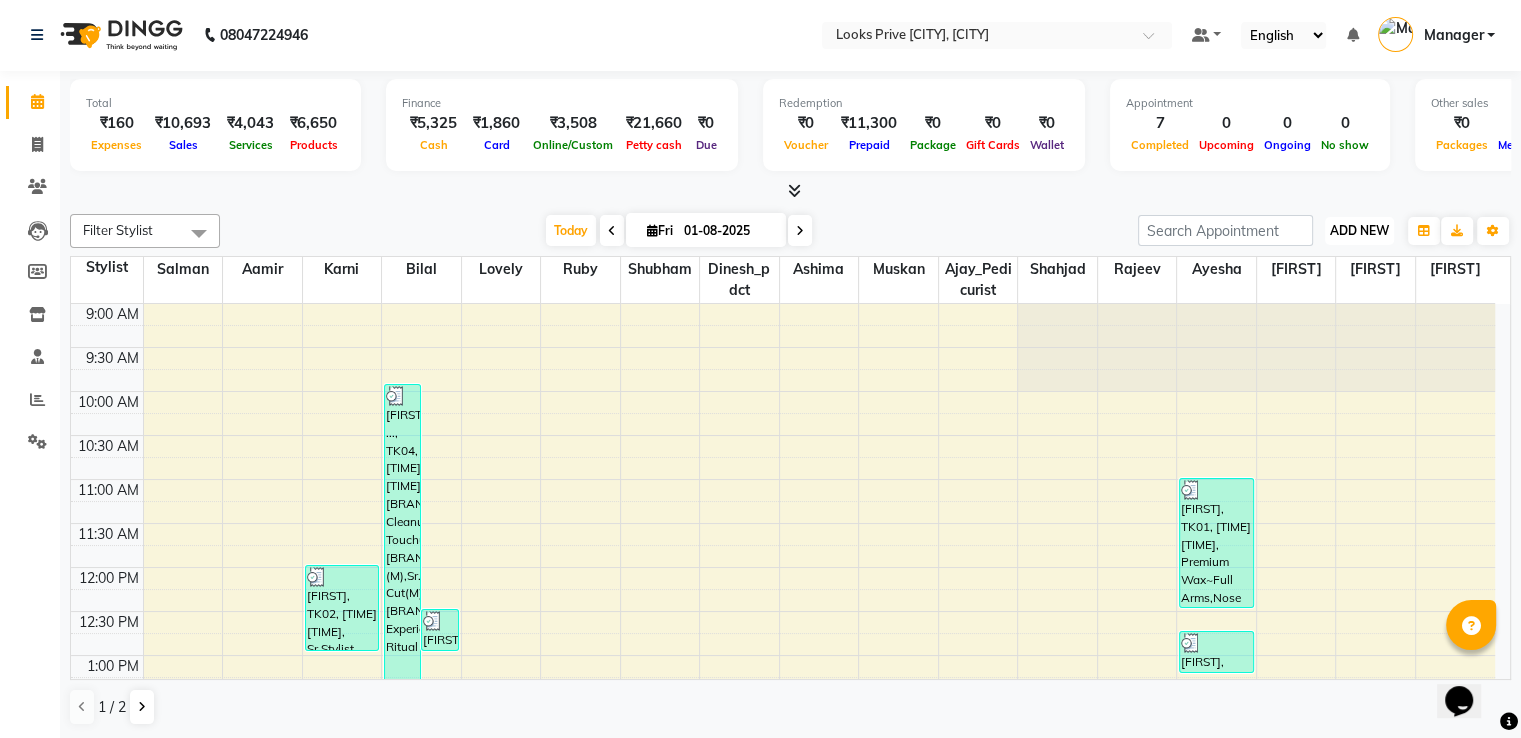 click on "ADD NEW" at bounding box center [1359, 230] 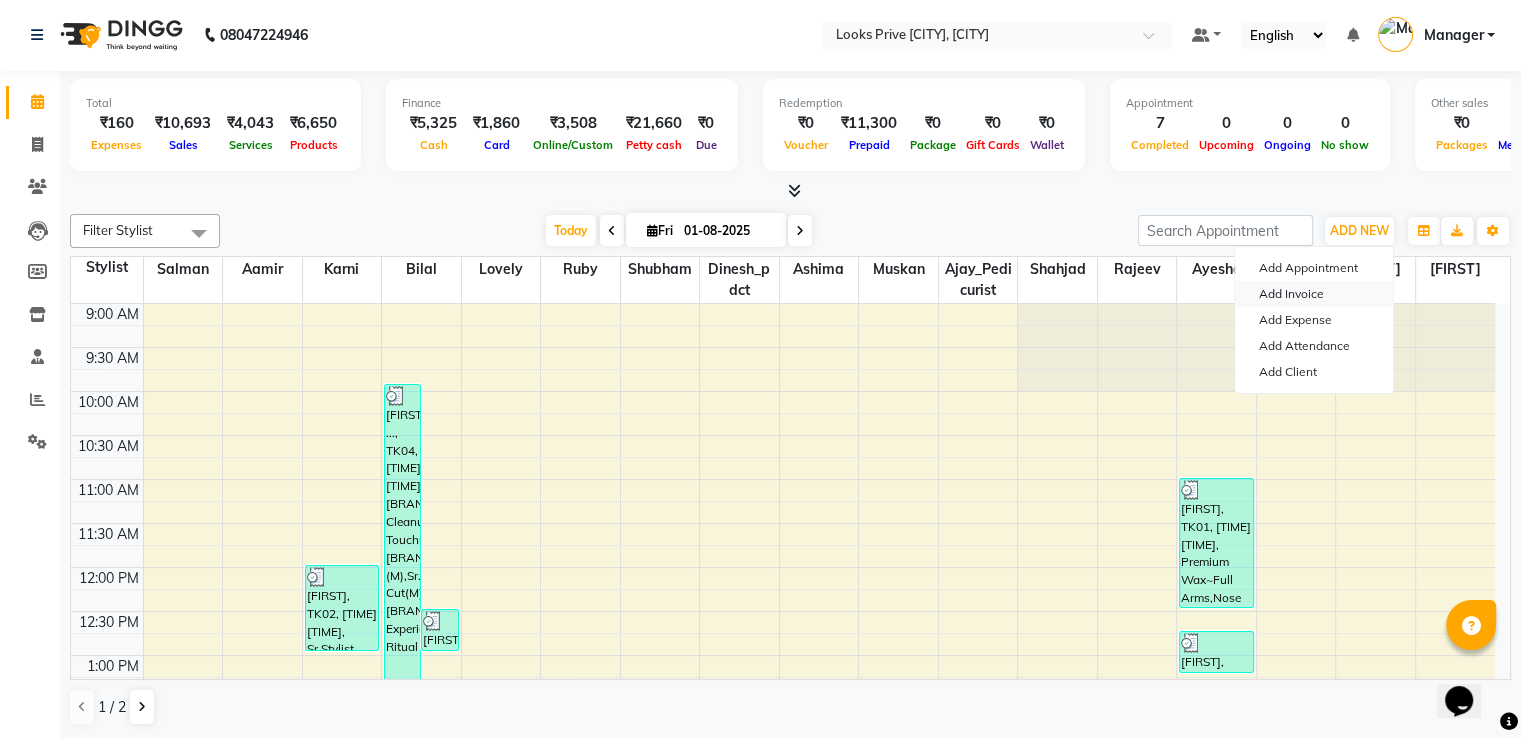 click on "Add Invoice" at bounding box center (1314, 294) 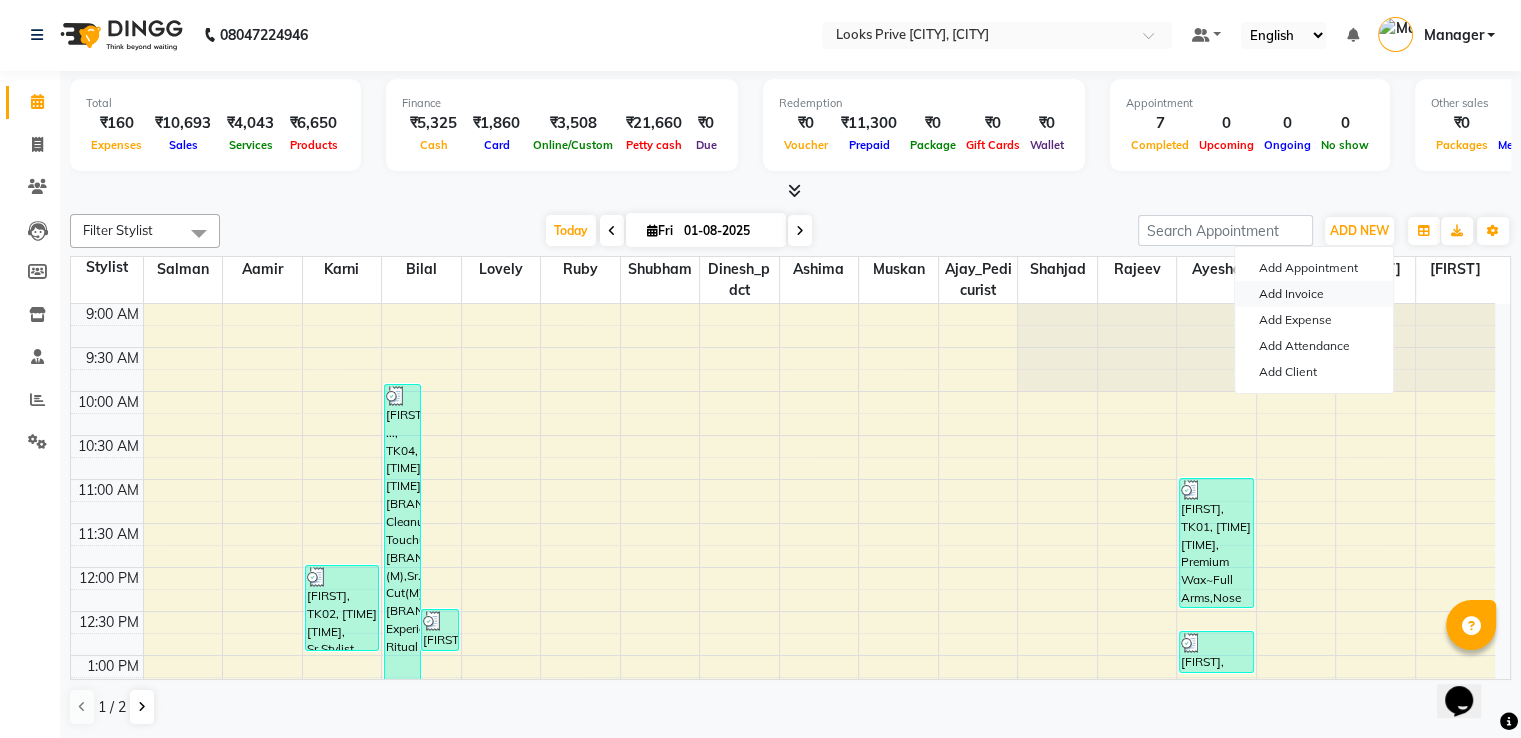 select on "service" 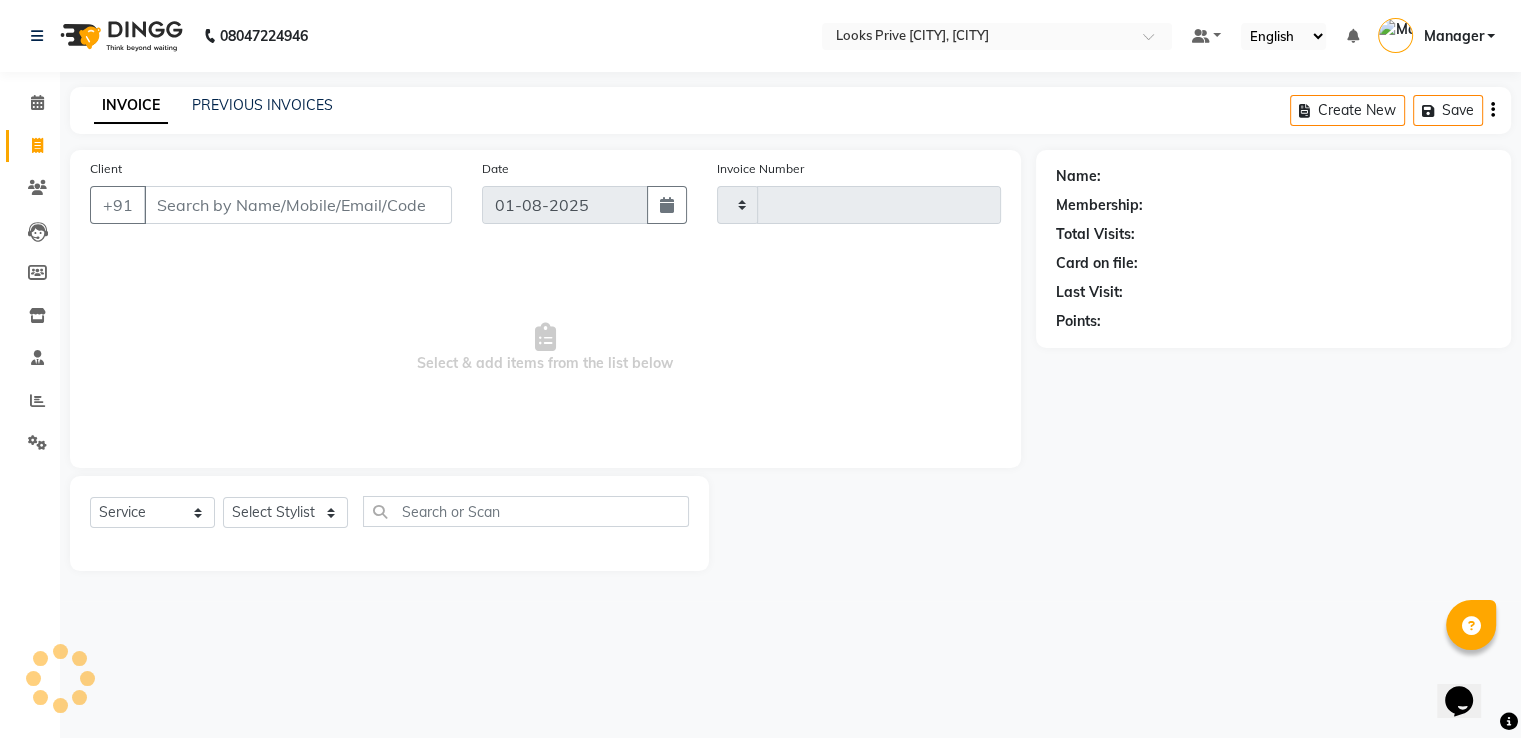 scroll, scrollTop: 0, scrollLeft: 0, axis: both 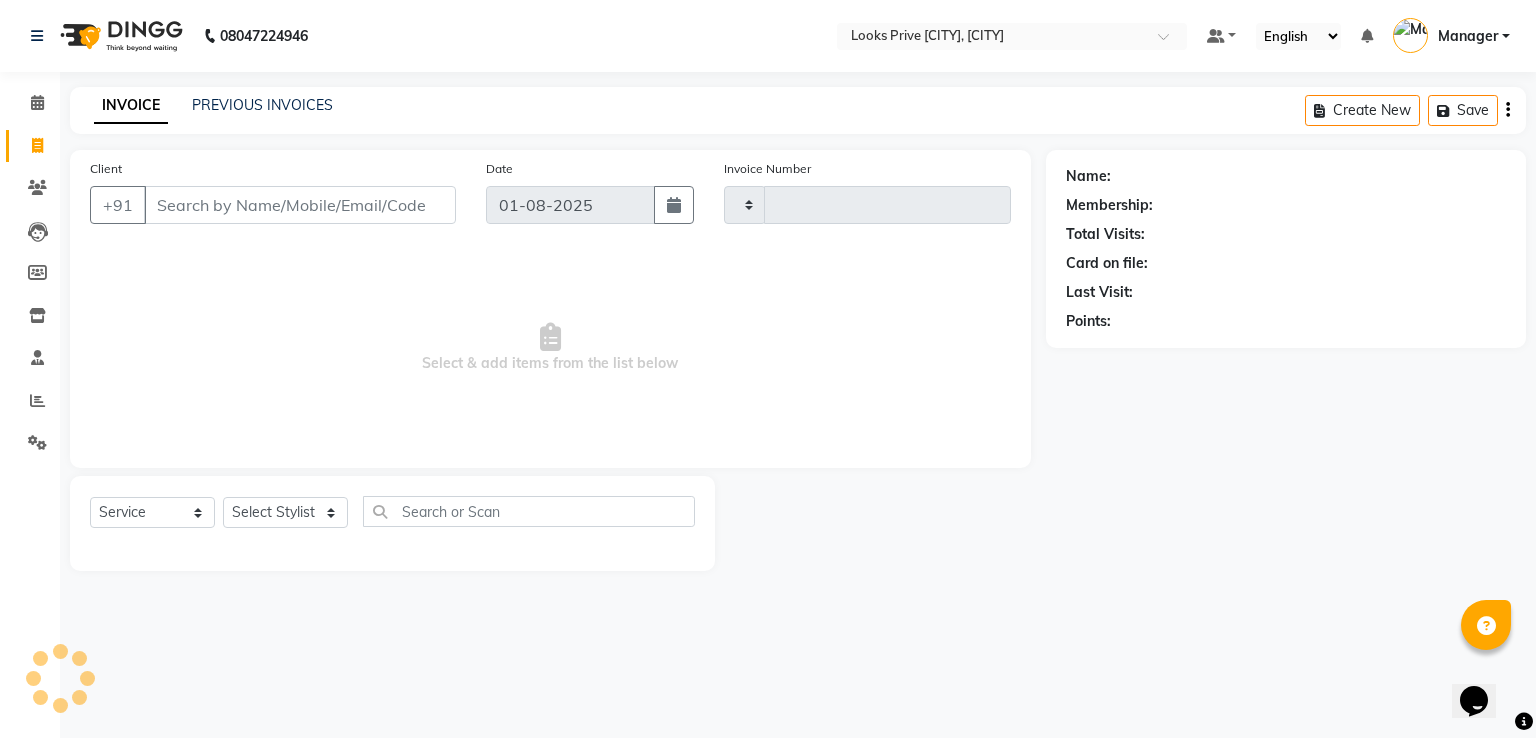 type on "2202" 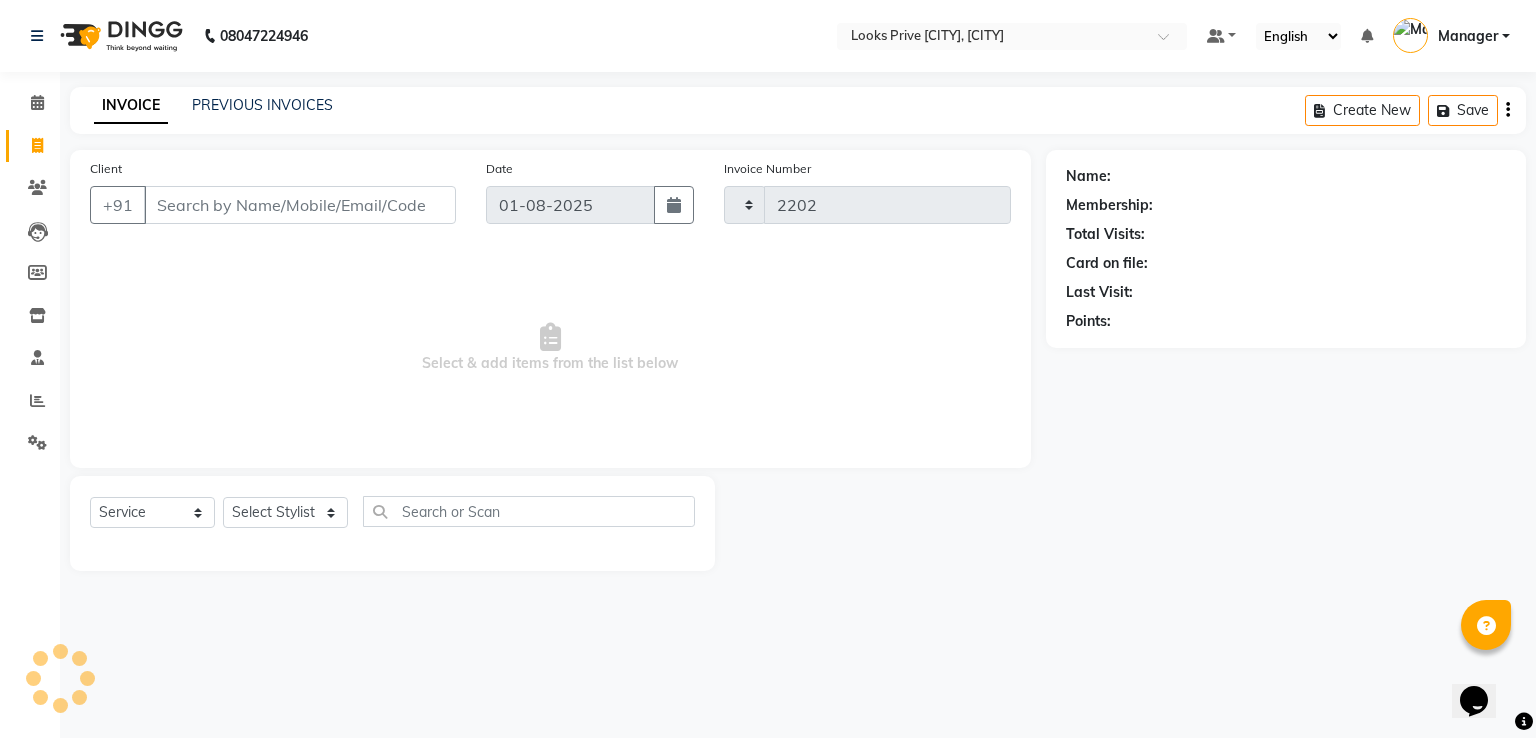 select on "6205" 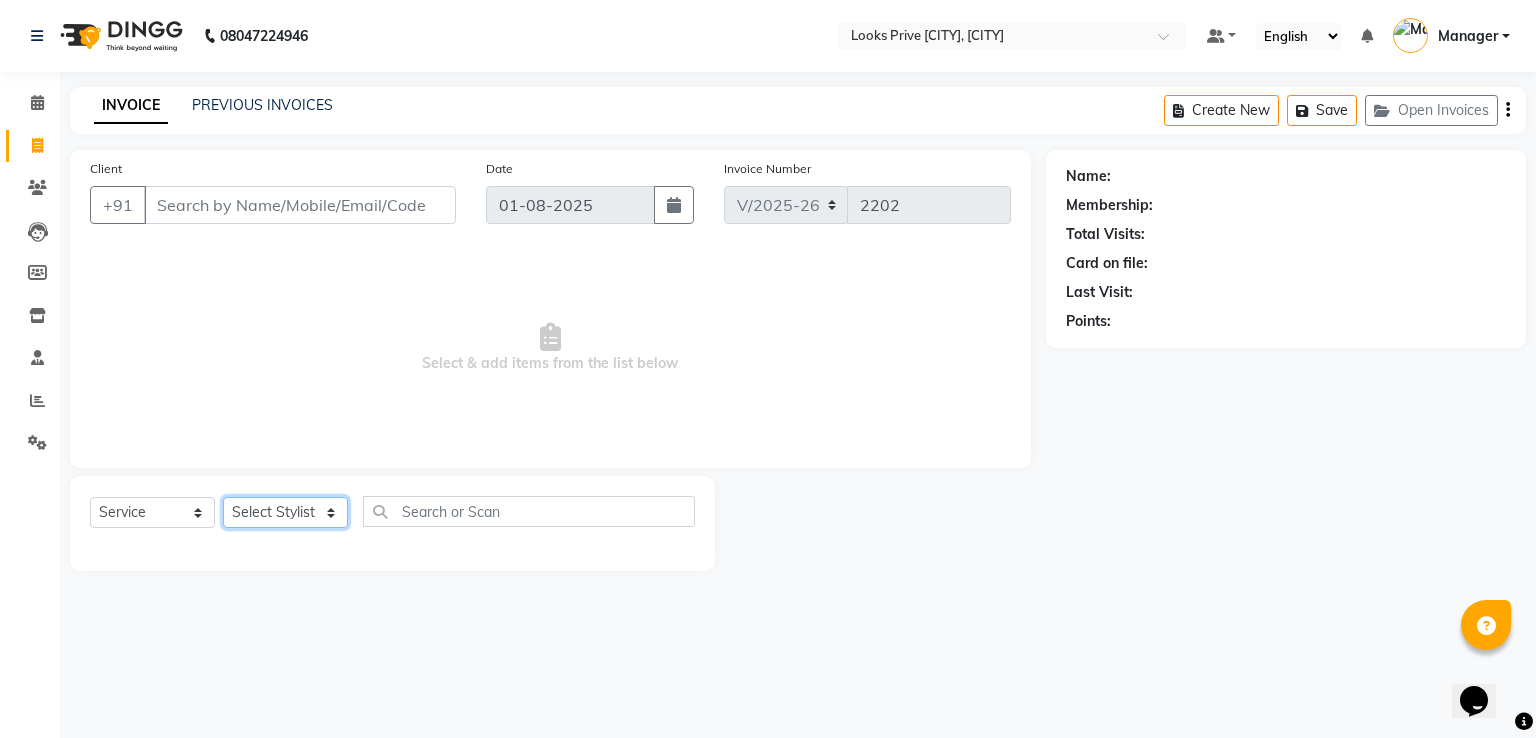 click on "Select Stylist [FIRST] [FIRST] [FIRST] [FIRST] [FIRST] [FIRST] [FIRST] [FIRST] [FIRST] [FIRST] [FIRST] [FIRST] [FIRST] [FIRST] [FIRST] [FIRST] [FIRST] [FIRST]" 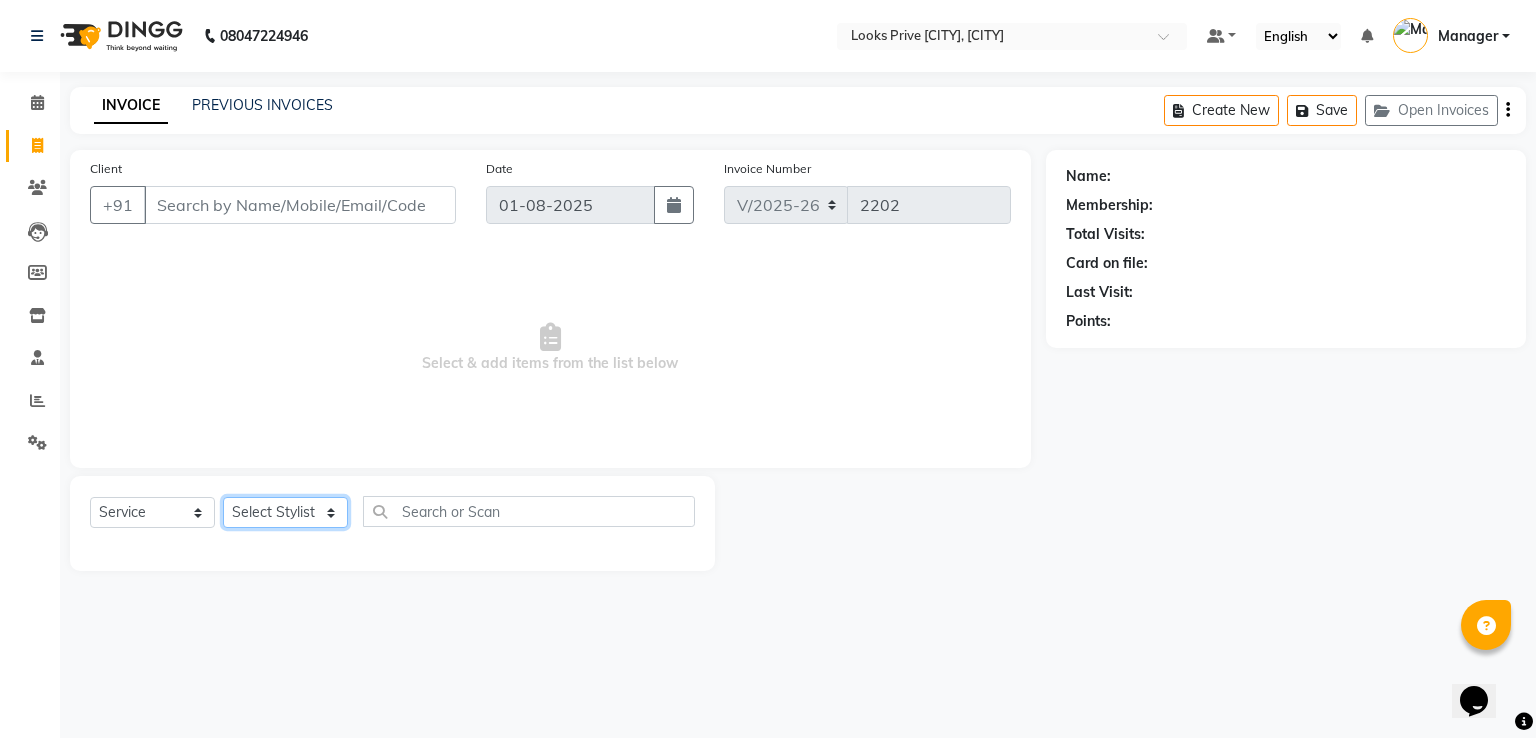 select on "45664" 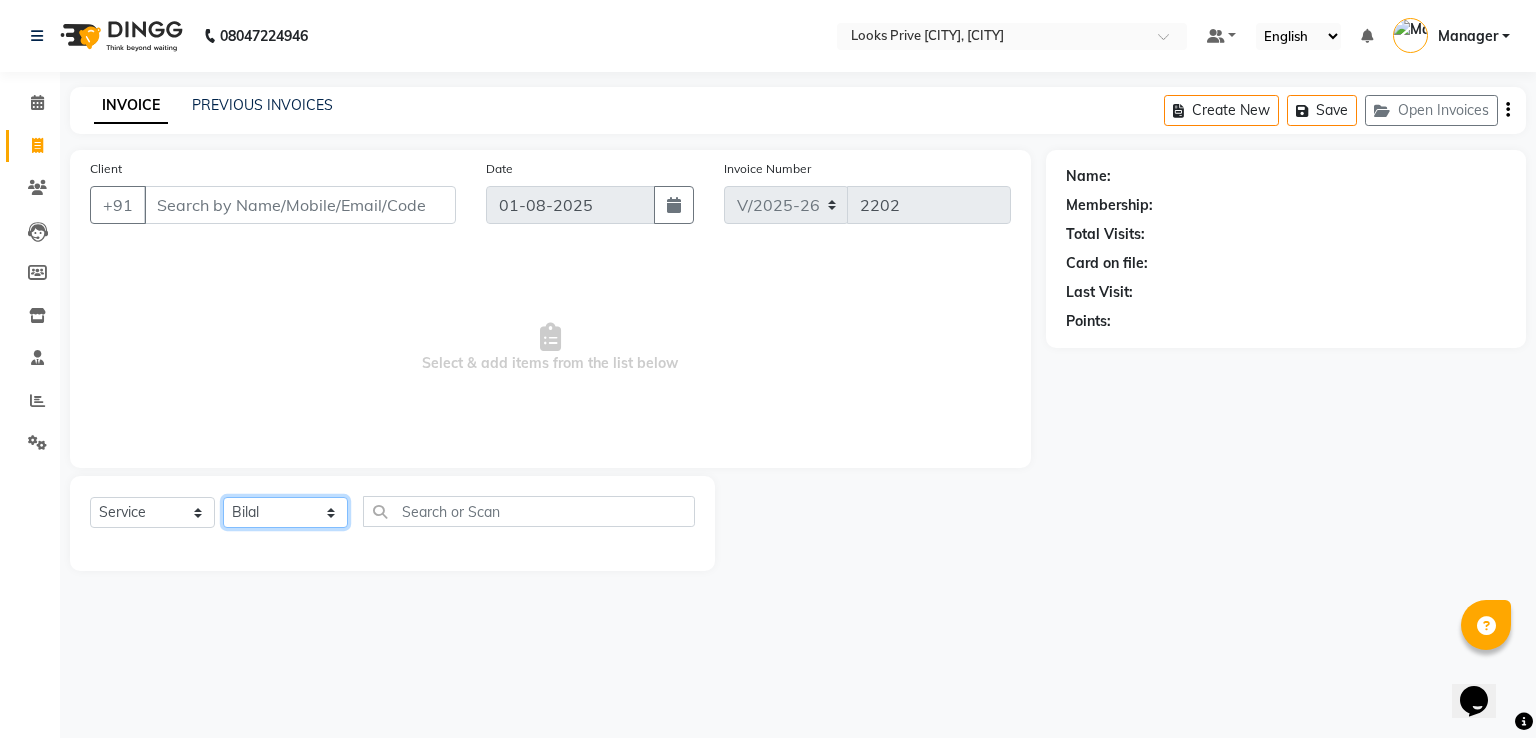 click on "Select Stylist [FIRST] [FIRST] [FIRST] [FIRST] [FIRST] [FIRST] [FIRST] [FIRST] [FIRST] [FIRST] [FIRST] [FIRST] [FIRST] [FIRST] [FIRST] [FIRST] [FIRST] [FIRST]" 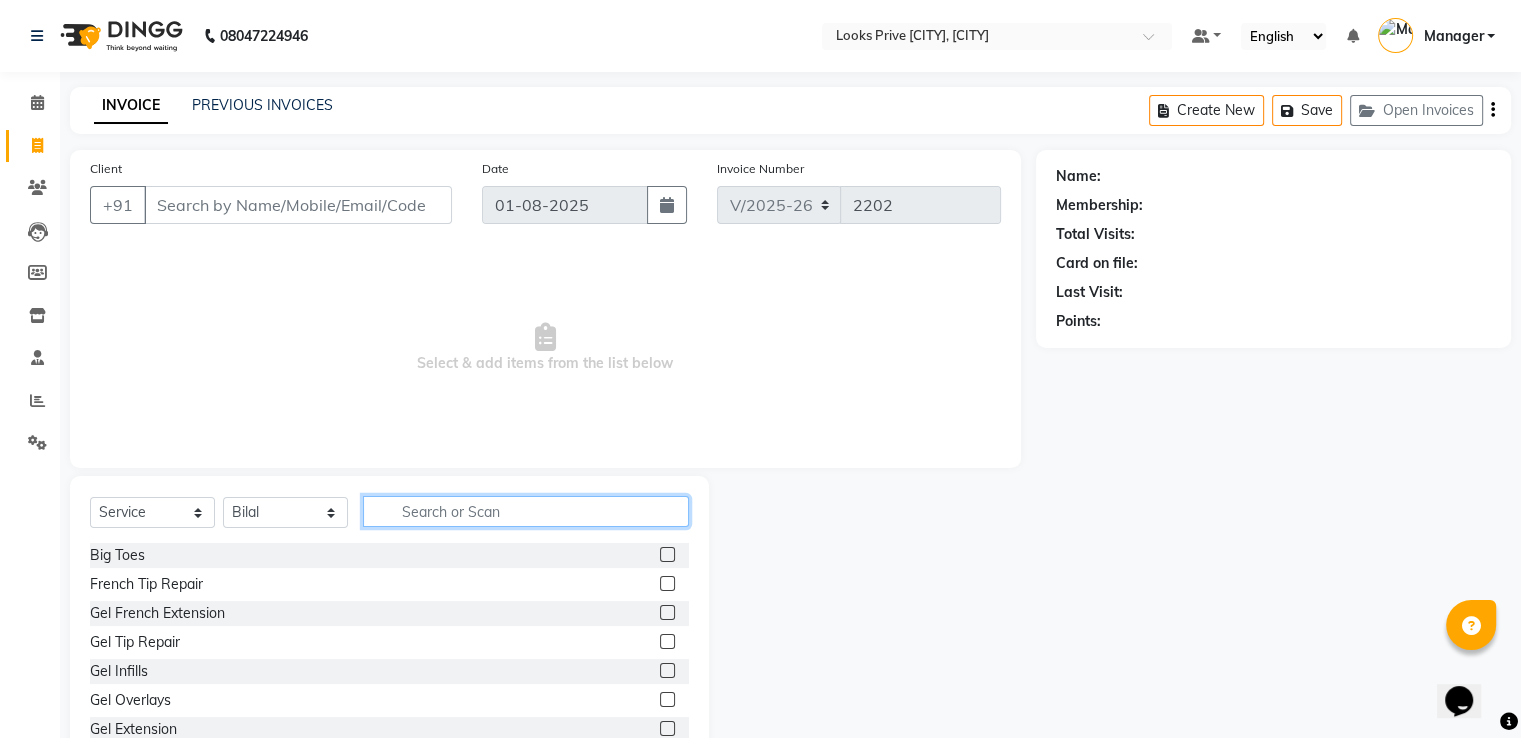 click 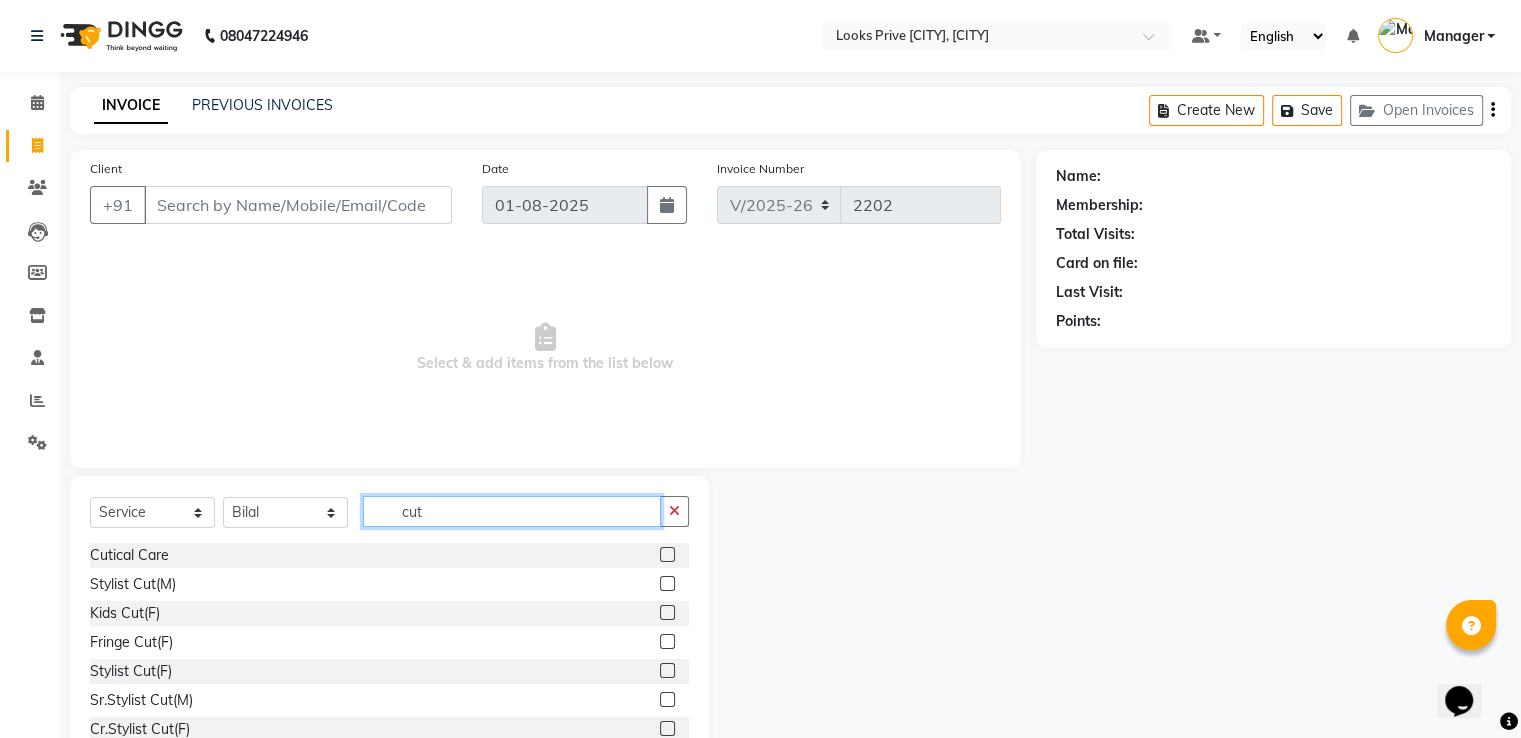 type on "cut" 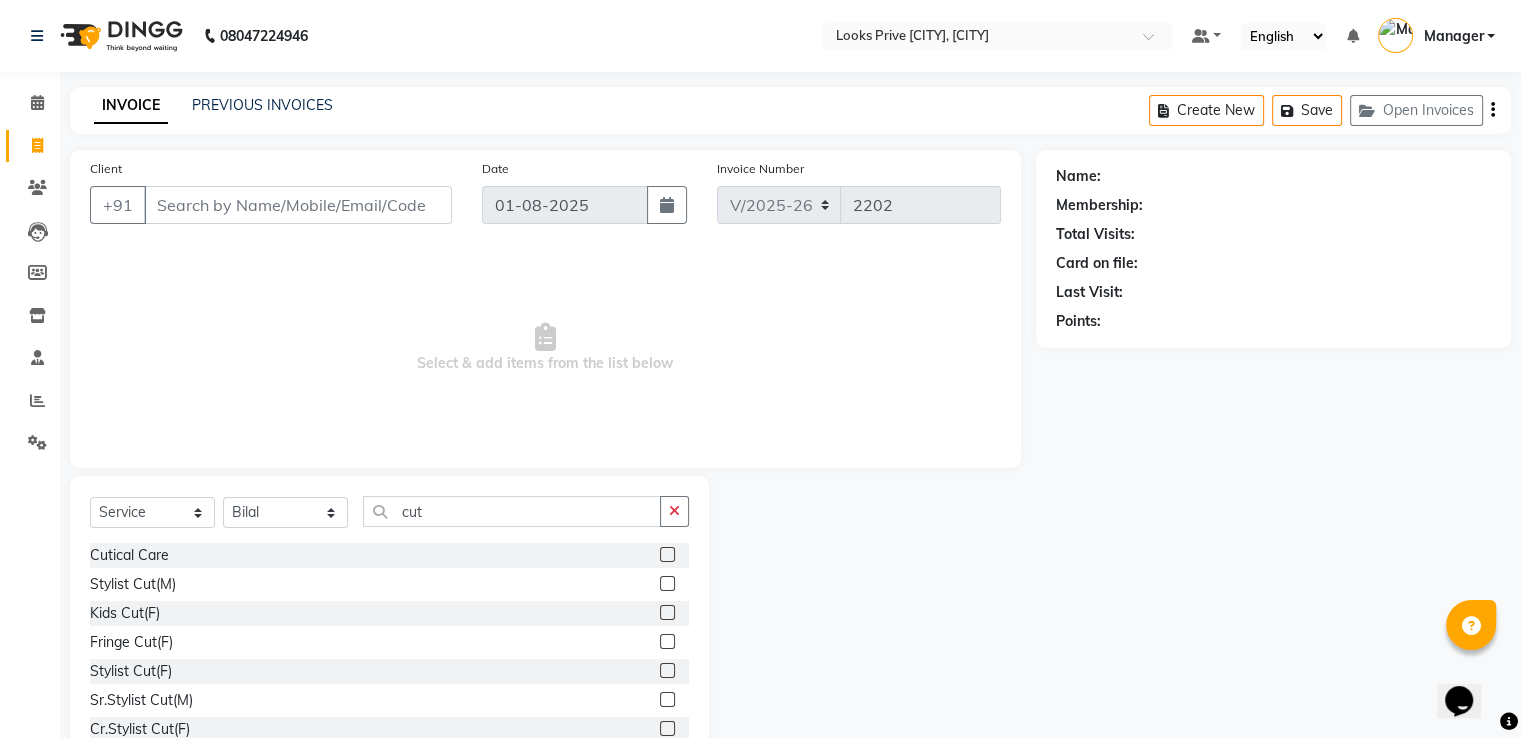 click 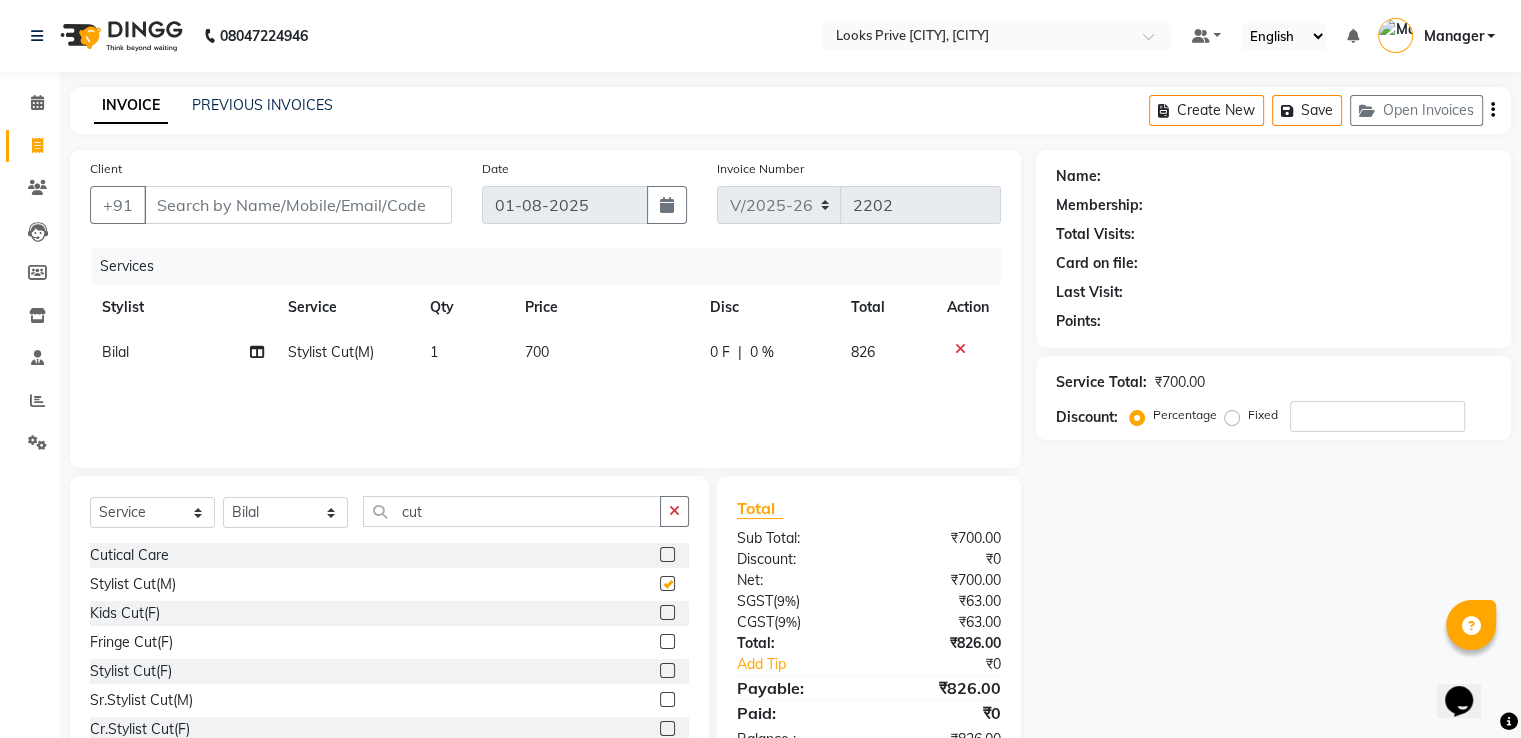 checkbox on "false" 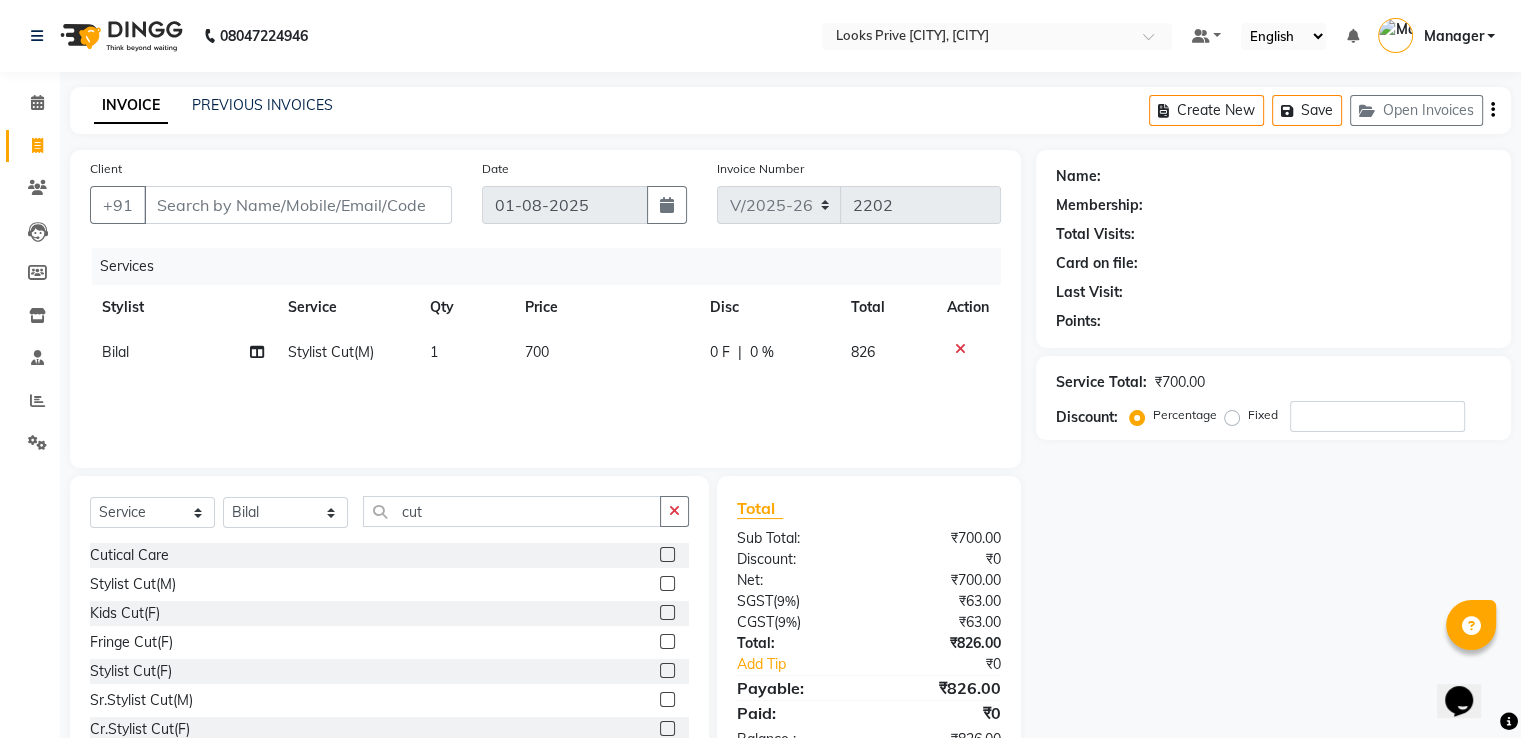 click on "700" 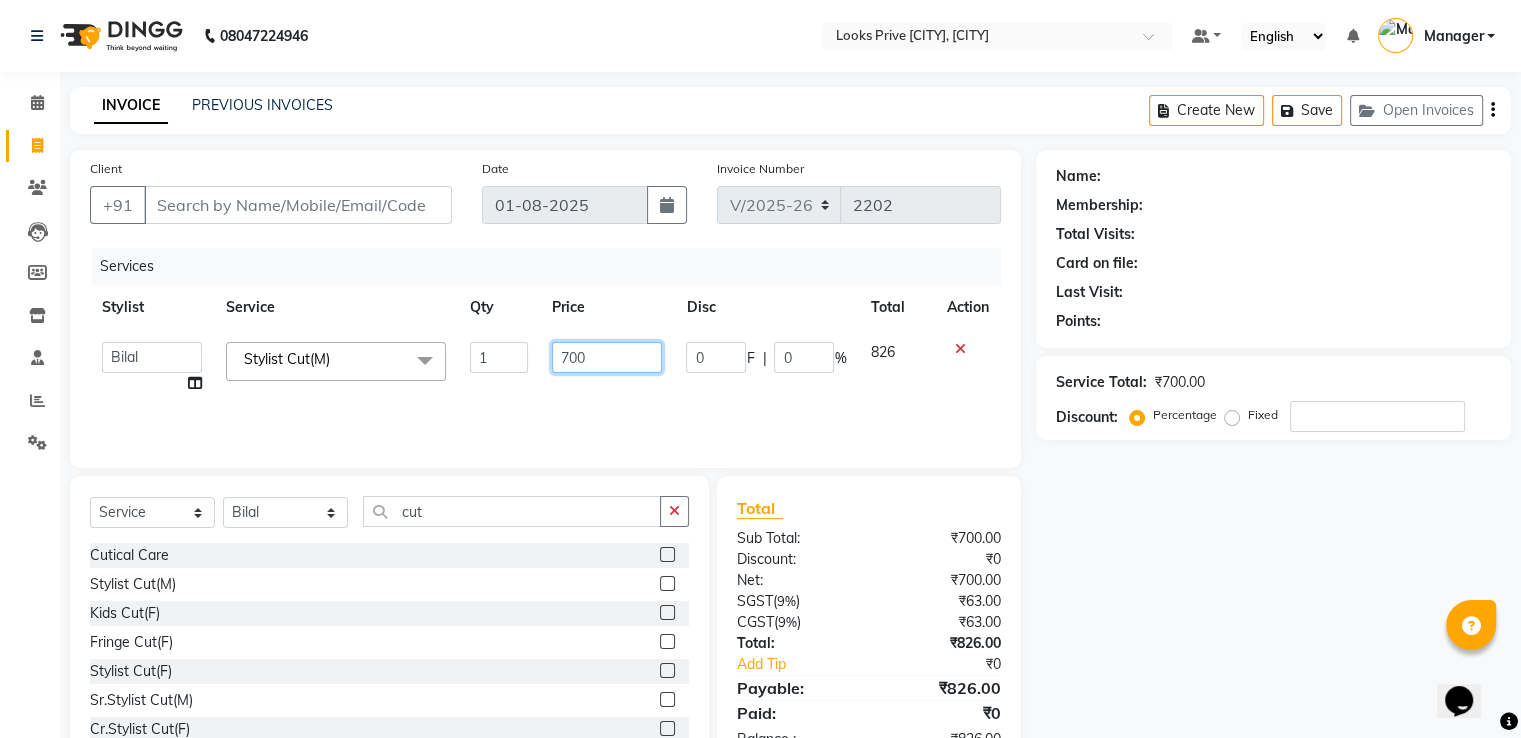click on "700" 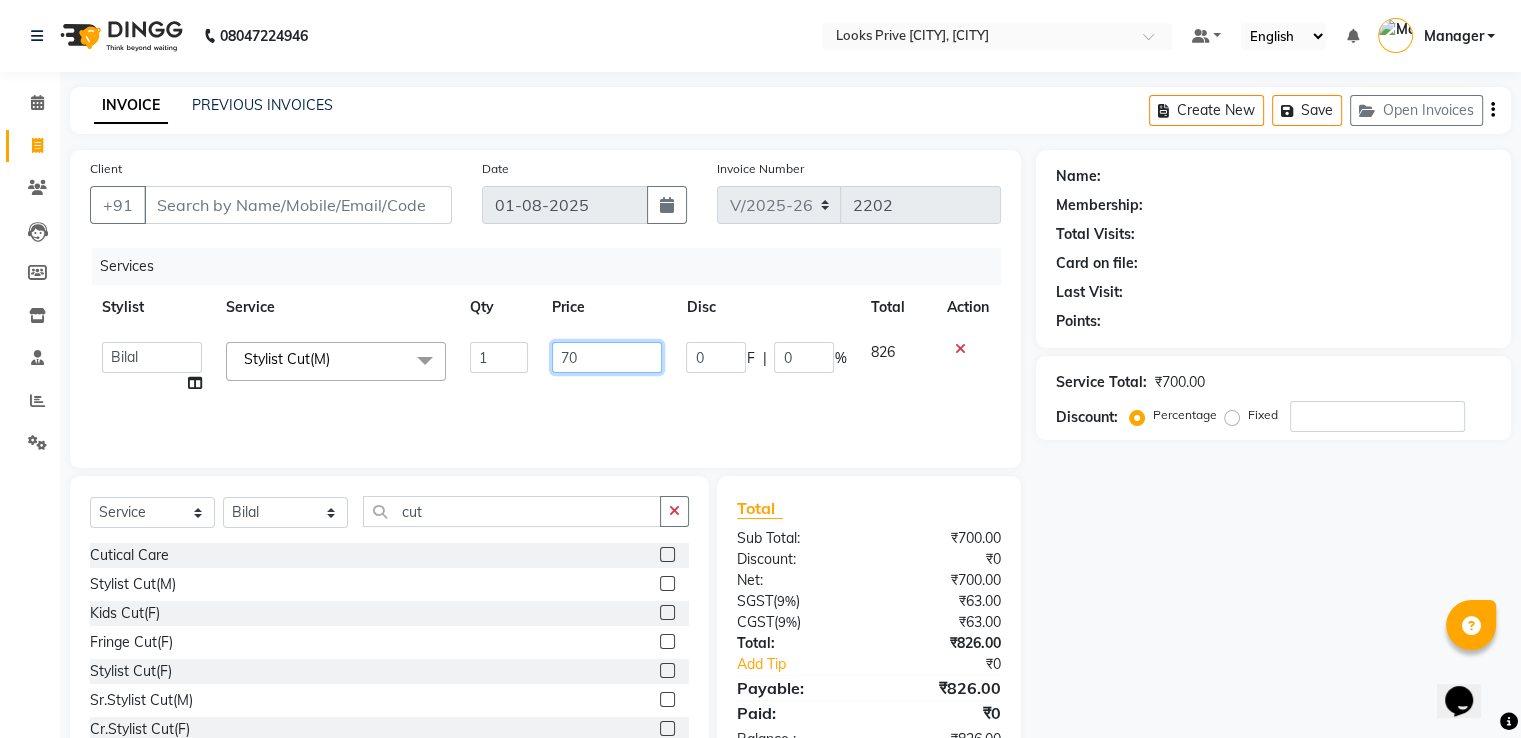 type on "7" 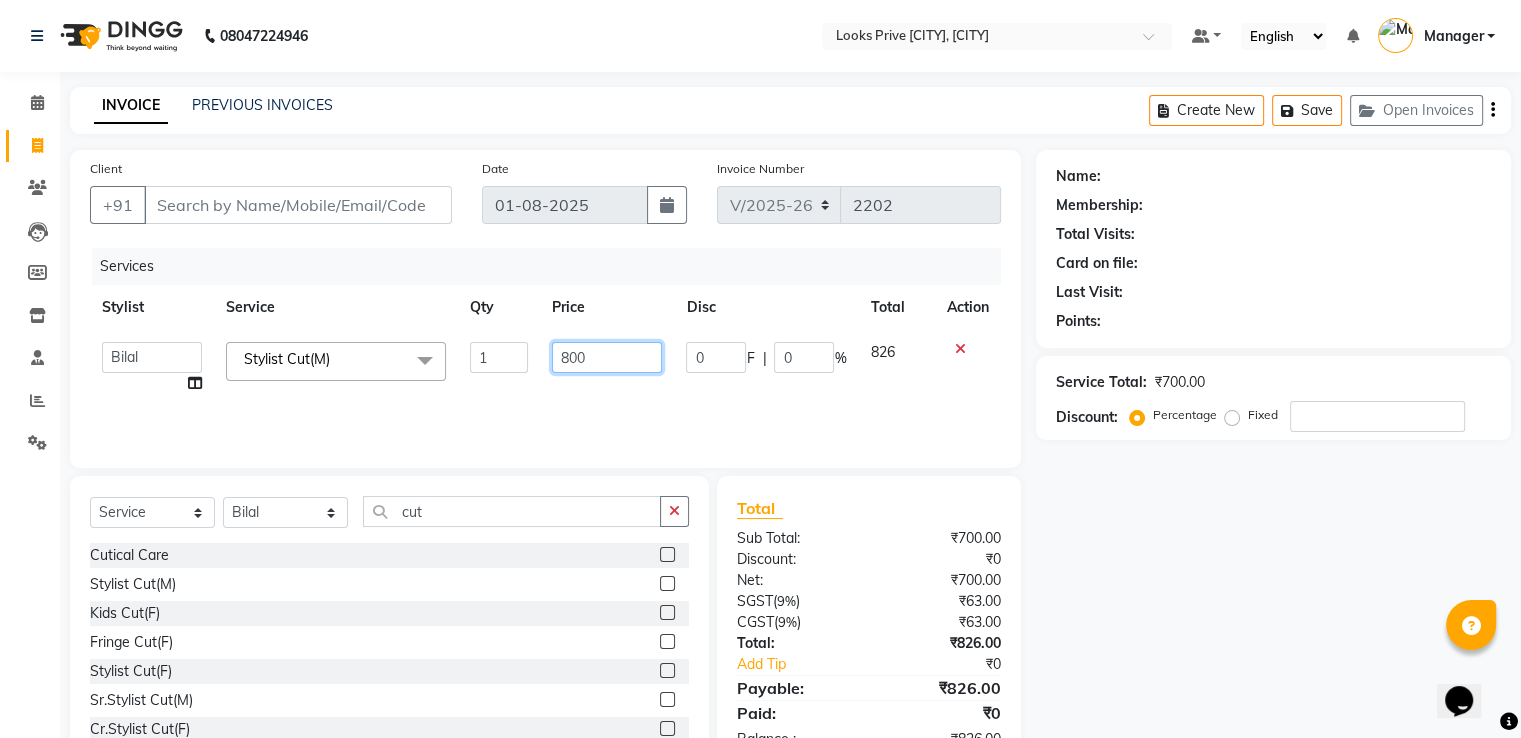 type on "8000" 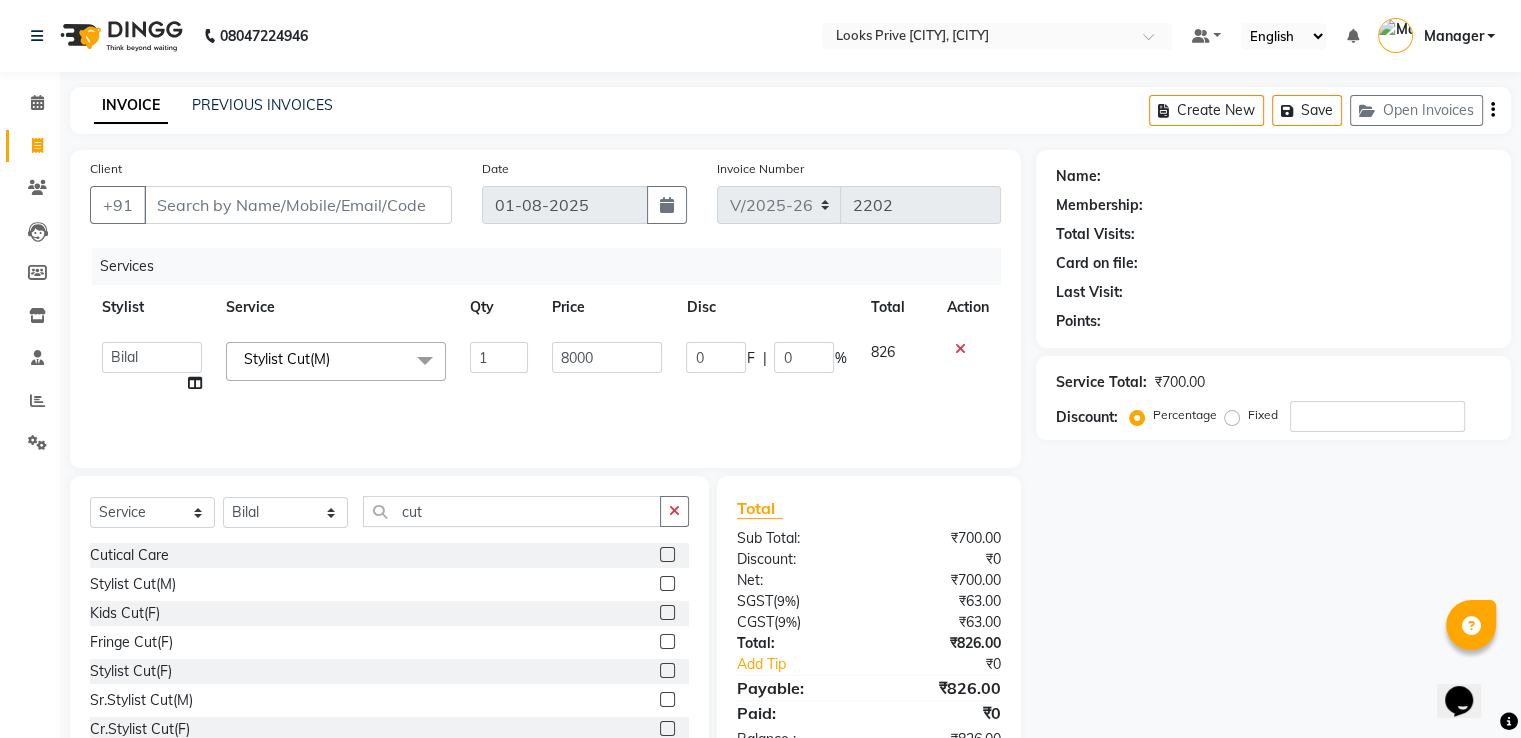 click on "Client +91 Date 01-08-2025 Invoice Number V/2025 V/2025-26 2202 Services Stylist Service Qty Price Disc Total Action  A2R_Master   Aamir   Ajay_Pedicurist   Ashima   Ayesha   Bilal   Dinesh_pdct   Kaleem   Karni   Lovely   Lucky_pdct   Manager   Muskan   Nasir   Rajeev   Ruby   Salman   Shahjad   Shubham   Suraj_pedi  Stylist Cut(M)  x Big Toes French Tip Repair Gel French Extension Gel Tip Repair Gel Infills Gel Overlays Gel Extension Gel Nail Removal Natural Nail Extensions French Nail Extensions Gel Polish Removal Extension Removal Nail Art Recruiter French Ombre Gel Polish Nail Art Nedle Cutical Care Nail Art Brush French Gel Polish French Glitter Gel Polish Gel Polish Touchup                                   Nail Art Per Finger(F)* 3D Nail Art Recruiter Nail Art with Stones/Foil/Stickers per Finger Acrylic Overlays Nail Extension Refill Finger Tip Repair Acrylic Removal Gel Polish Application Gel Overlays Refills  Stick on Nails Full Arms Bleach Face Bleach(F) Bleach Full Back/Front Full Body Bleach 1" 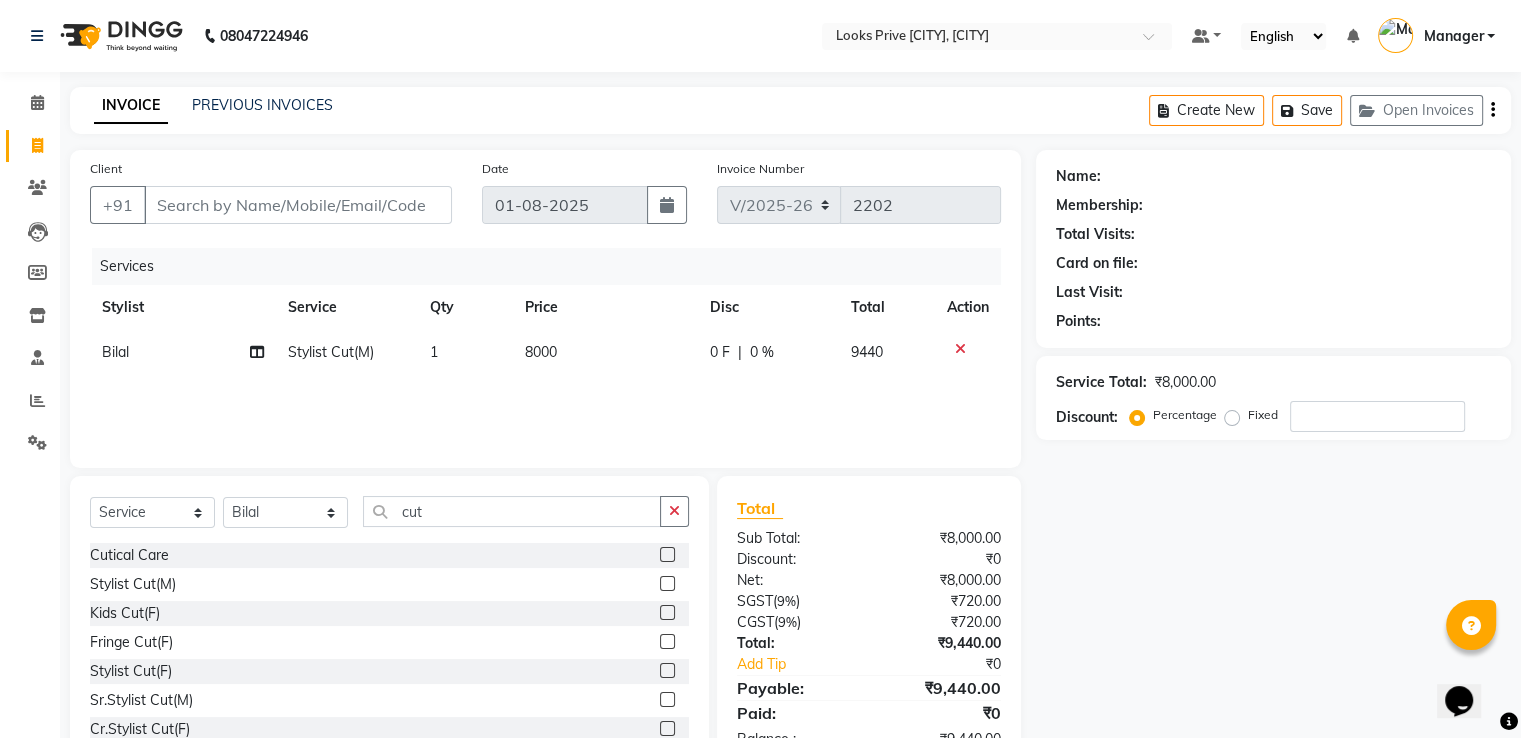 click on "8000" 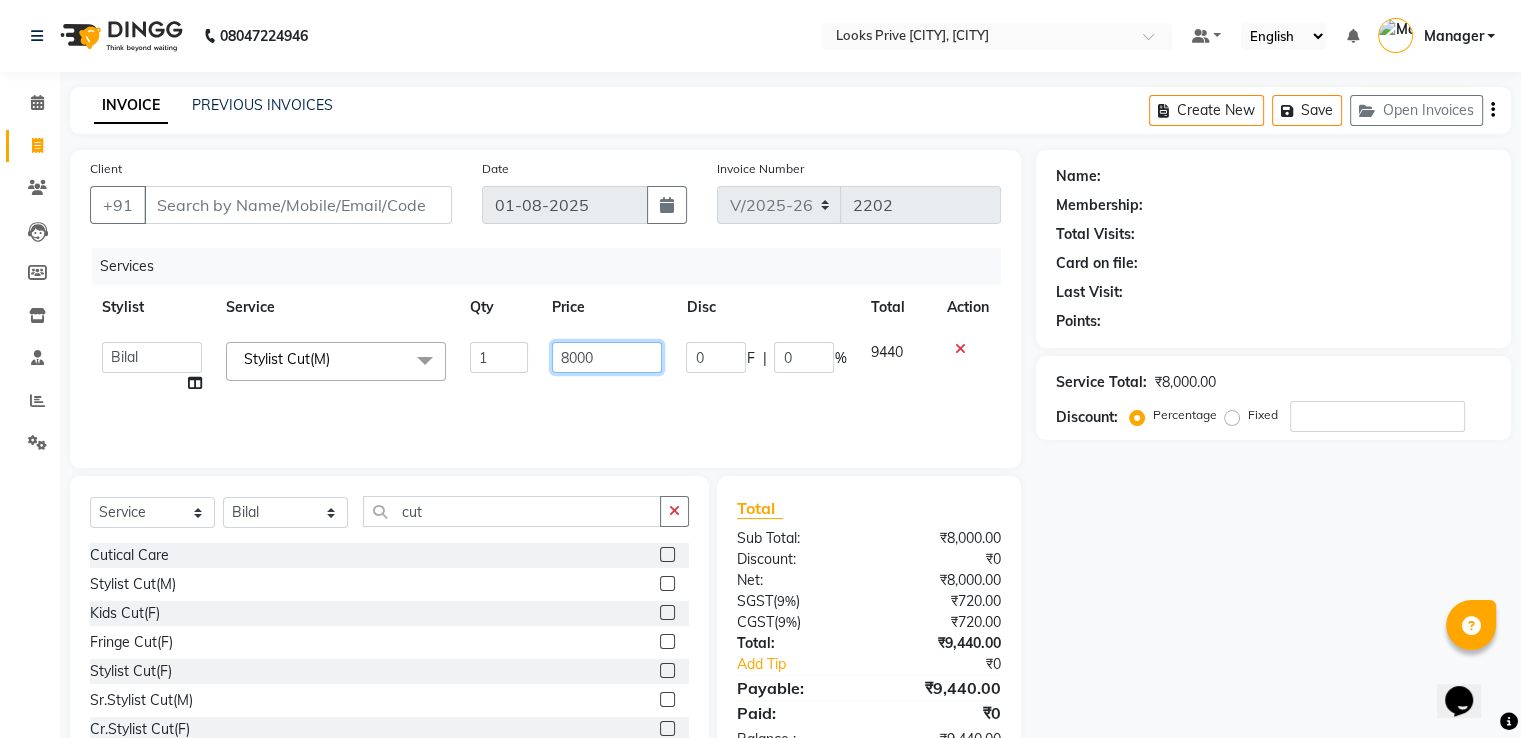 click on "8000" 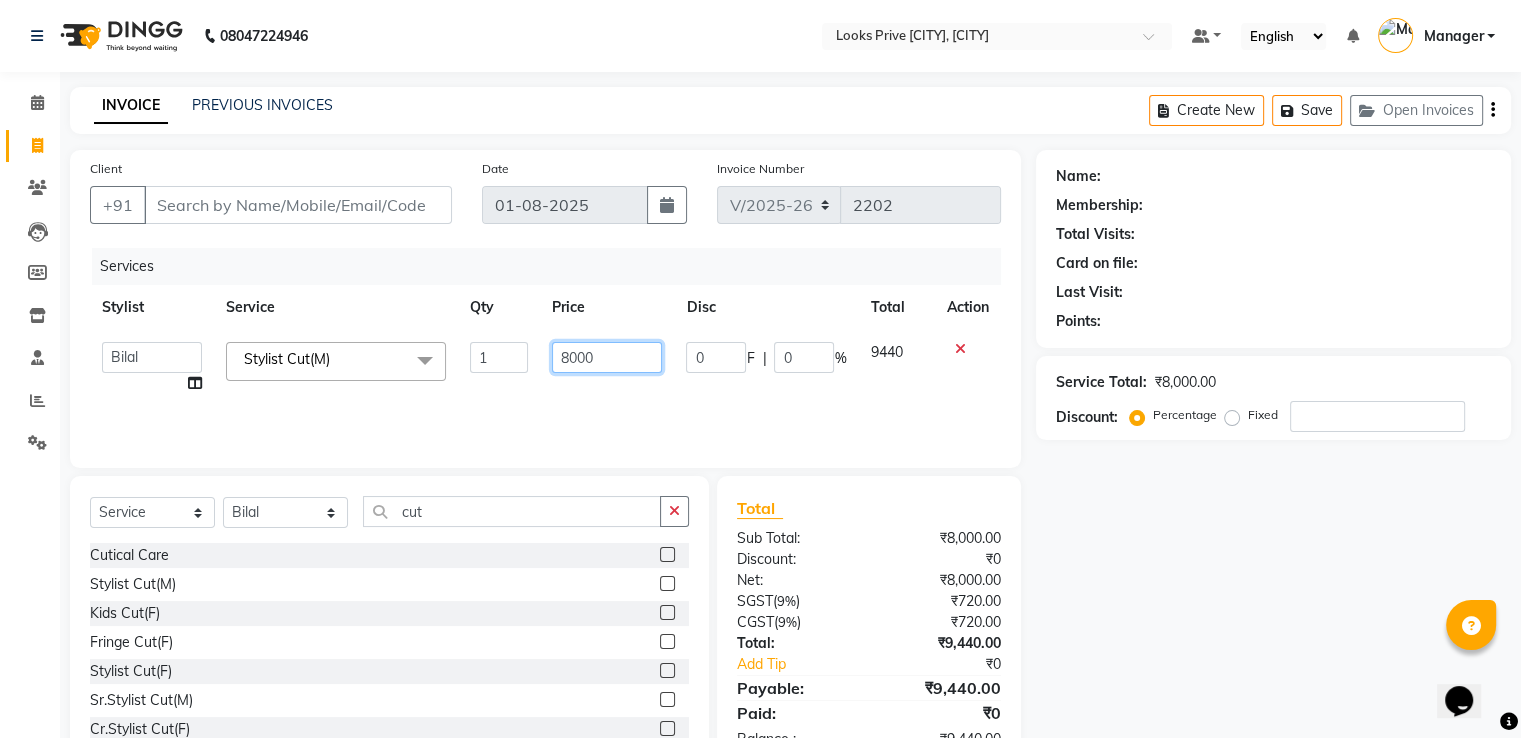 type on "800" 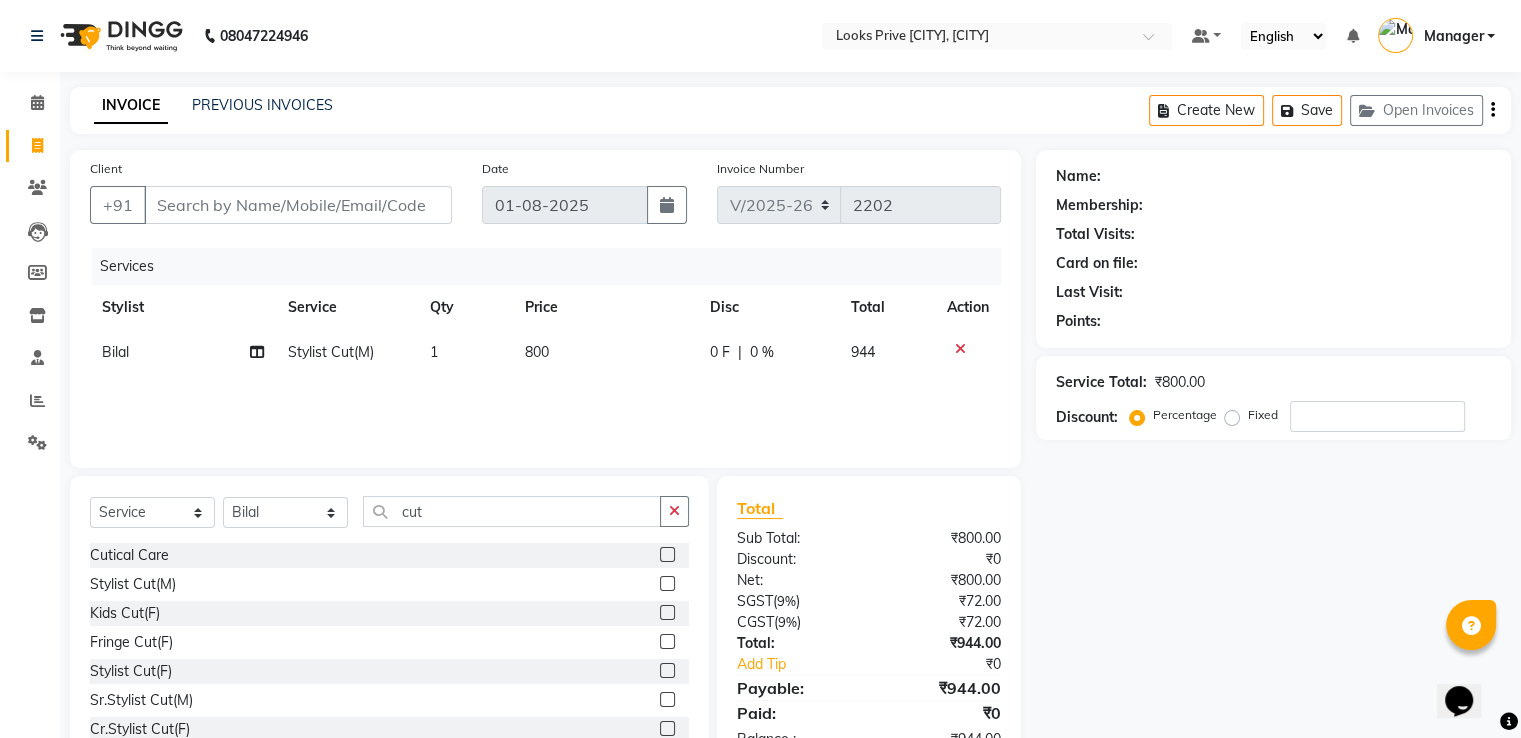 click on "Name: Membership: Total Visits: Card on file: Last Visit:  Points:  Service Total:  ₹800.00  Discount:  Percentage   Fixed" 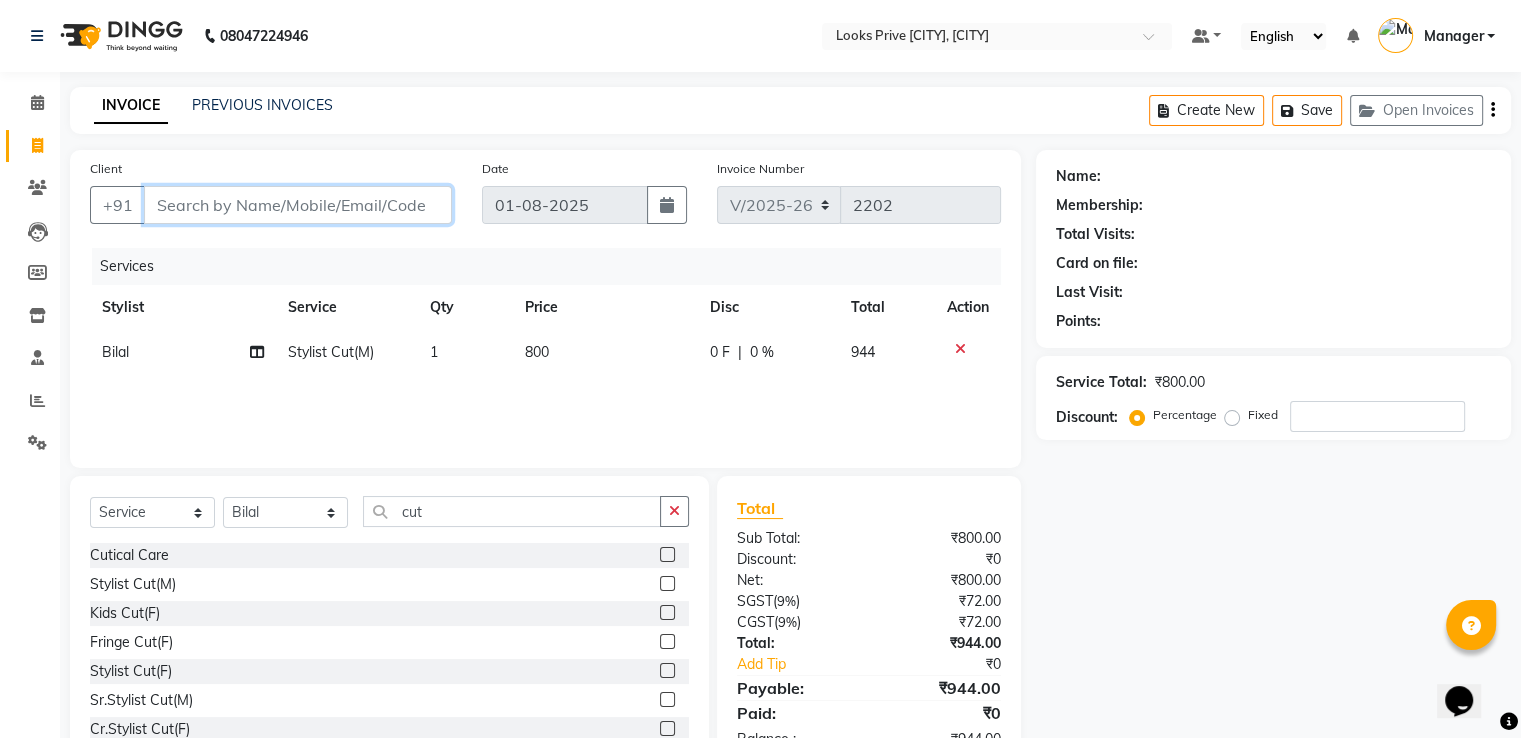 click on "Client" at bounding box center (298, 205) 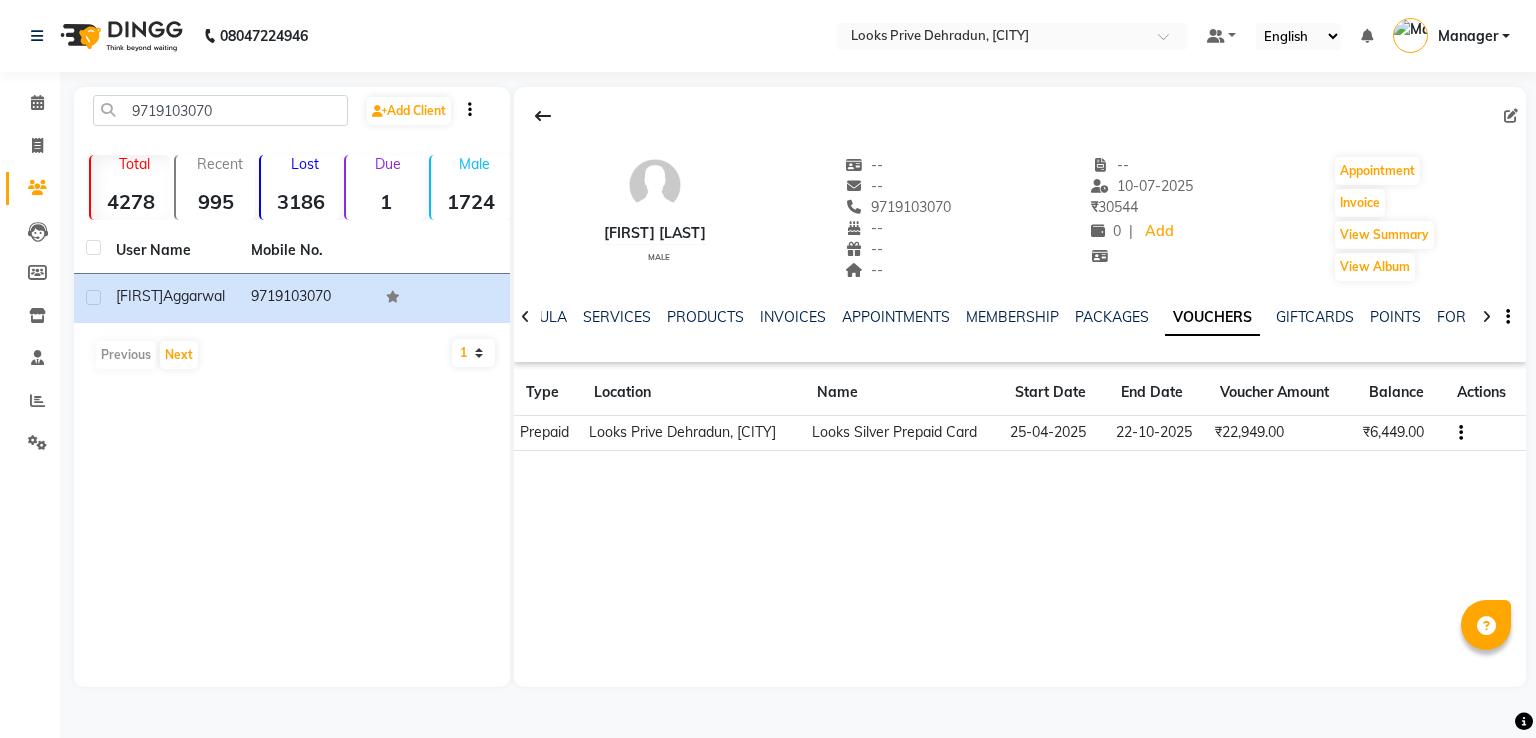 scroll, scrollTop: 0, scrollLeft: 0, axis: both 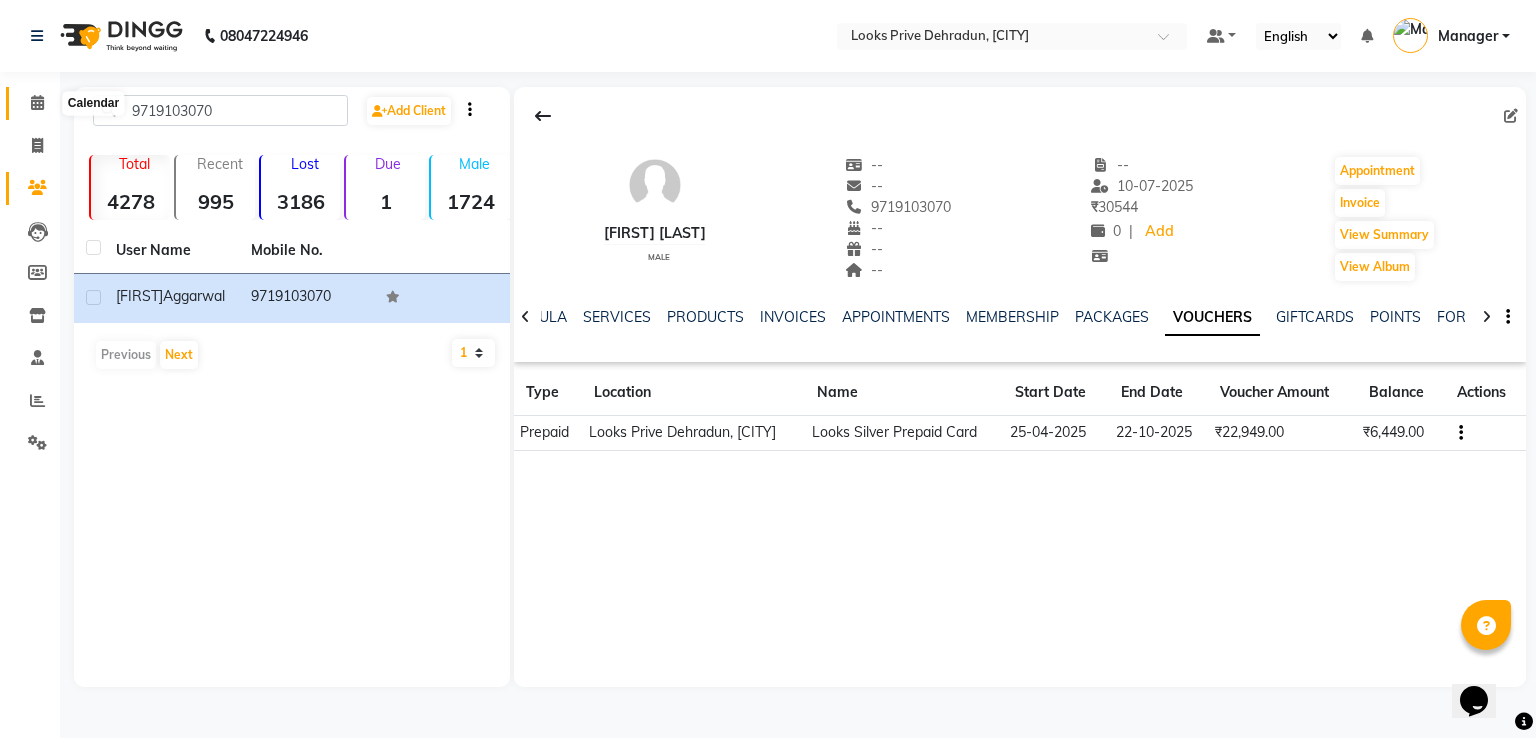 click 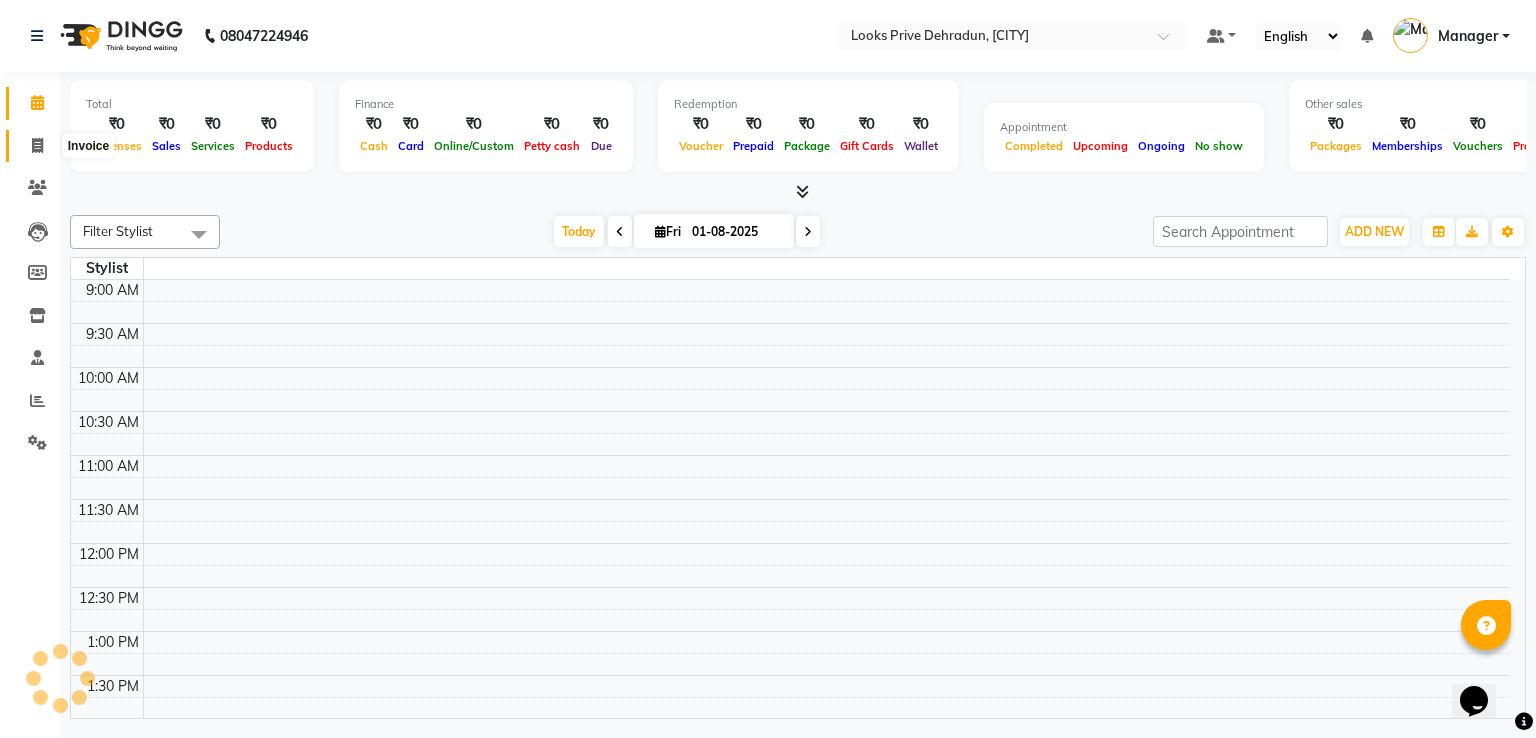 click 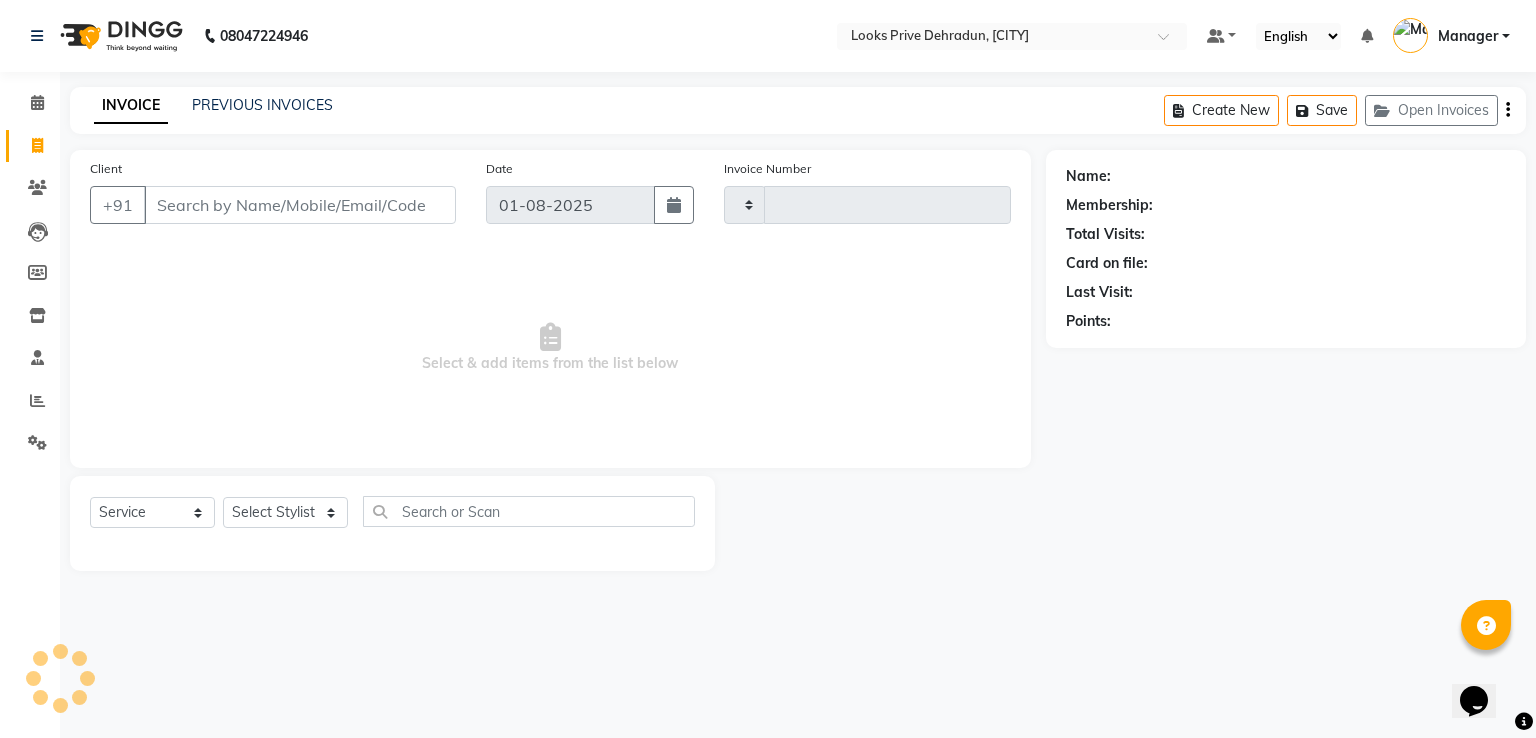 type on "2202" 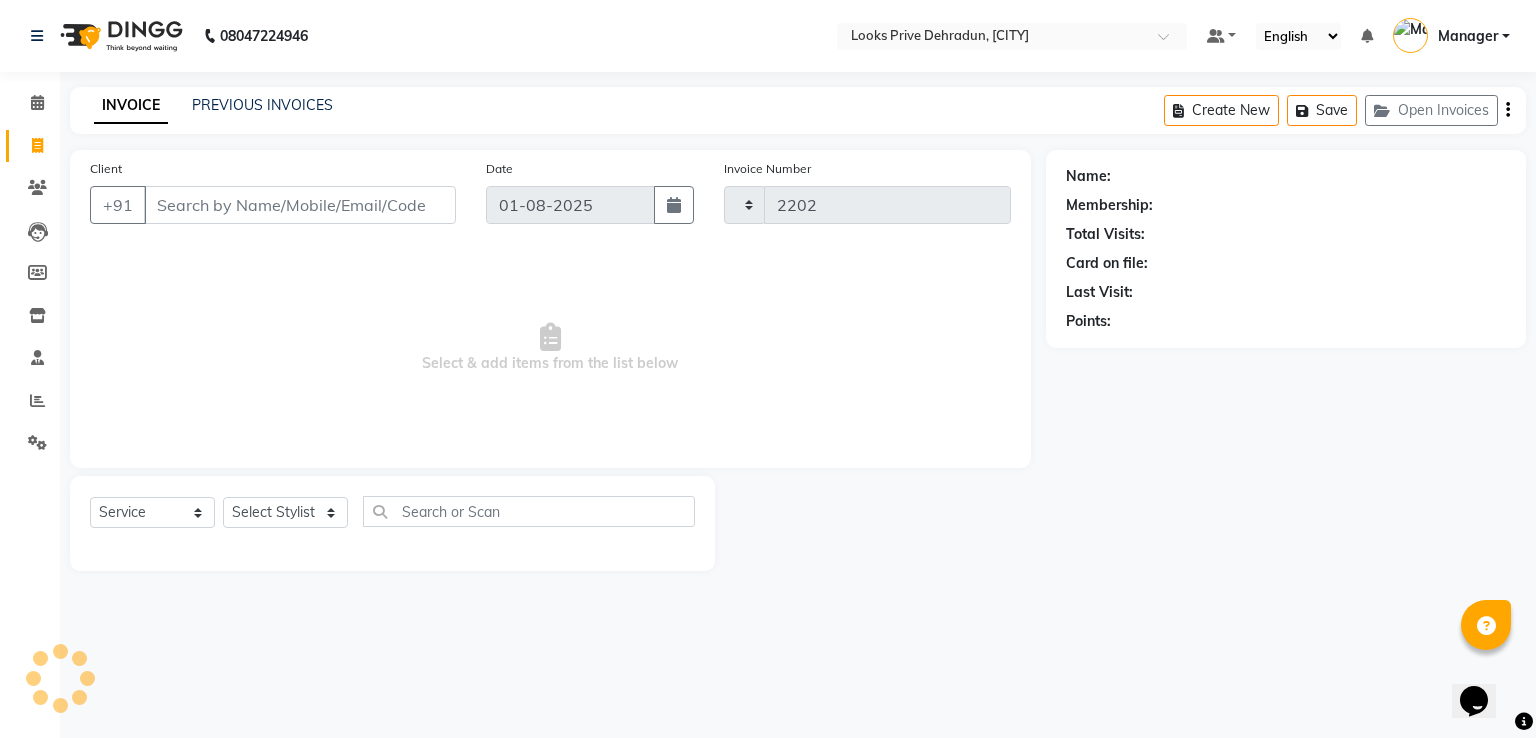 select on "6205" 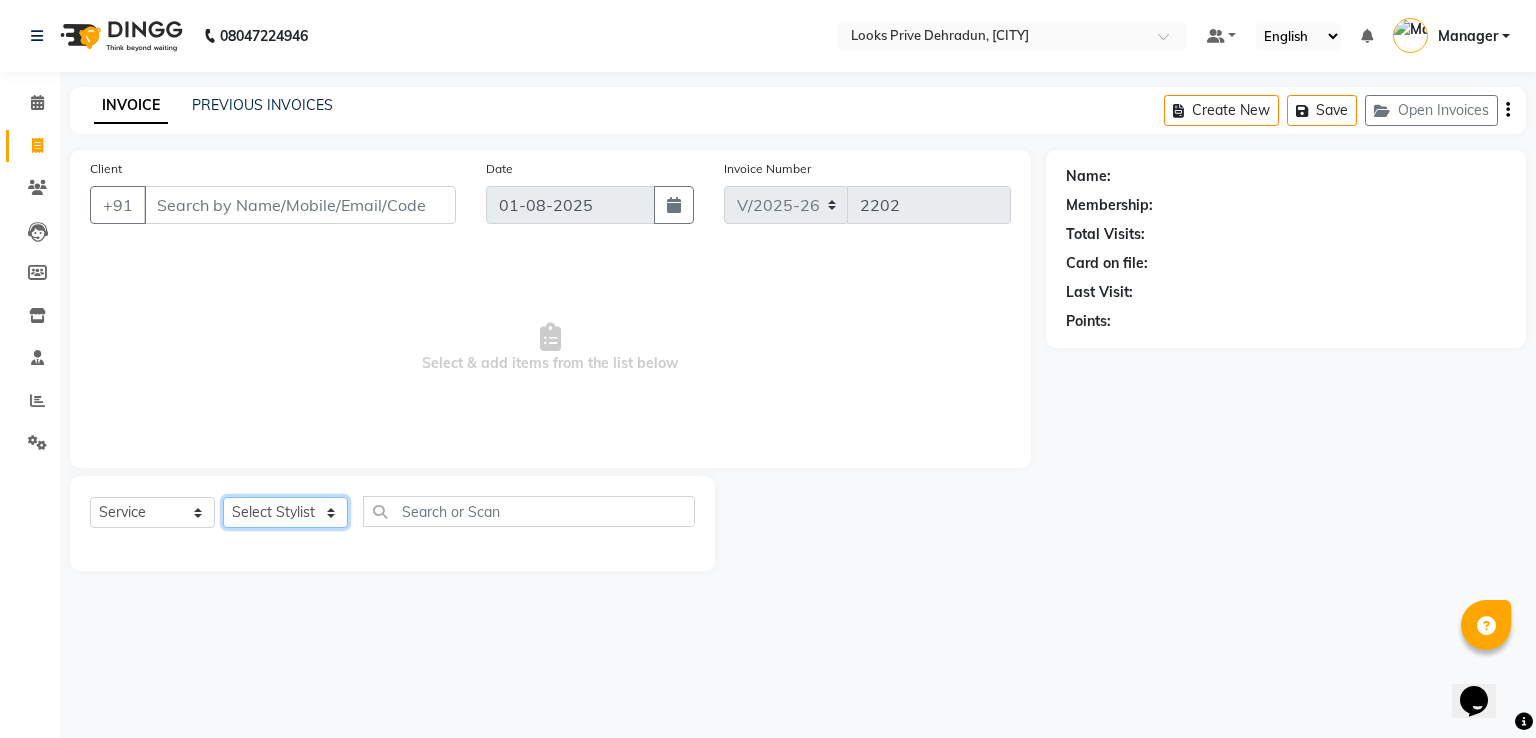 click on "Select Stylist [FIRST] [FIRST] [FIRST] [FIRST] [FIRST] [FIRST] [FIRST] [FIRST] [FIRST] [FIRST] [FIRST] [FIRST] [FIRST] [FIRST] [FIRST] [FIRST] [FIRST] [FIRST]" 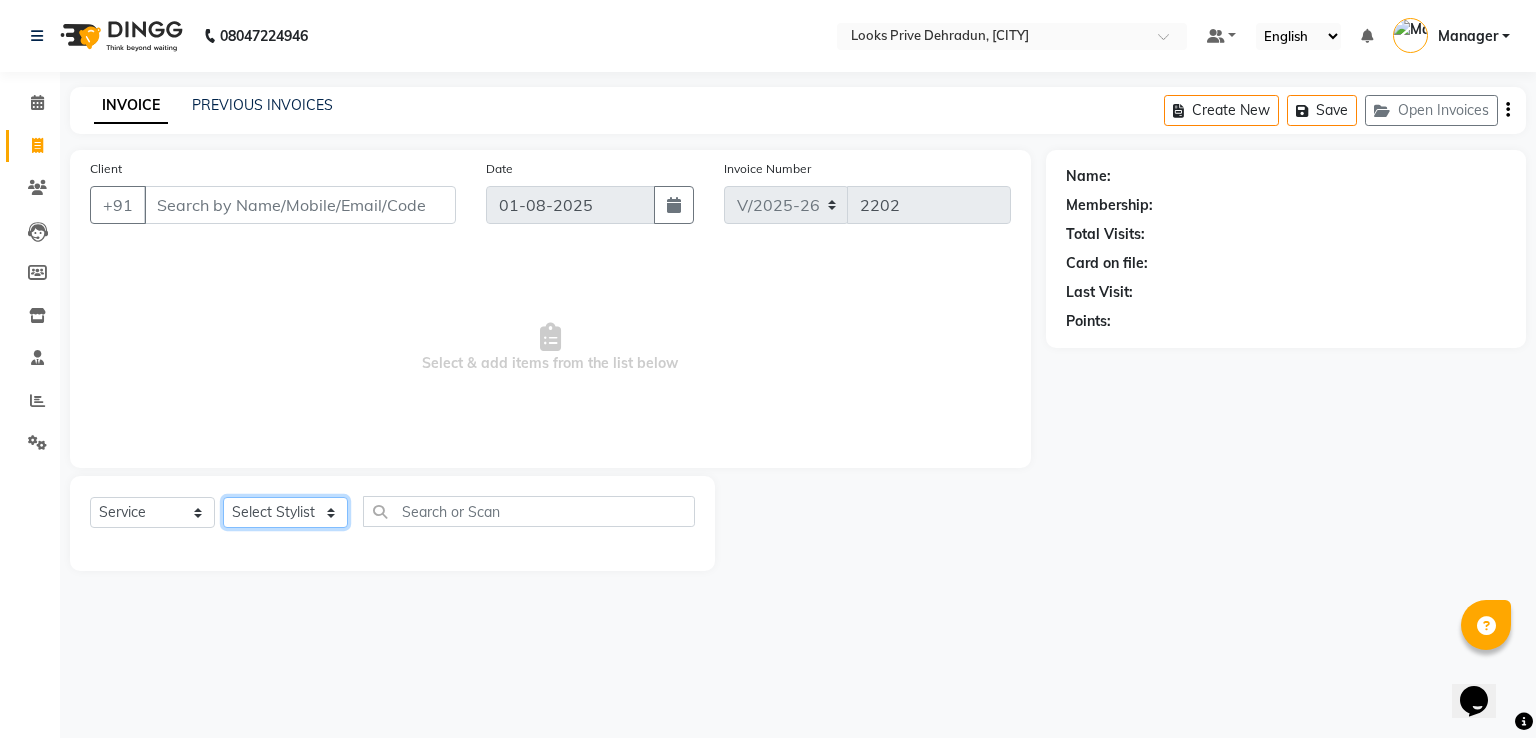 select on "76838" 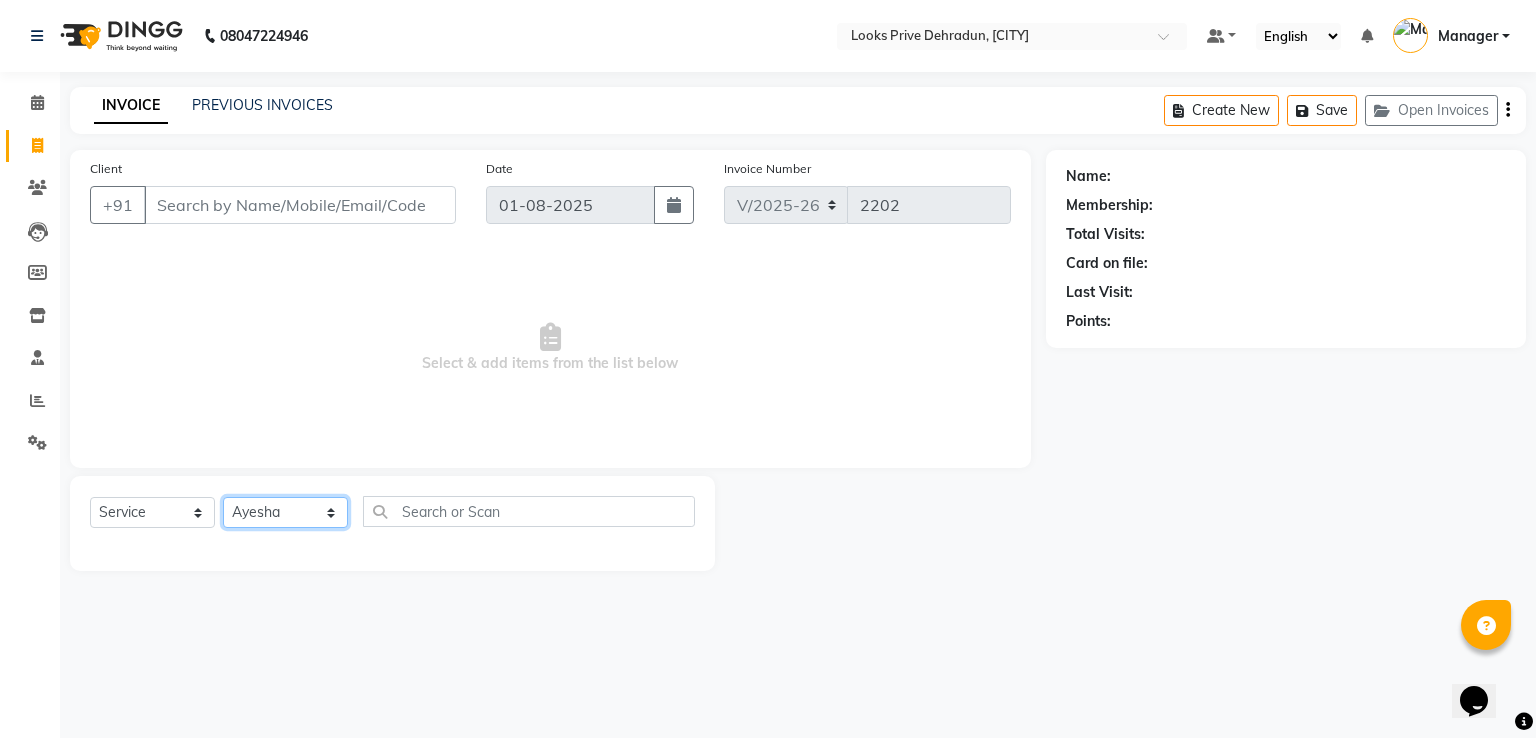 click on "Select Stylist [FIRST] [FIRST] [FIRST] [FIRST] [FIRST] [FIRST] [FIRST] [FIRST] [FIRST] [FIRST] [FIRST] [FIRST] [FIRST] [FIRST] [FIRST] [FIRST] [FIRST] [FIRST]" 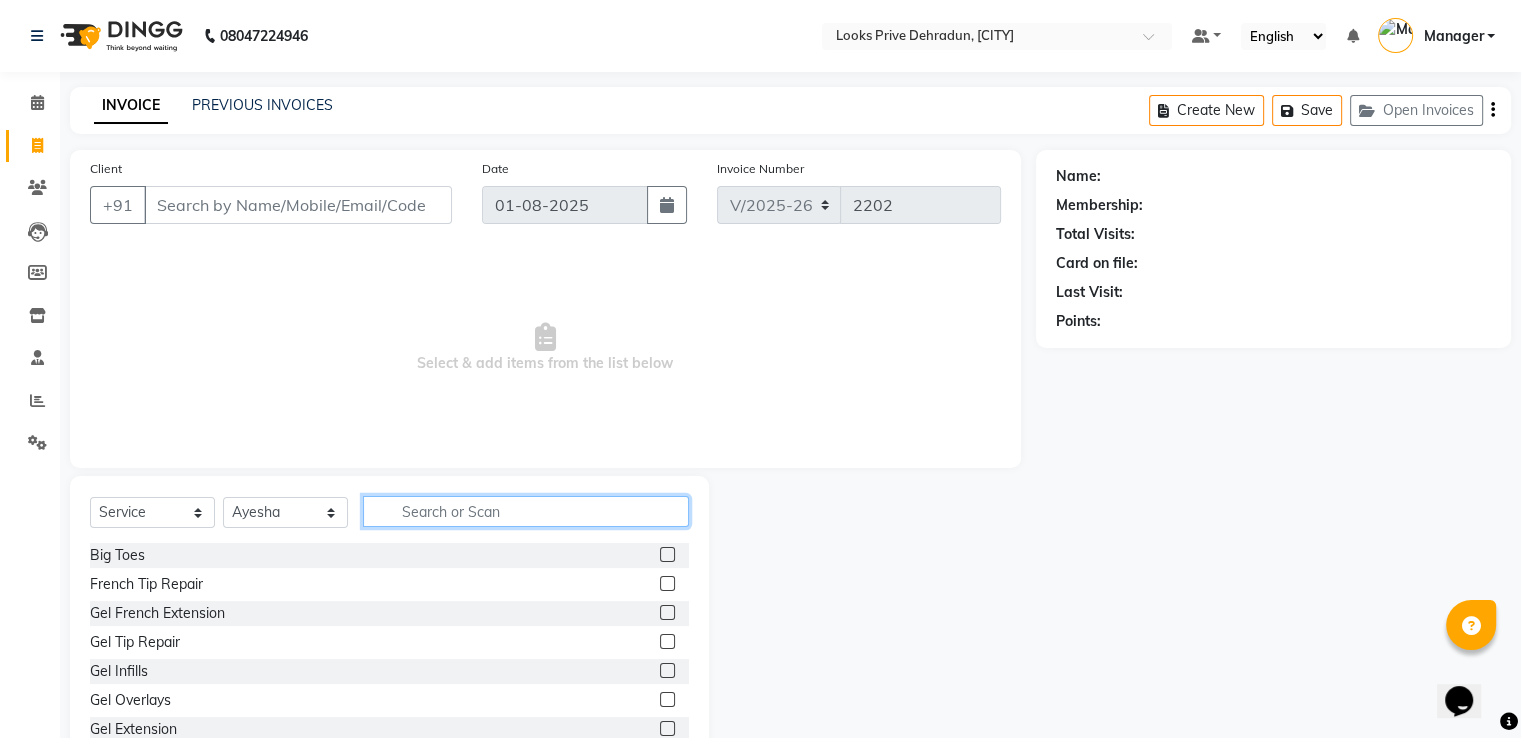 click 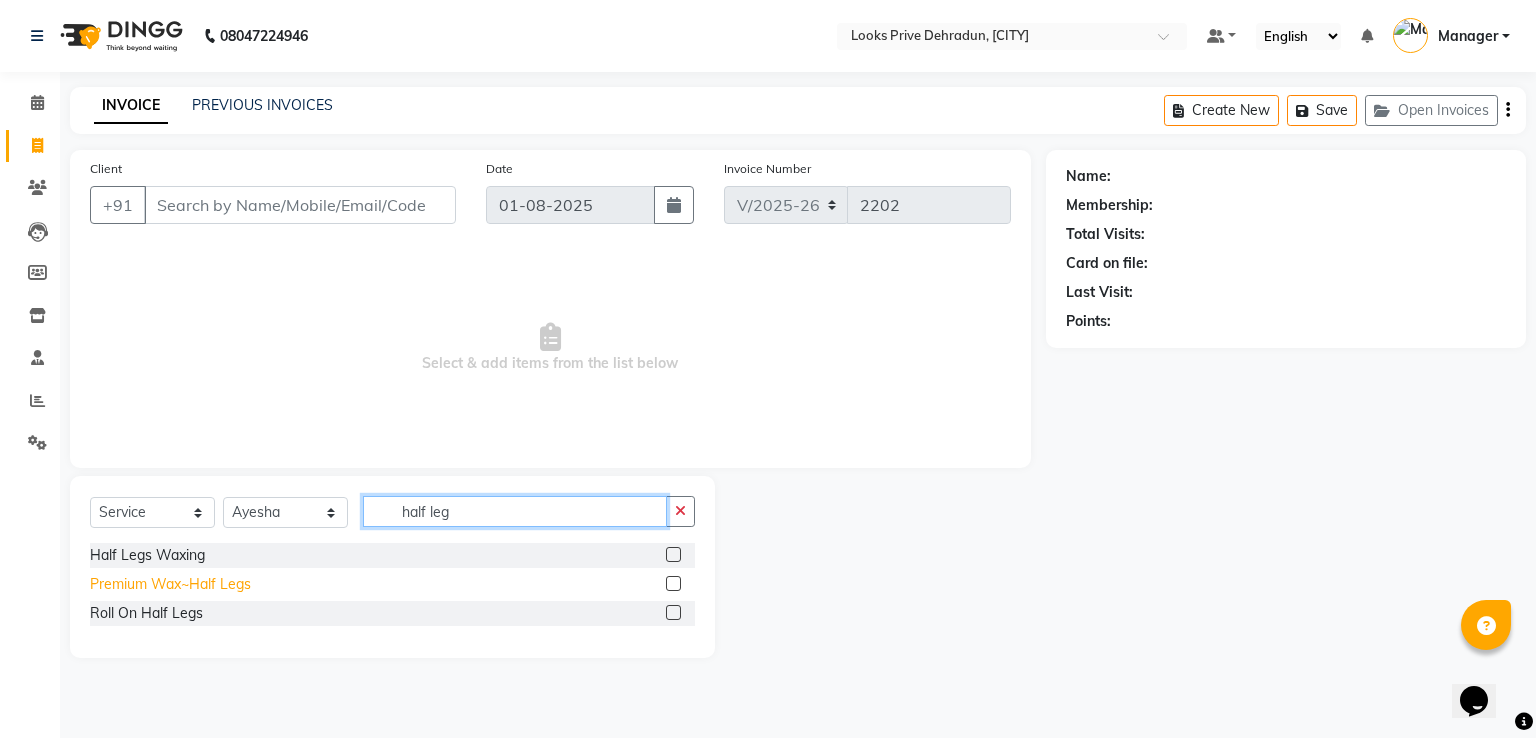 type on "half leg" 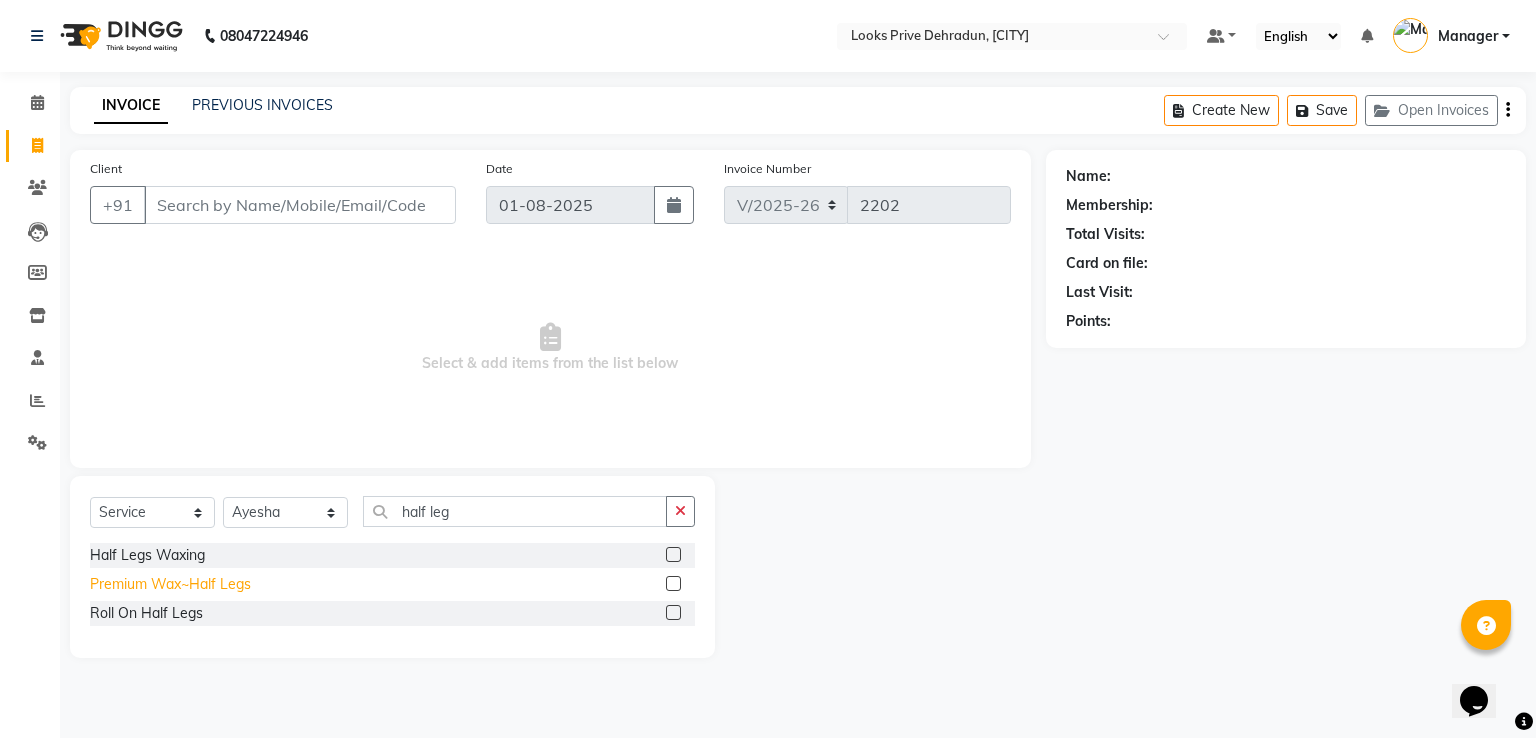 click on "Premium Wax~Half Legs" 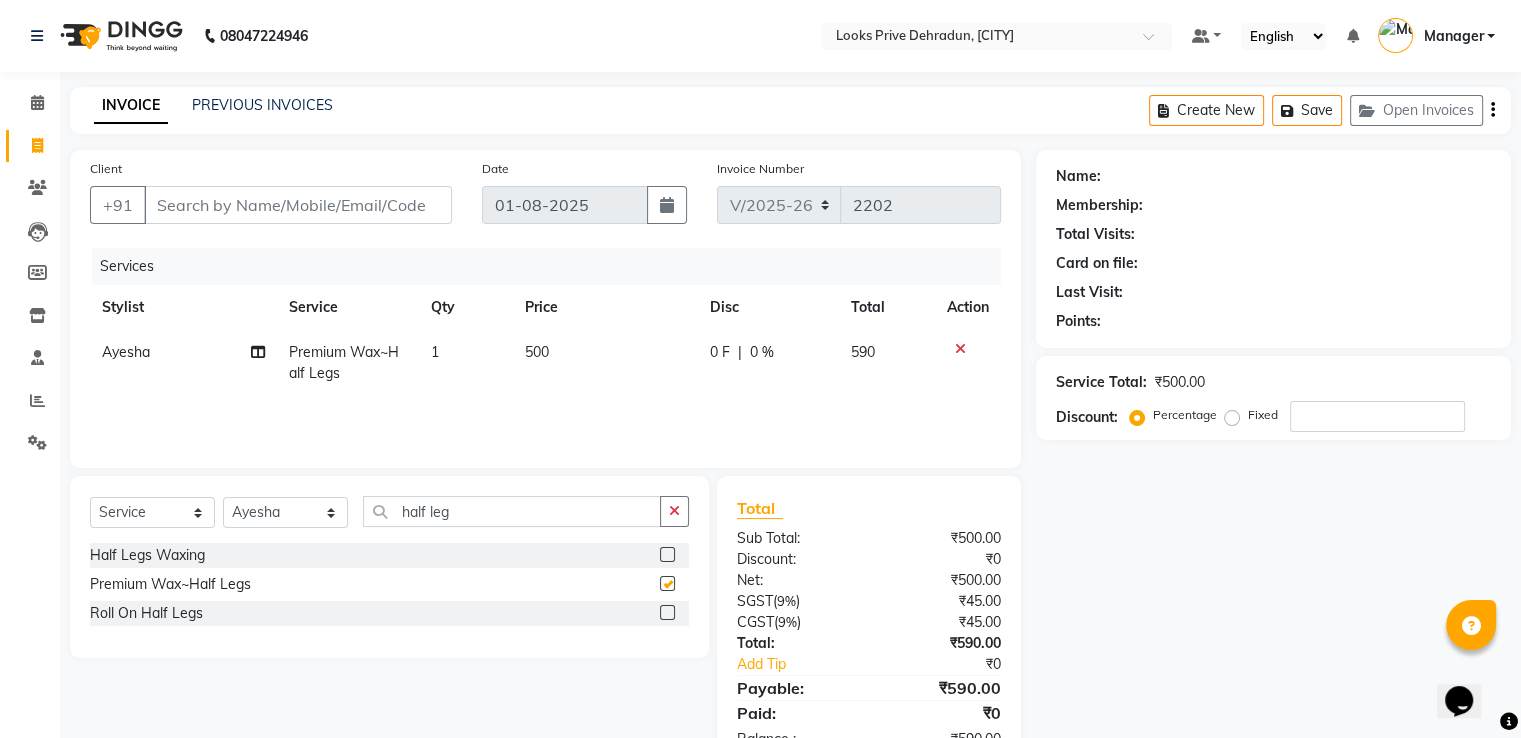 checkbox on "false" 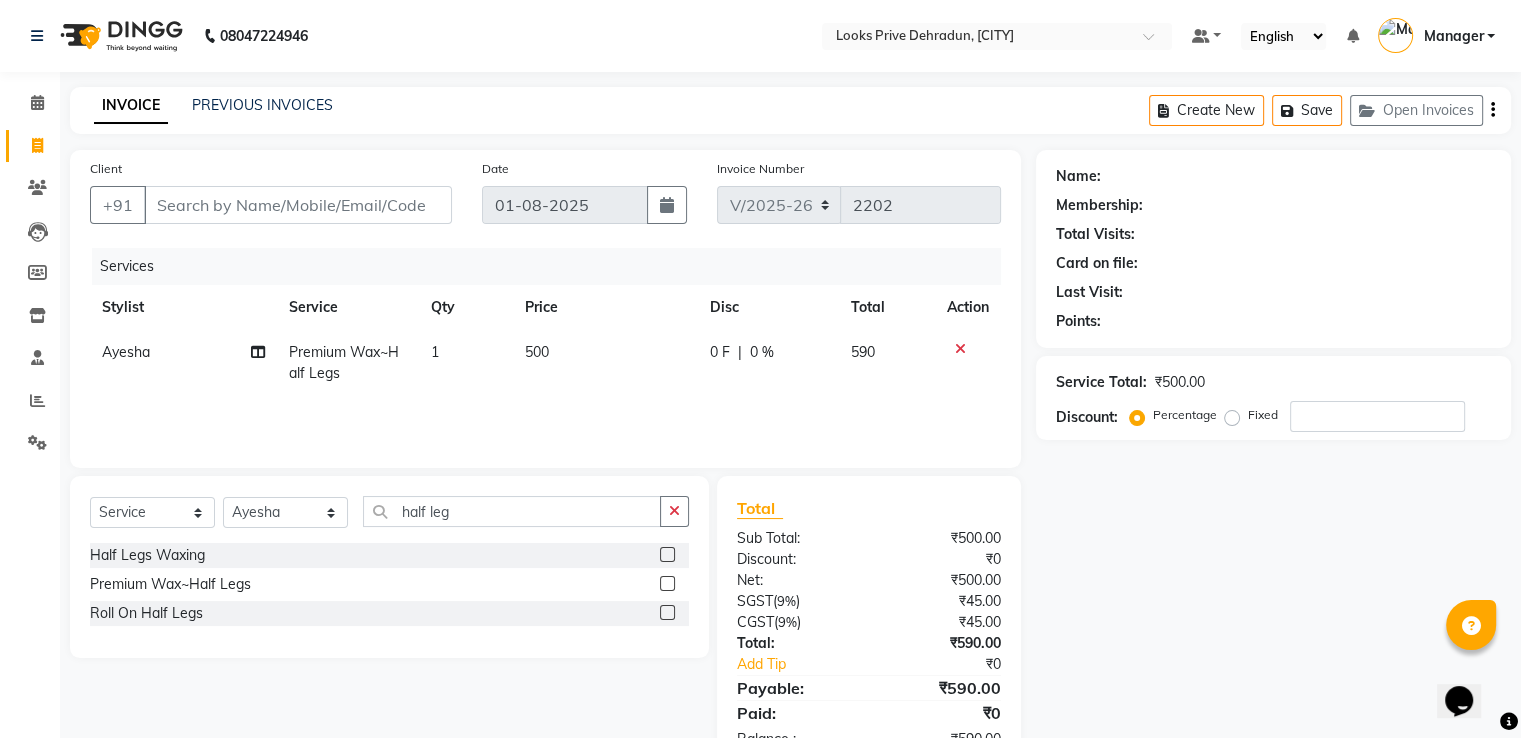 click on "500" 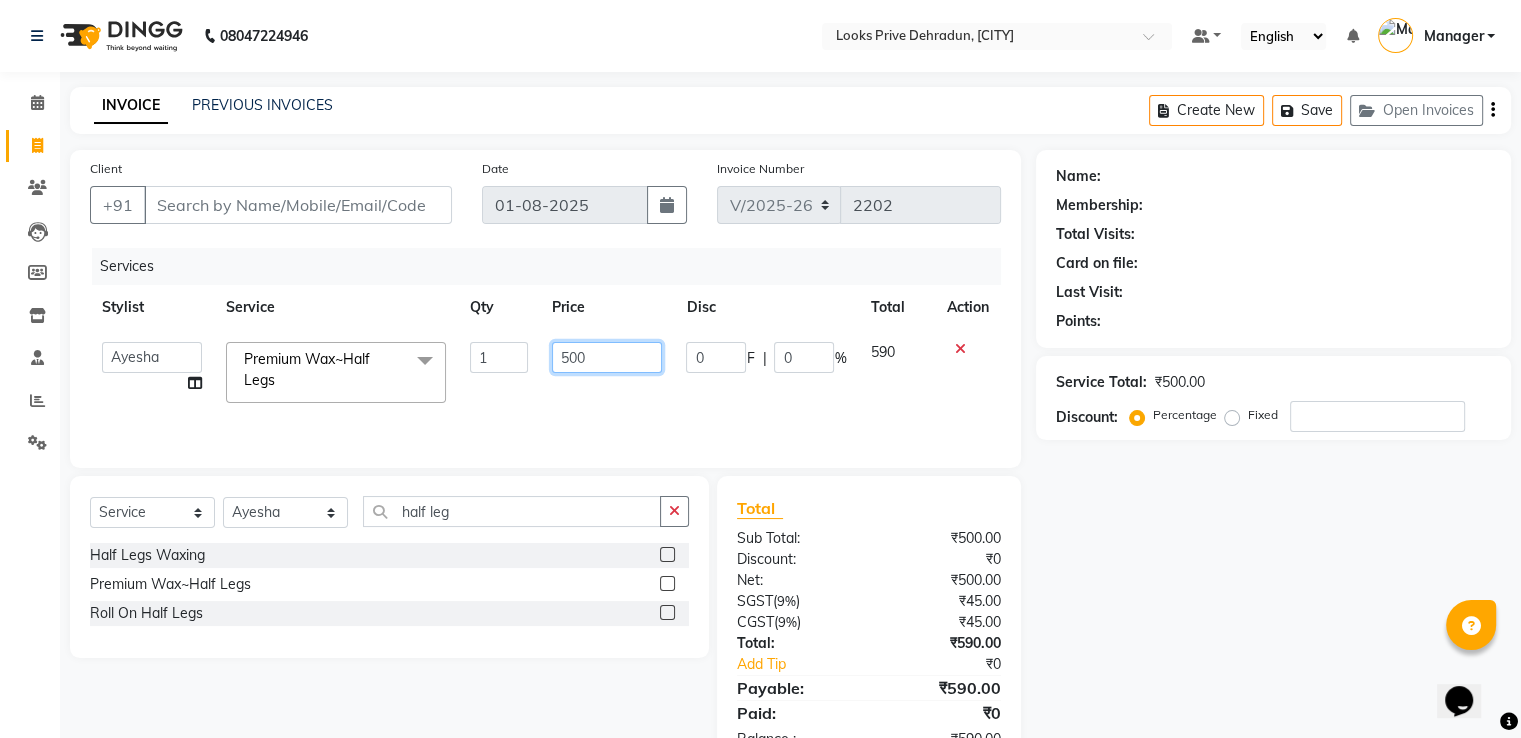 drag, startPoint x: 614, startPoint y: 356, endPoint x: 195, endPoint y: 384, distance: 419.9345 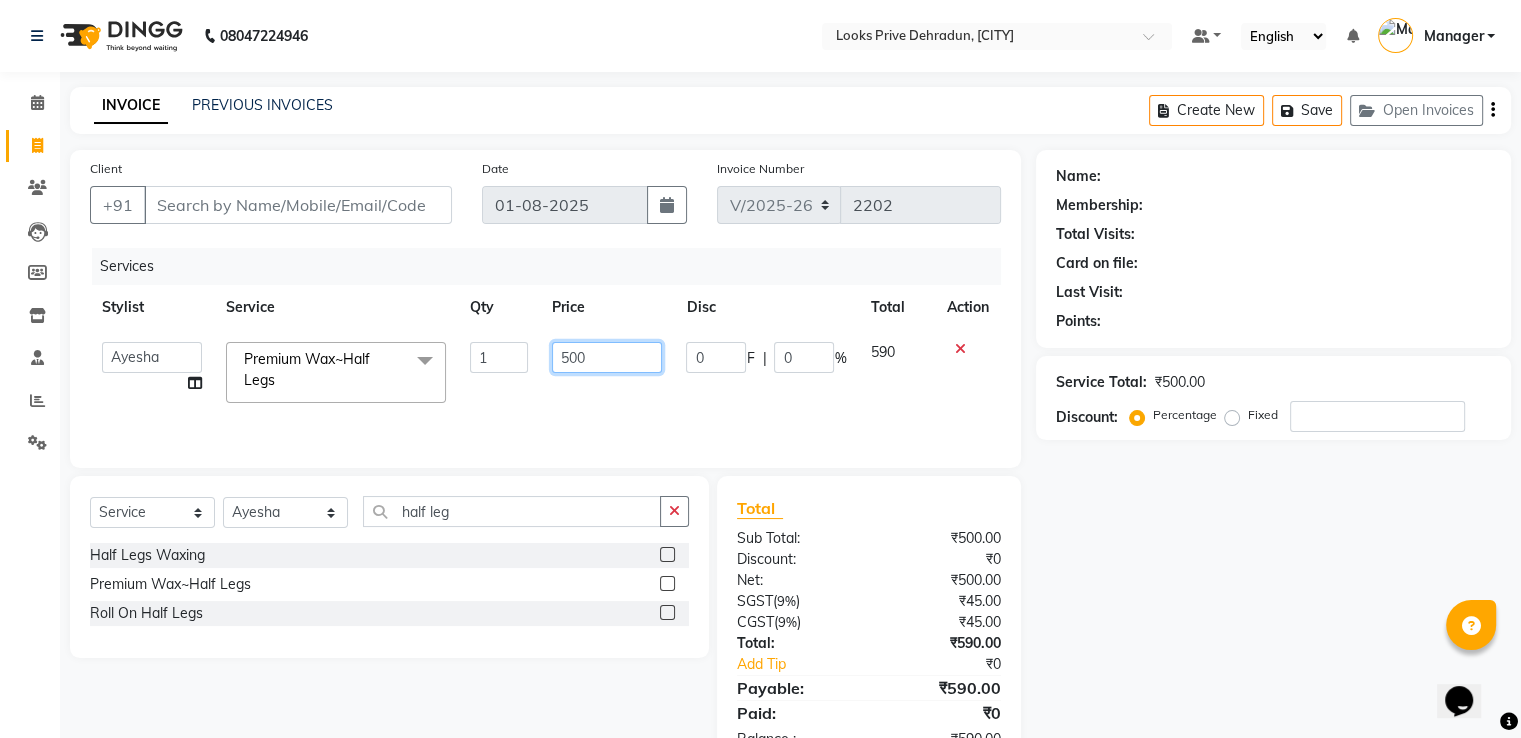 click on "[FIRST] [LAST]   [FIRST]   [FIRST]   [FIRST]   [FIRST]   [FIRST]   [FIRST]   [FIRST]   [FIRST]   [FIRST]   [FIRST]   [FIRST]   [FIRST]   [FIRST]   [FIRST]   [FIRST]   [FIRST]   [FIRST]   [FIRST]   [FIRST]  Premium Wax~Half Legs  x Big Toes French Tip Repair Gel French Extension Gel Tip Repair Gel Infills Gel Overlays Gel Extension Gel Nail Removal Natural Nail Extensions French Nail Extensions Gel Polish Removal Extension Removal Nail Art Recruiter French Ombre Gel Polish Nail Art Nedle Cutical Care Nail Art Brush French Gel Polish French Glitter Gel Polish Gel Polish Touchup                                   Nail Art Per Finger(F)* 3D Nail Art Recruiter Nail Art with Stones/Foil/Stickers per Finger Acrylic Overlays Nail Extension Refill Finger Tip Repair Acrylic Removal Gel Polish Application Gel Overlays Refills  Stick on Nails Full Arms Bleach Face Bleach(F) Bleach Full Back/Front Full Body Bleach Half Front/Back Full Legs Bleach Detan(F) Detan(M) Face Bleach(M) Detan Face & Neck Bleach Face and Neck Liner 1" 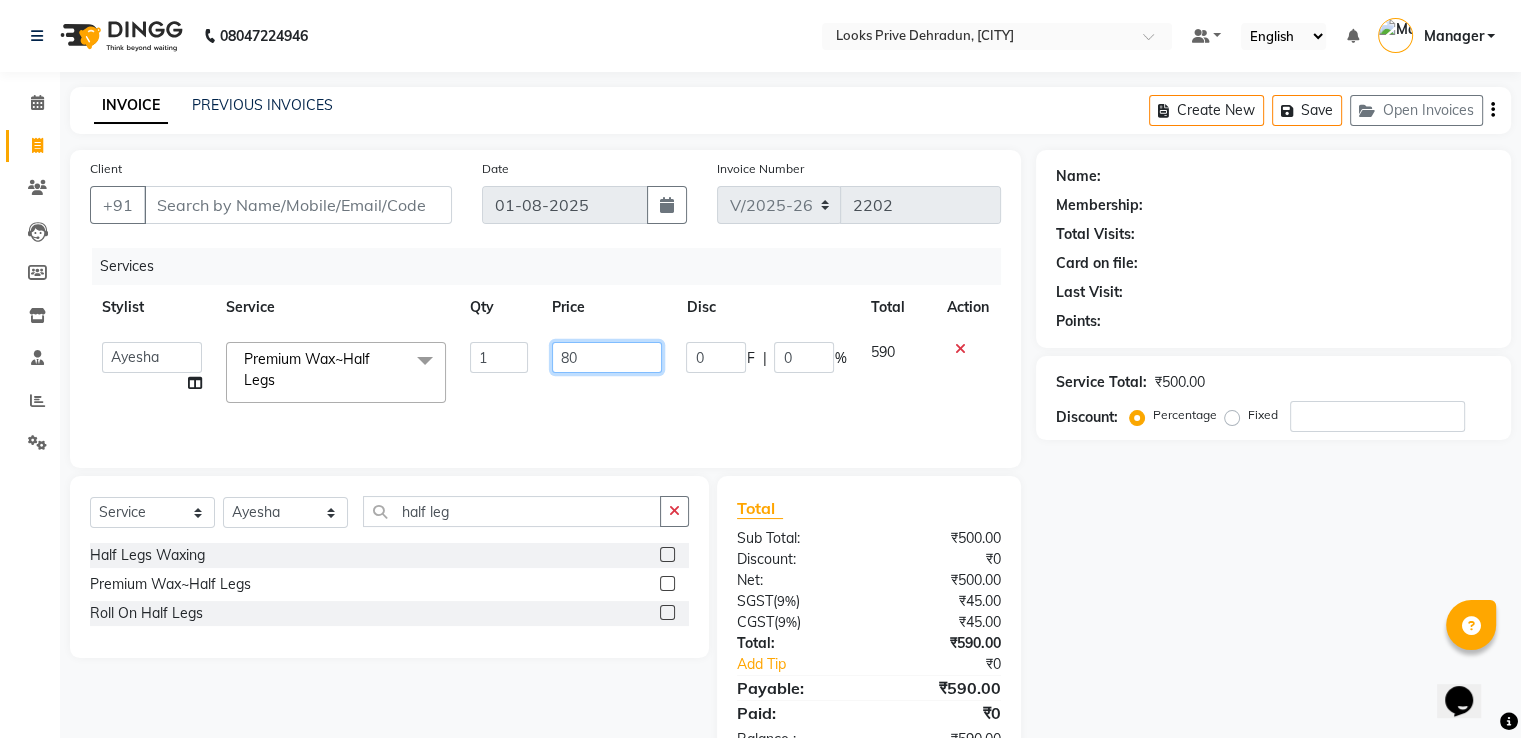 type on "800" 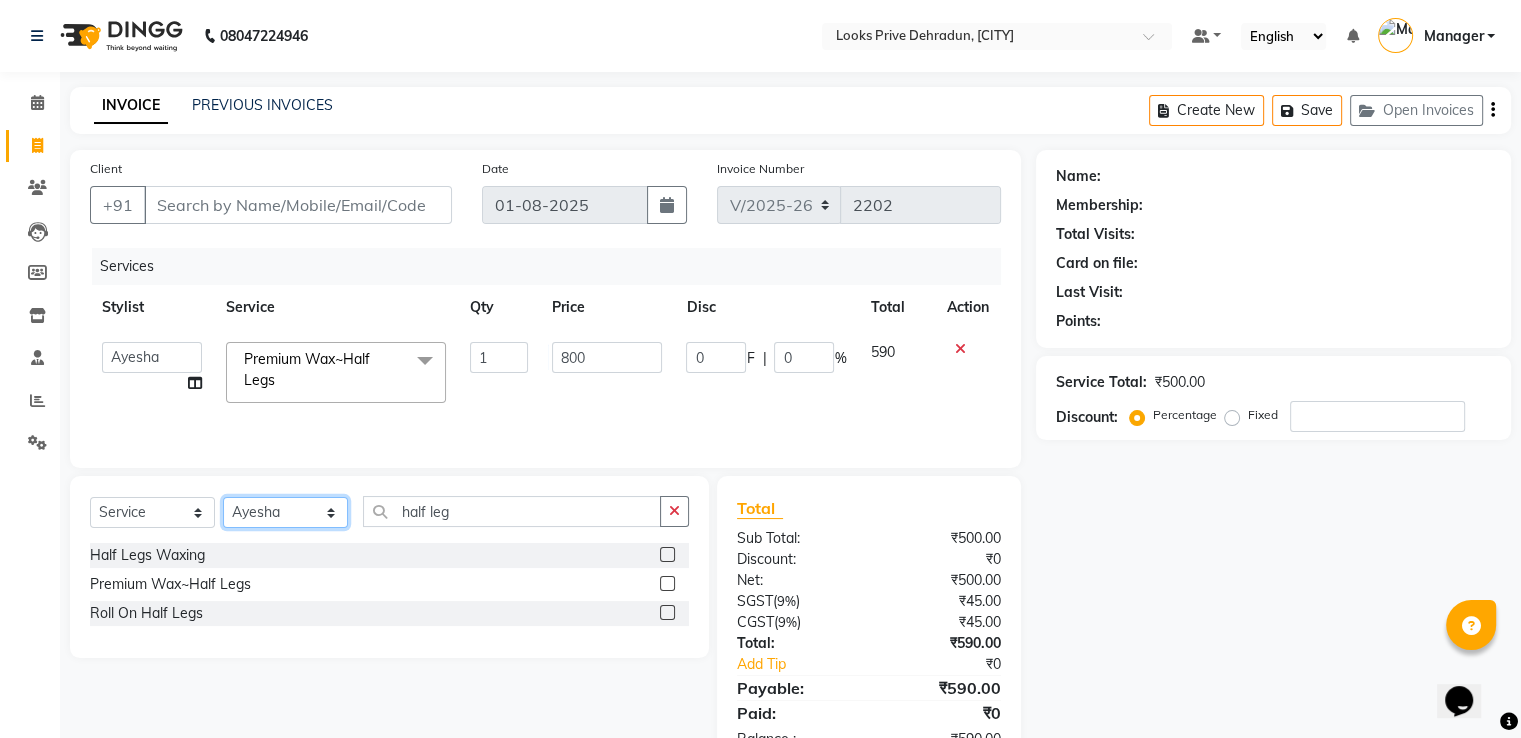 click on "Select Stylist [FIRST] [FIRST] [FIRST] [FIRST] [FIRST] [FIRST] [FIRST] [FIRST] [FIRST] [FIRST] [FIRST] [FIRST] [FIRST] [FIRST] [FIRST] [FIRST] [FIRST] [FIRST]" 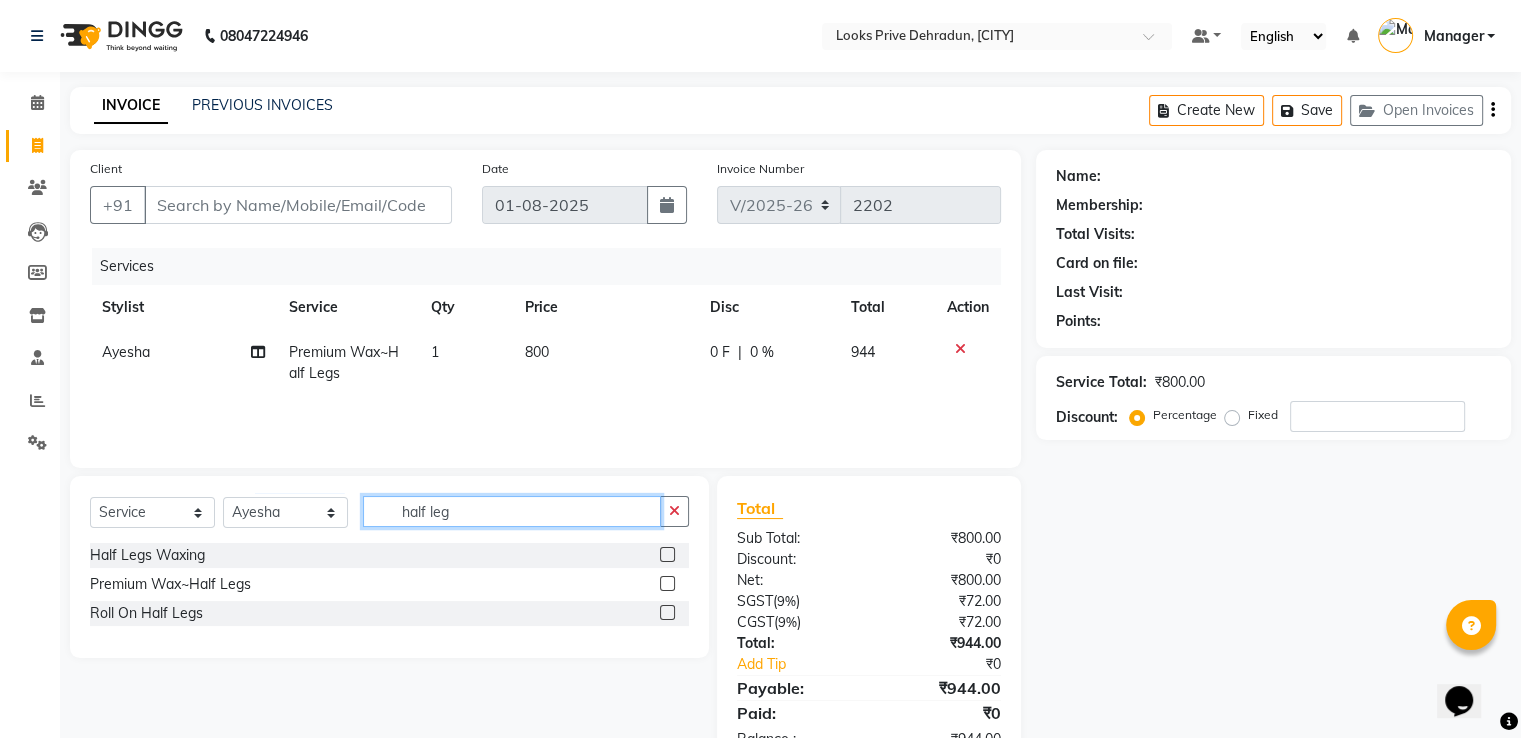 click on "half leg" 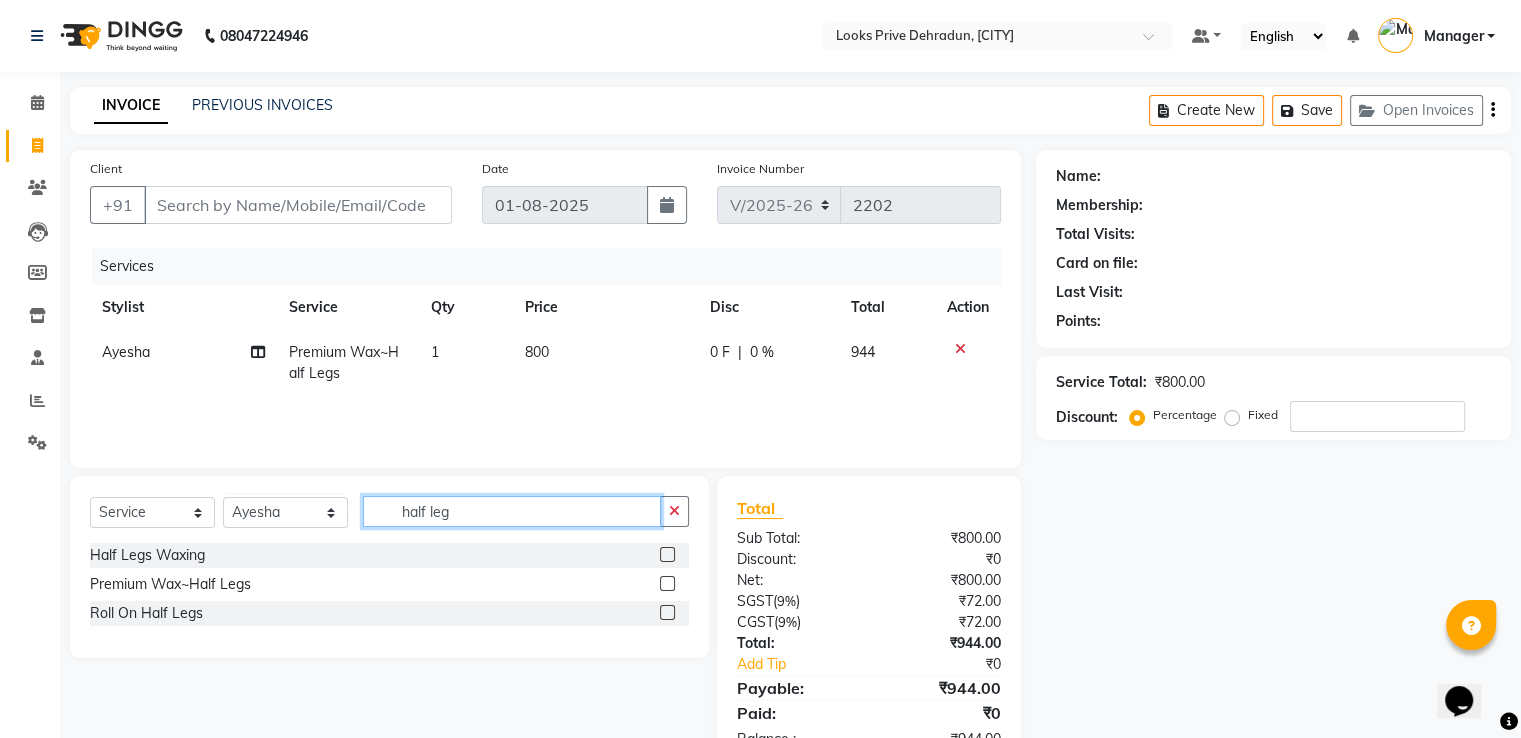 drag, startPoint x: 468, startPoint y: 507, endPoint x: 117, endPoint y: 472, distance: 352.7407 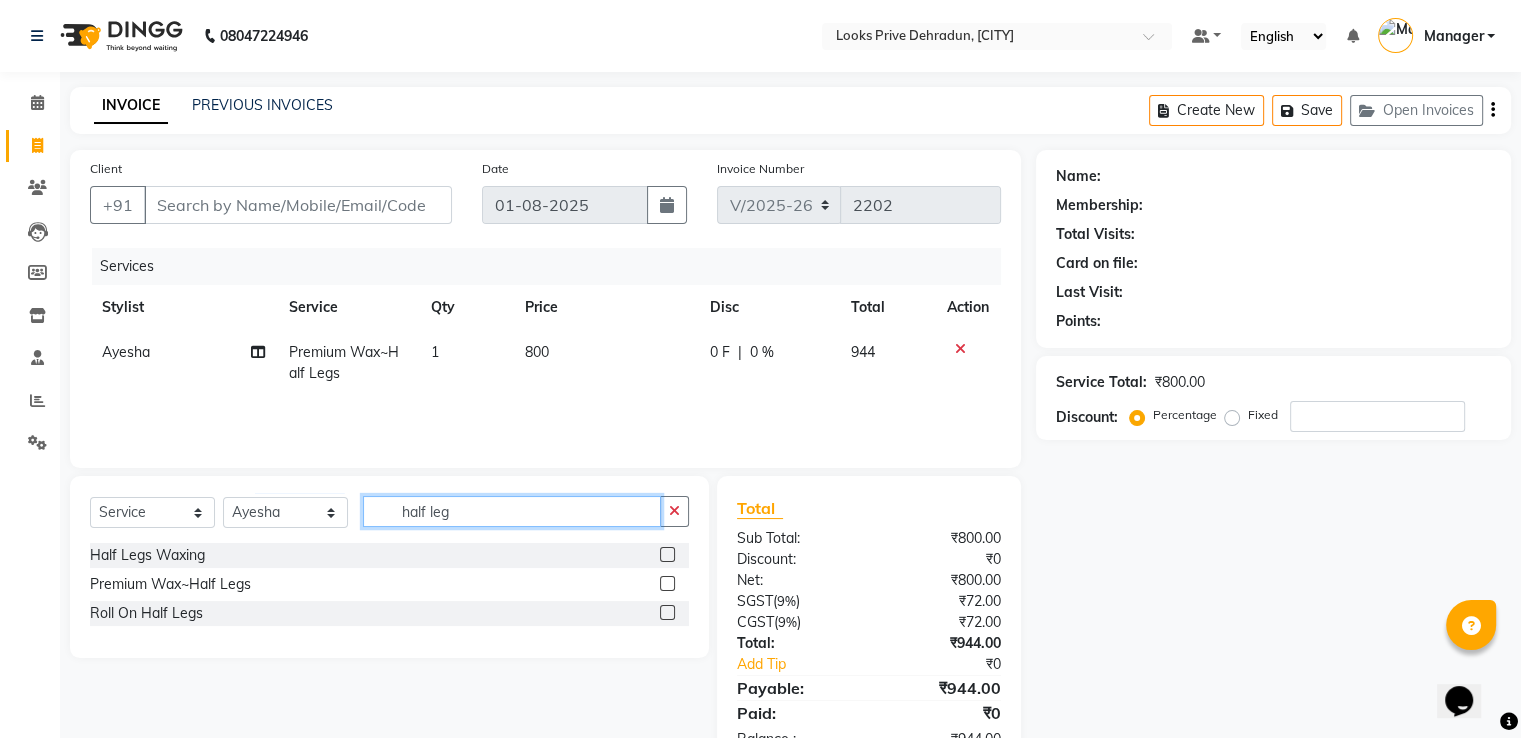 type on "e" 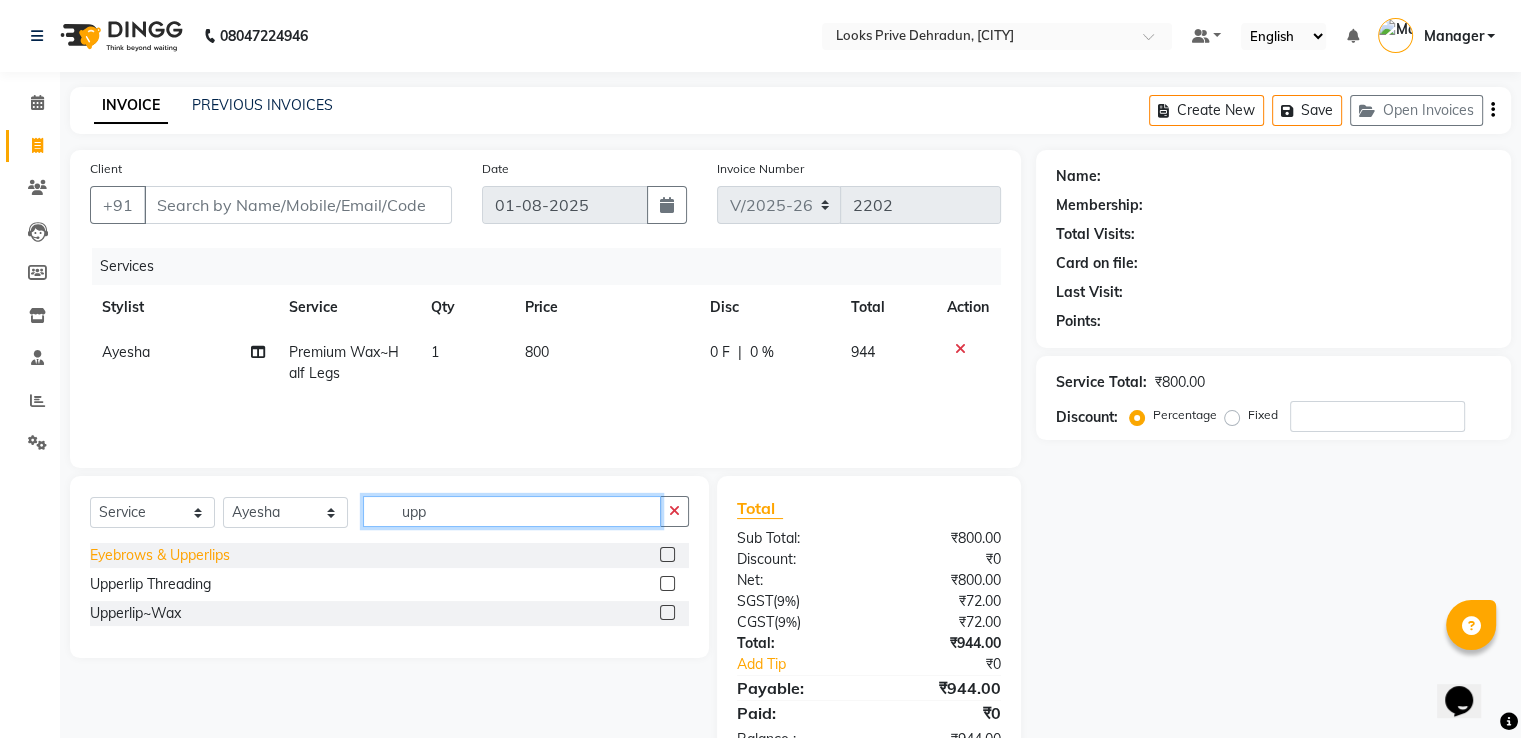 type on "upp" 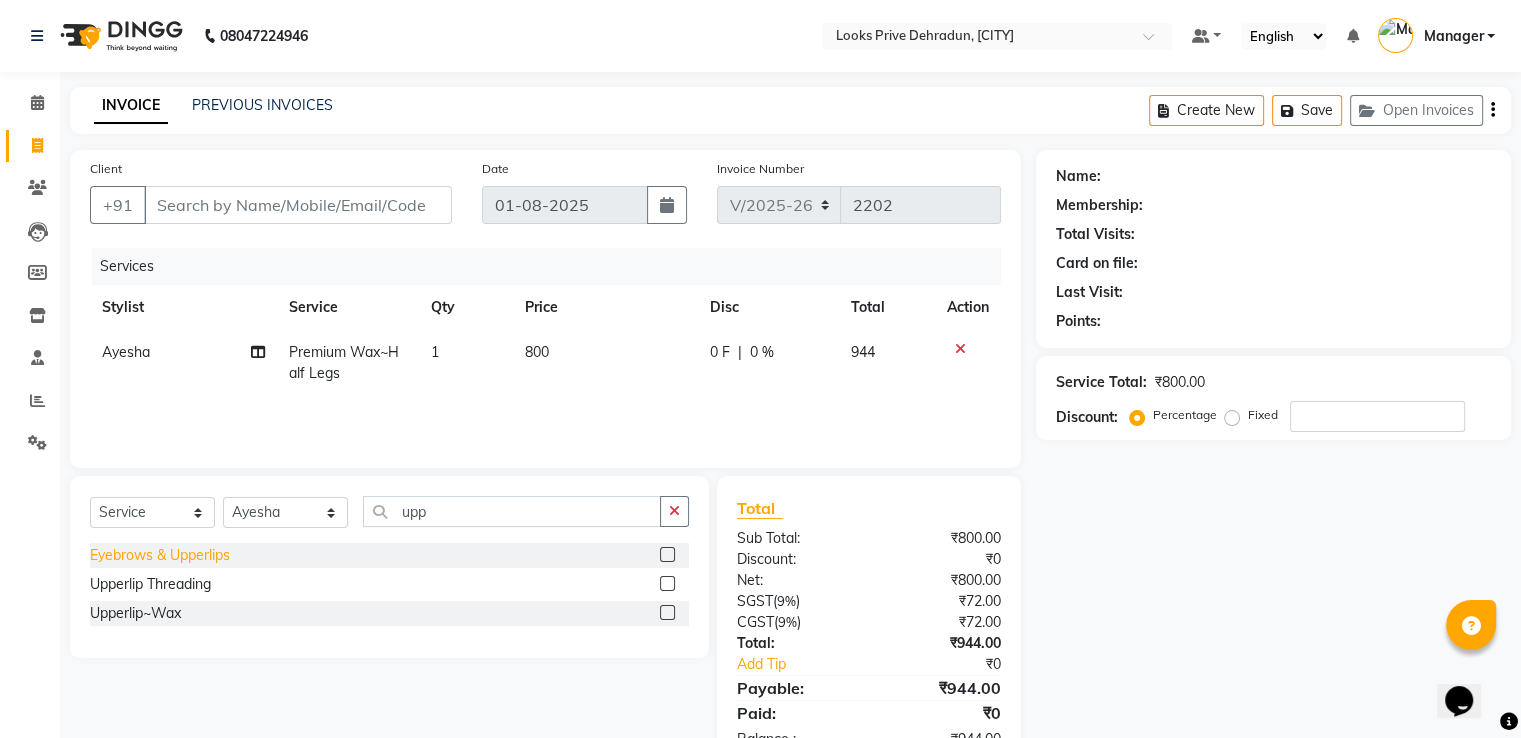 click on "Eyebrows & Upperlips" 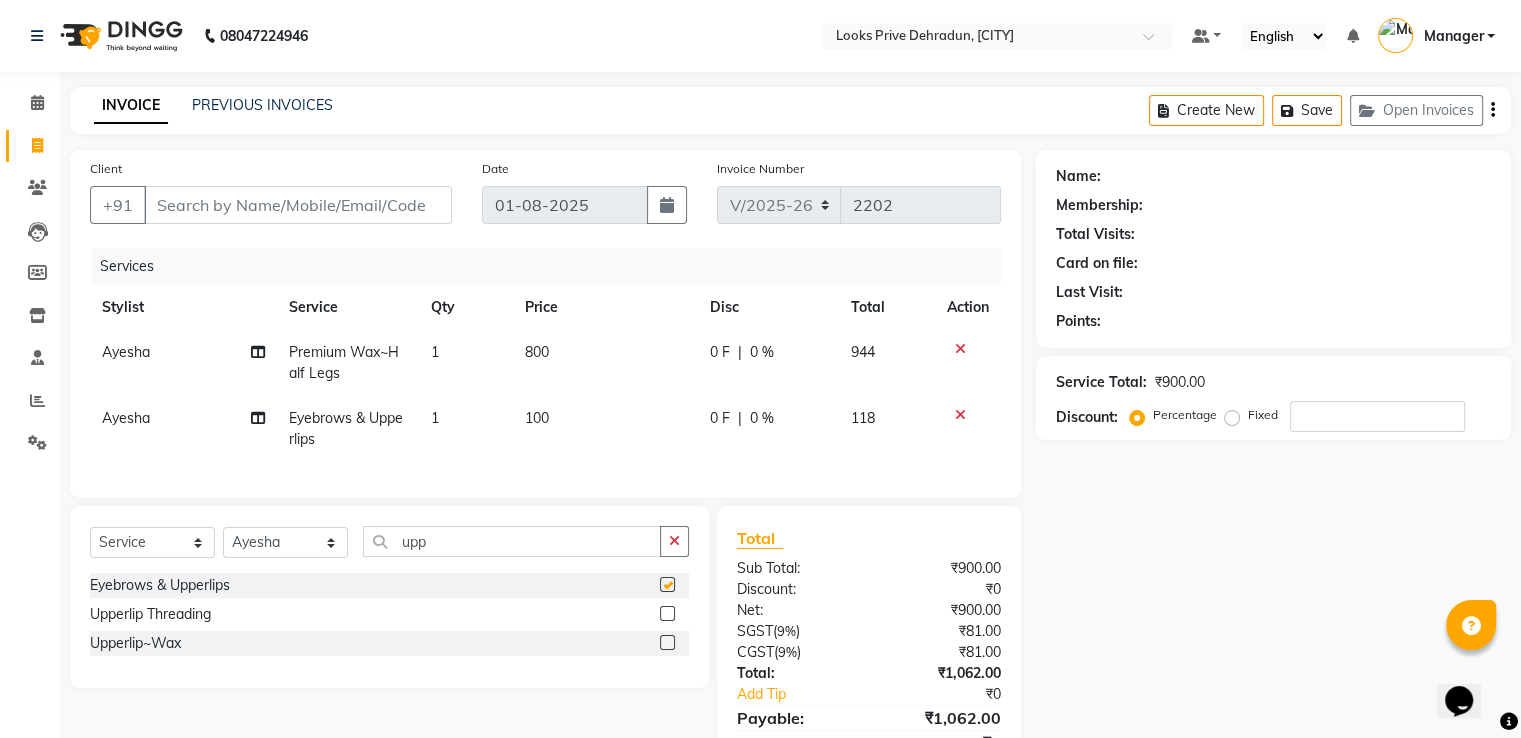 checkbox on "false" 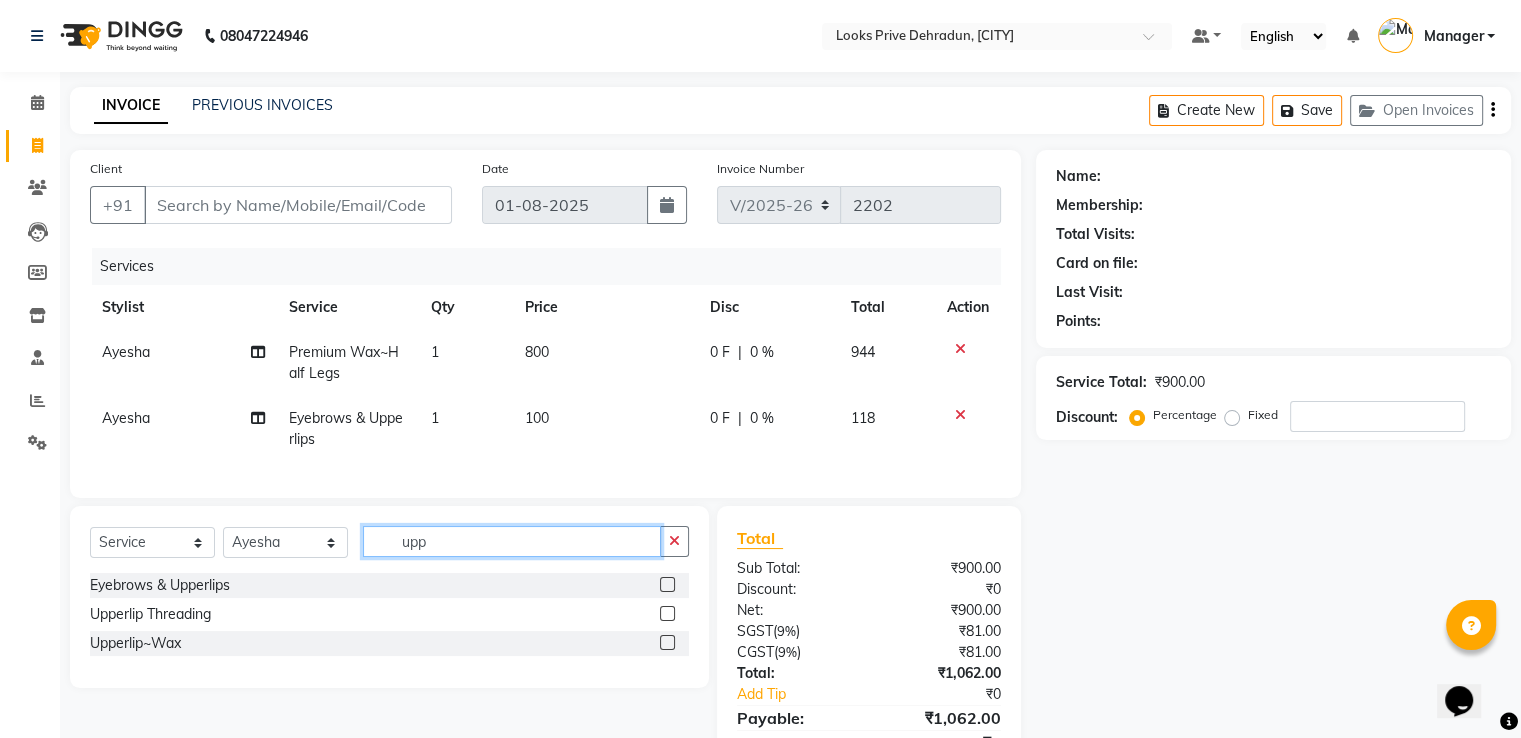 drag, startPoint x: 448, startPoint y: 565, endPoint x: 0, endPoint y: 591, distance: 448.75385 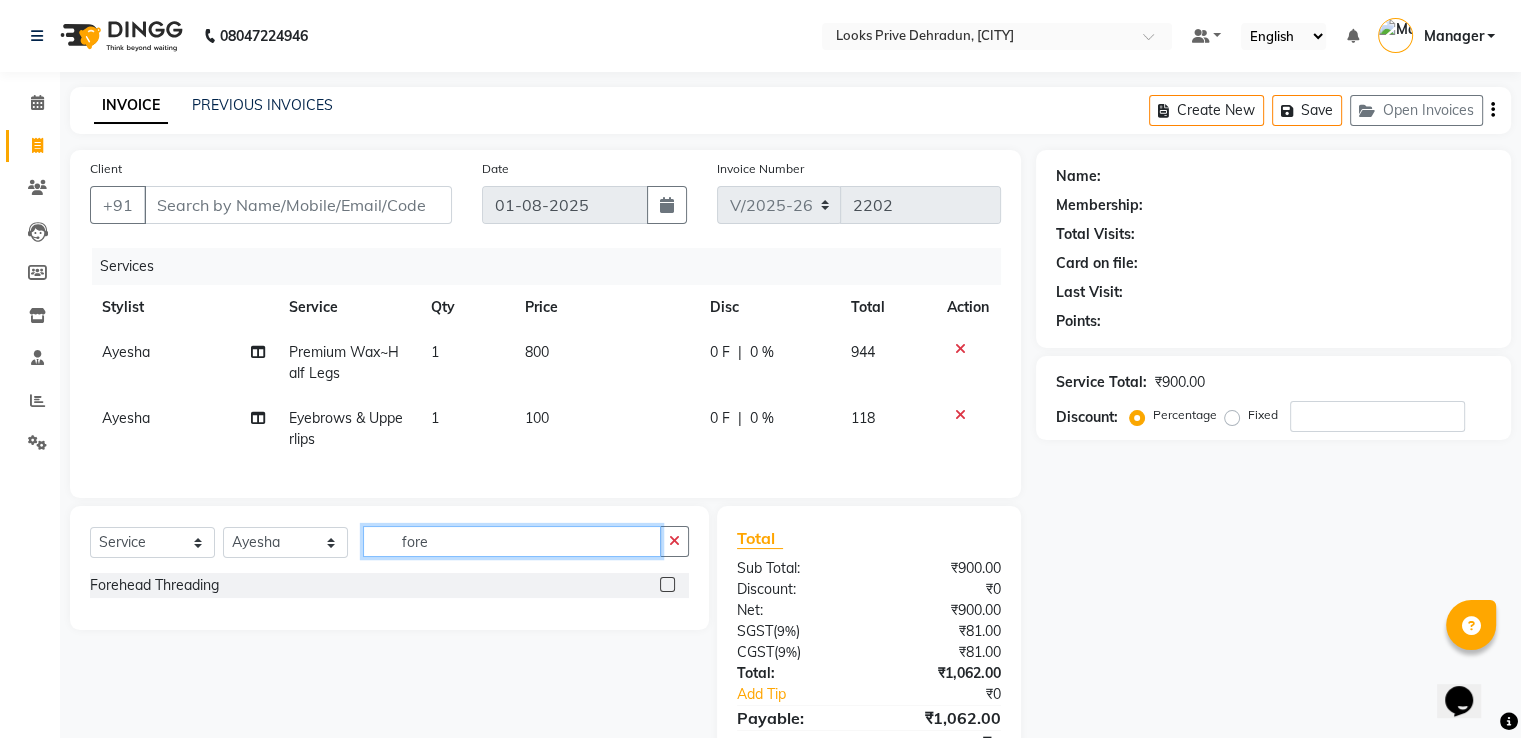 type on "fore" 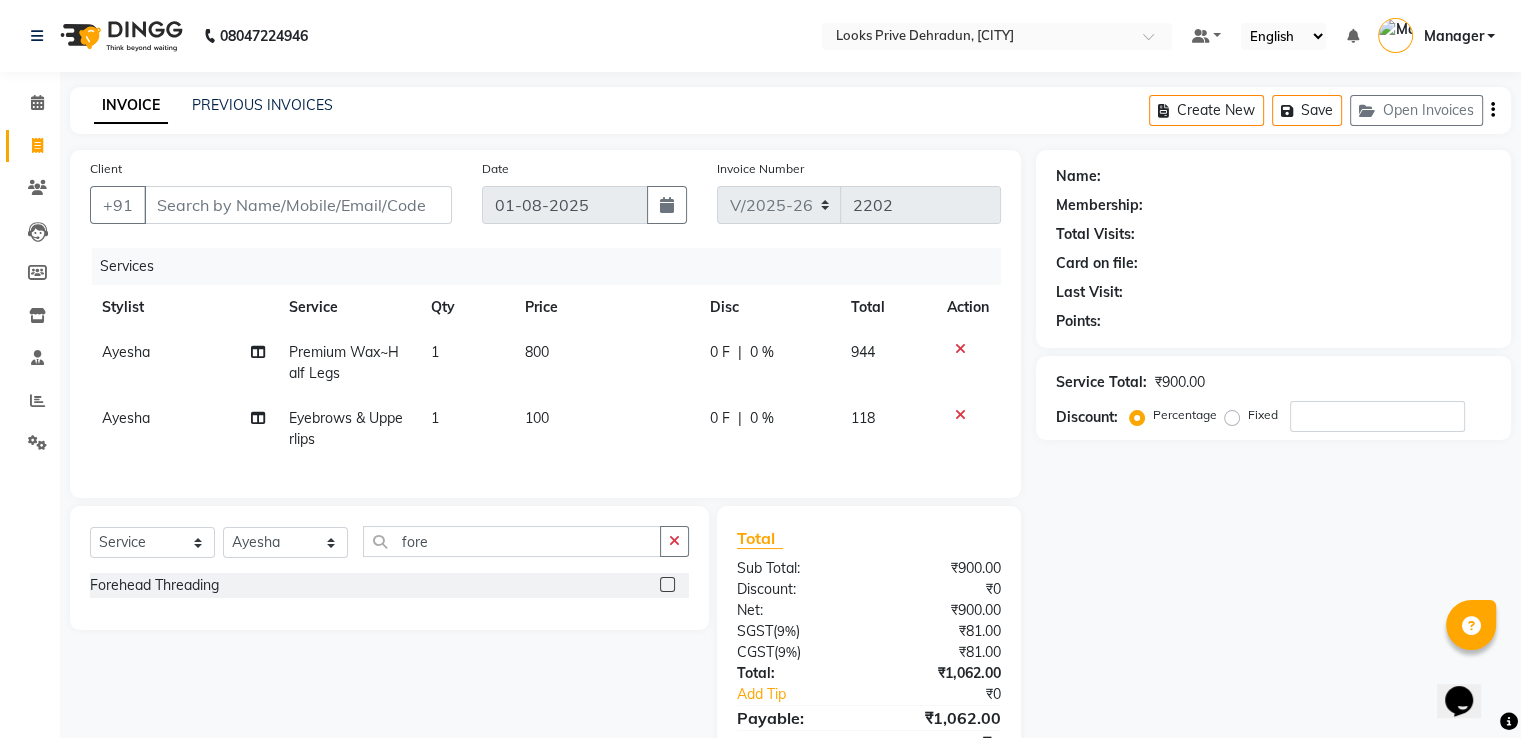 click on "Forehead Threading" 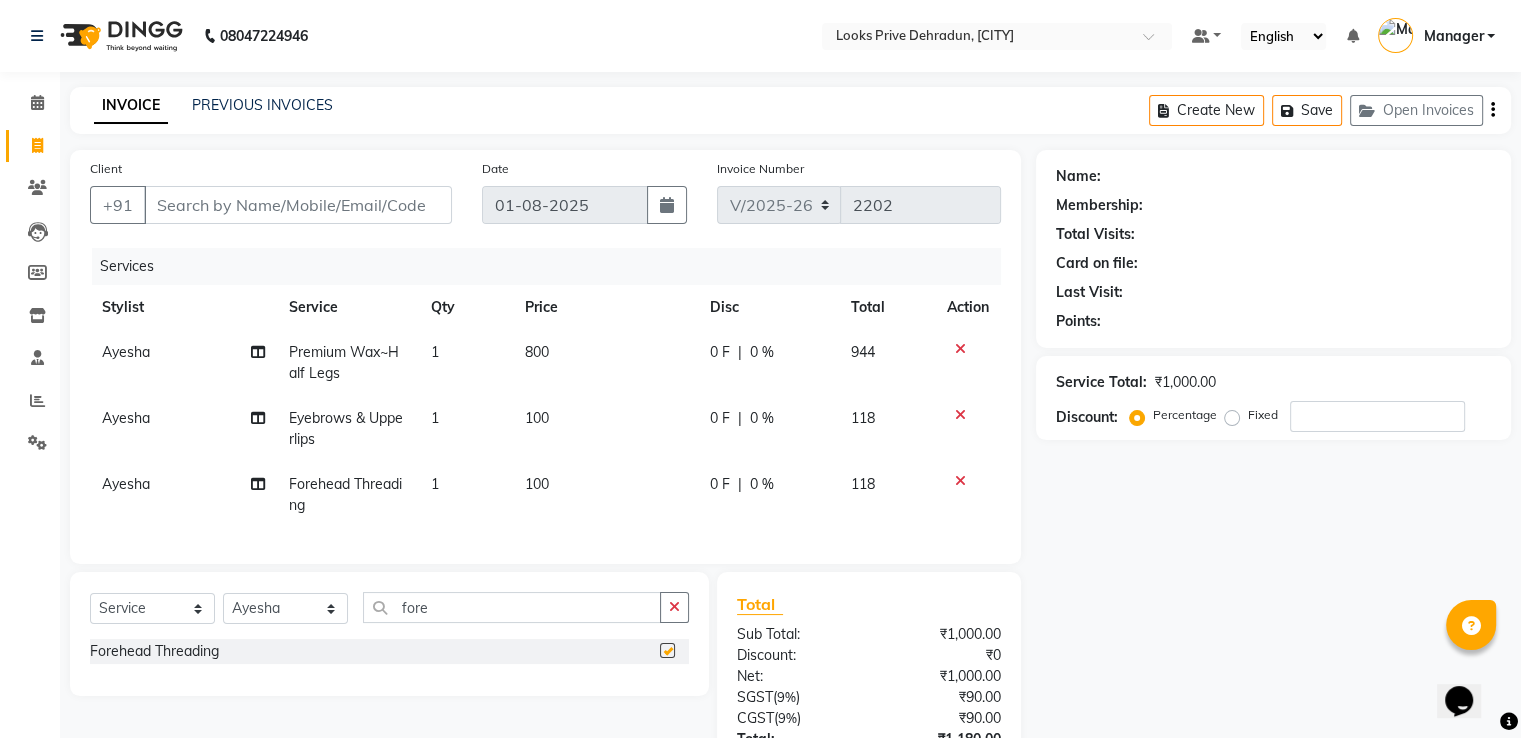 checkbox on "false" 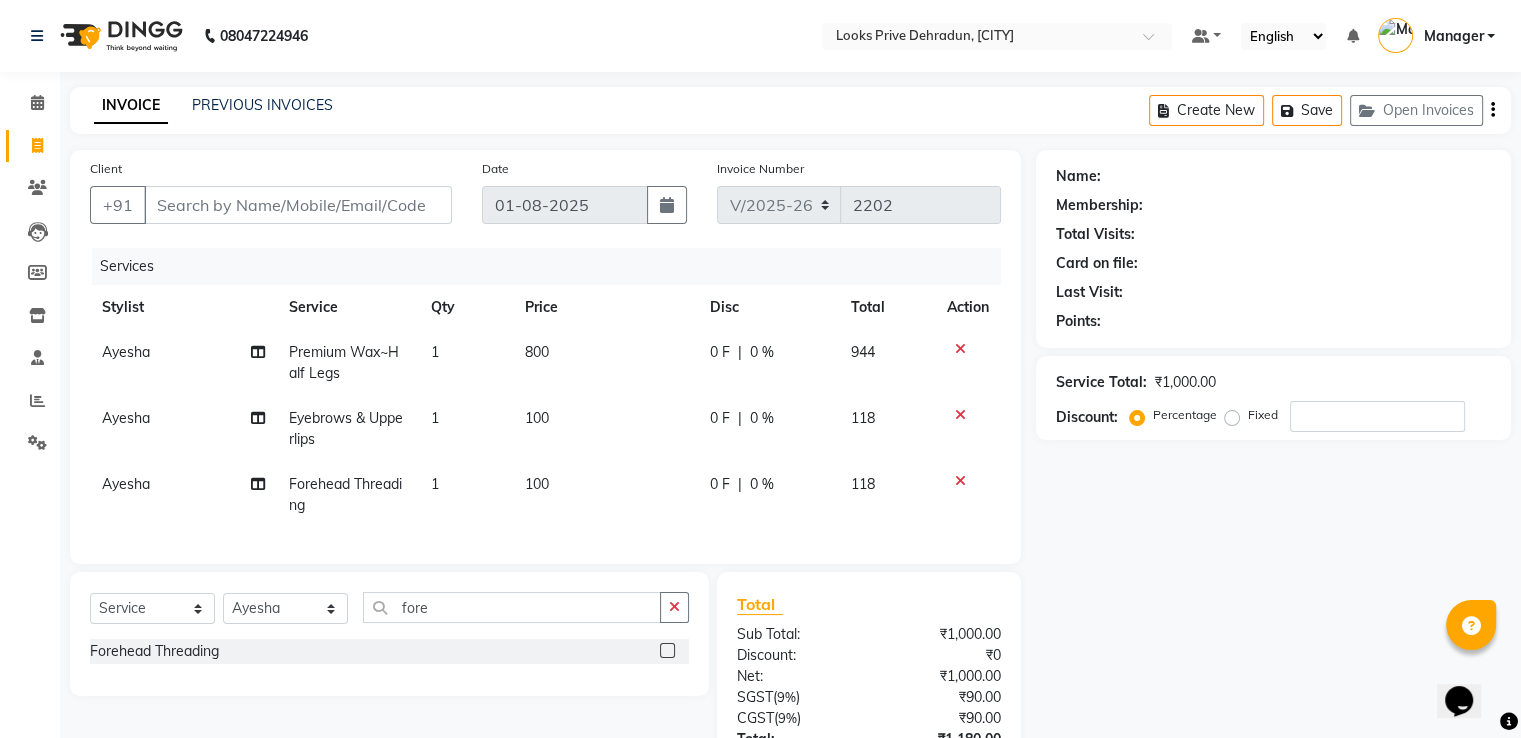 click on "100" 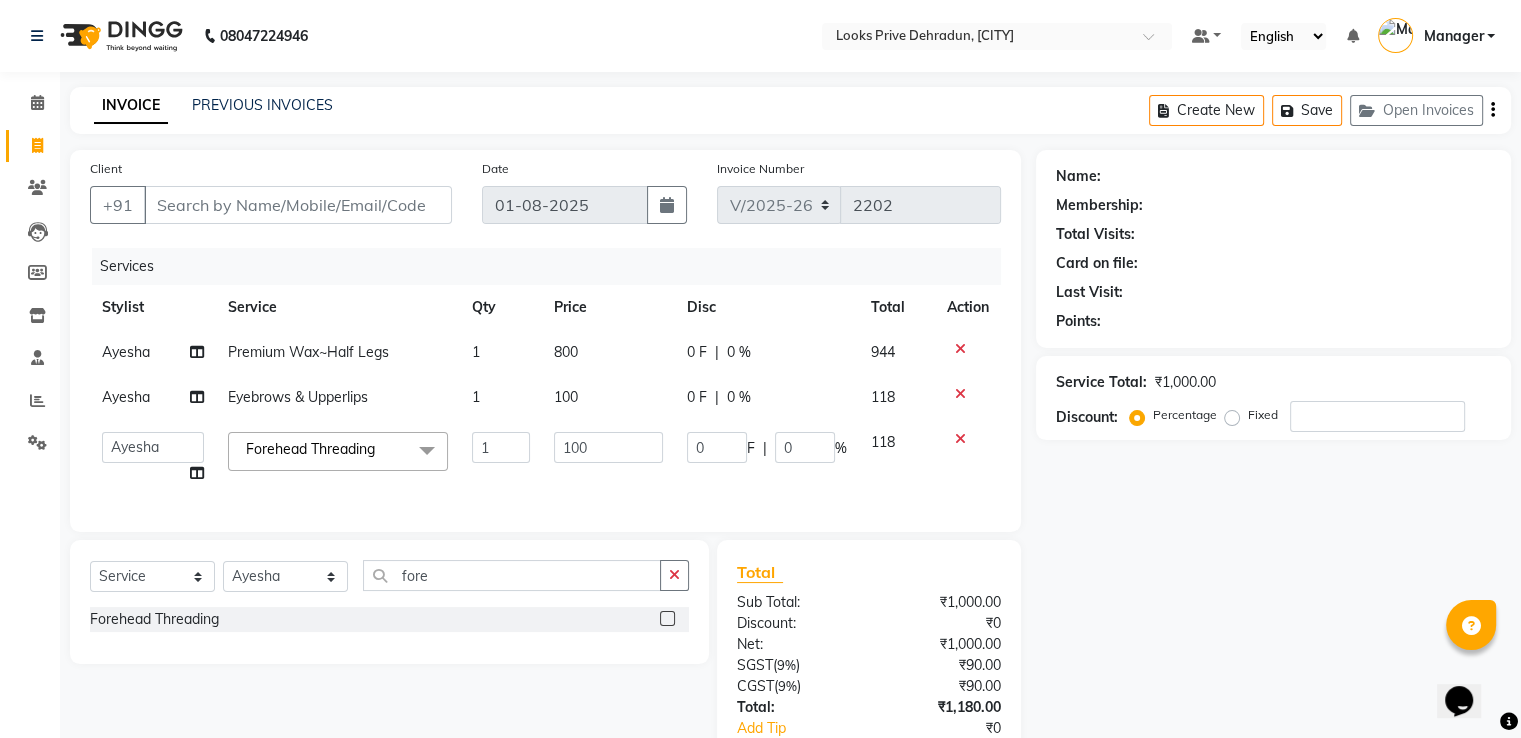 click on "100" 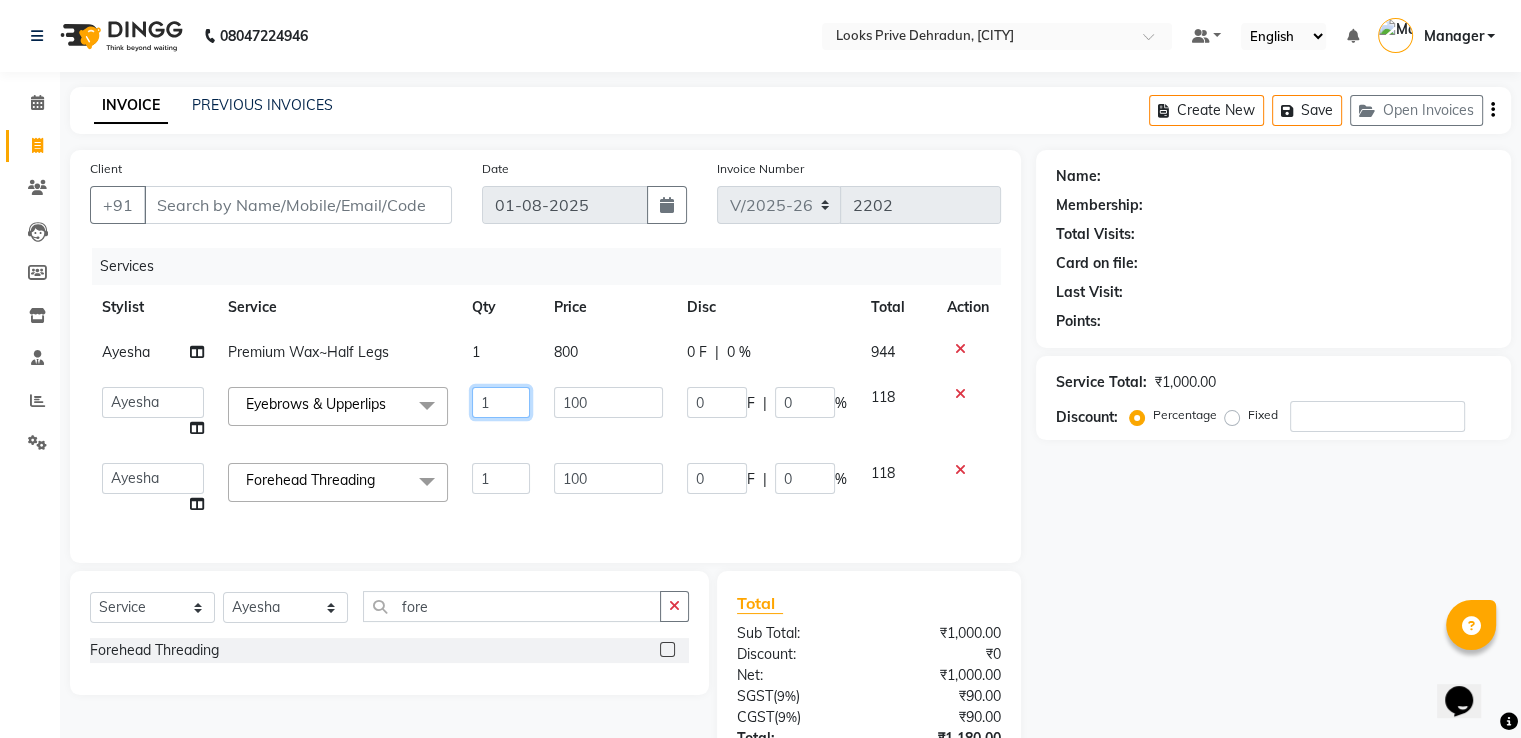 drag, startPoint x: 380, startPoint y: 394, endPoint x: 352, endPoint y: 389, distance: 28.442924 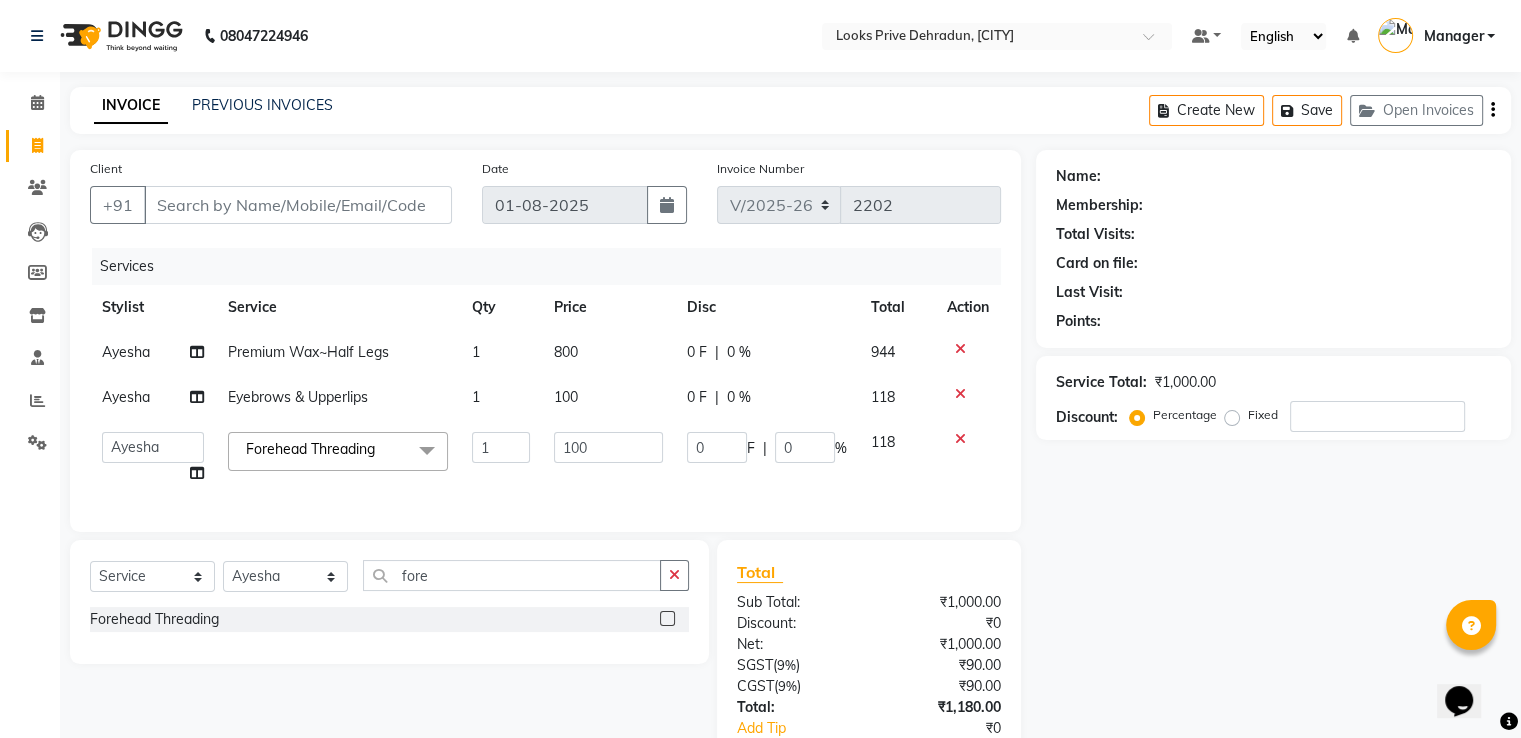 click on "100" 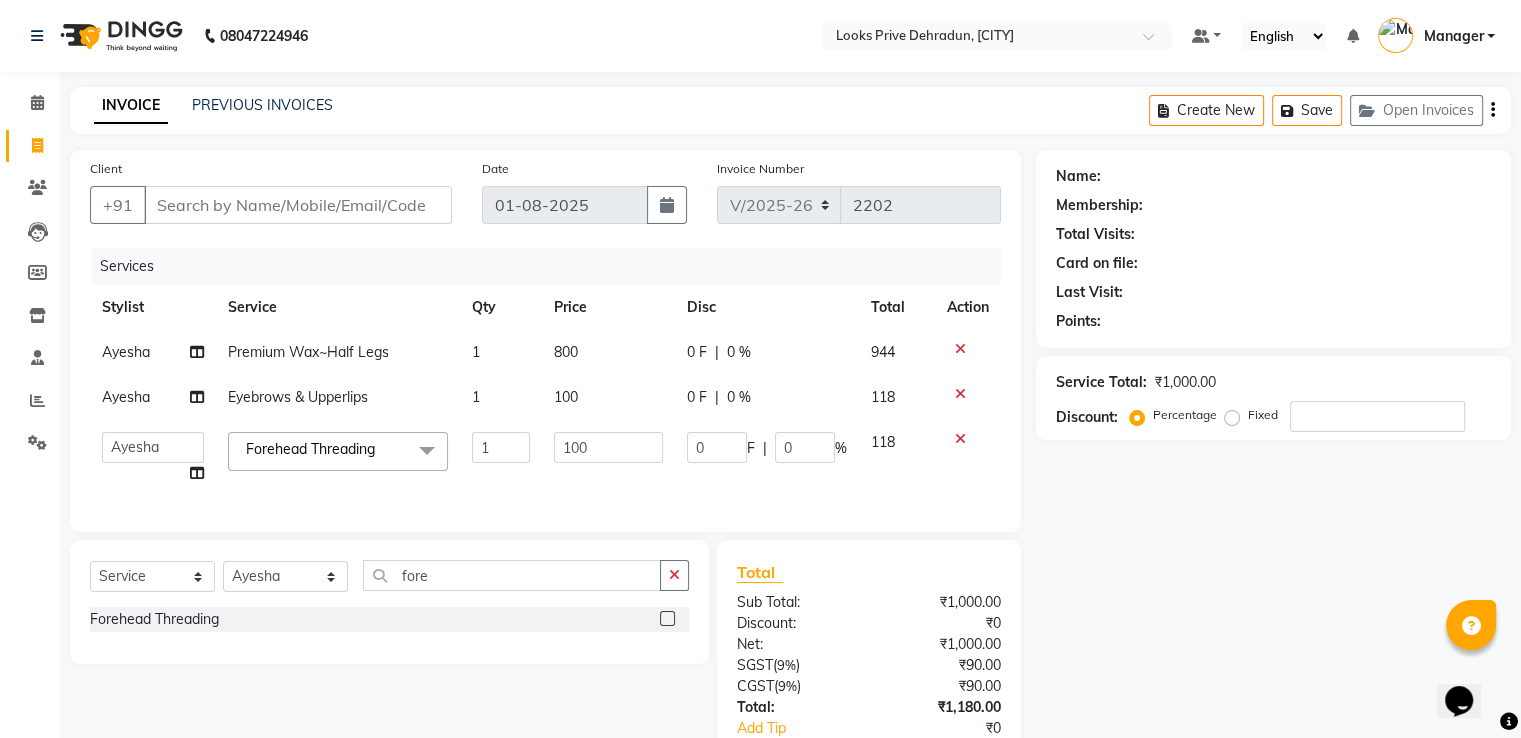 select on "76838" 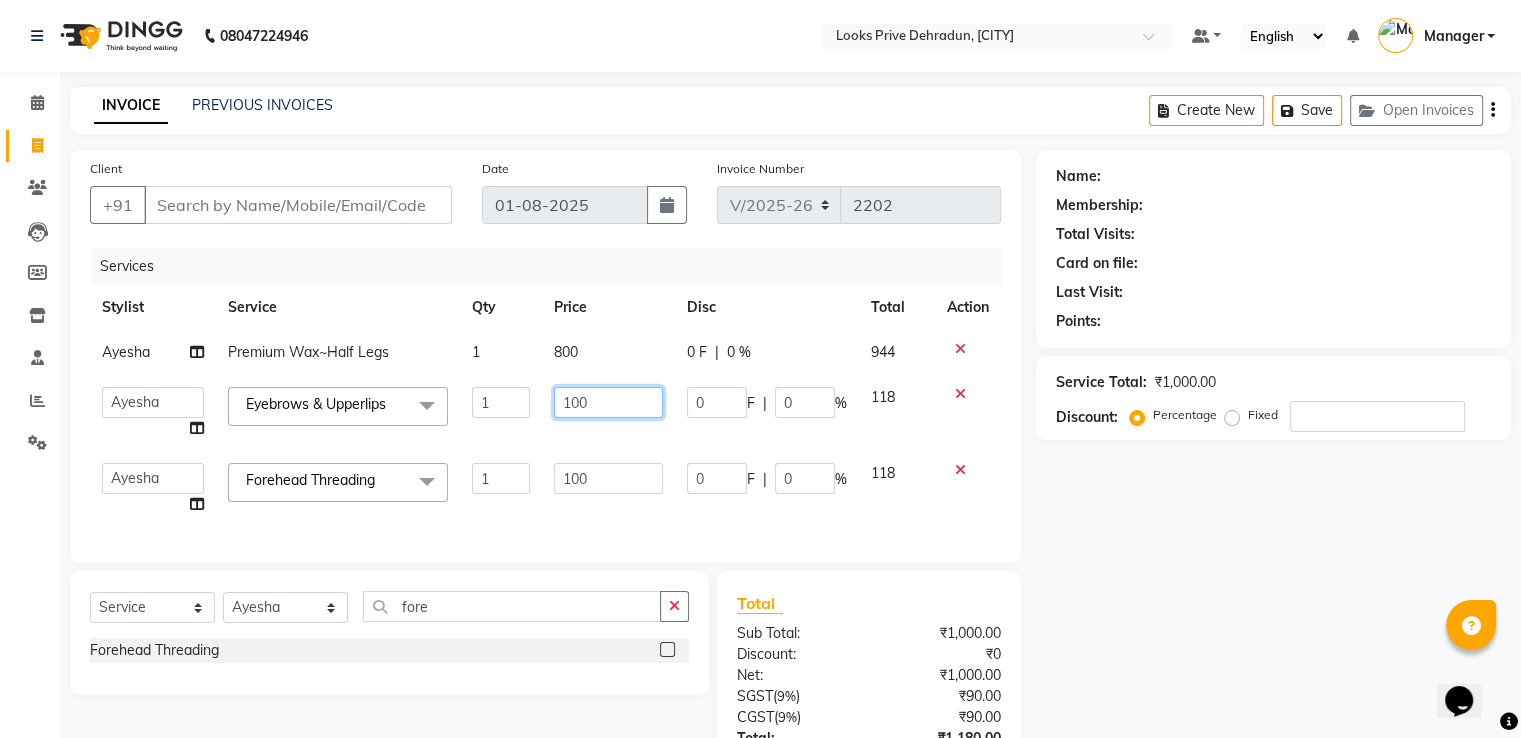 drag, startPoint x: 592, startPoint y: 401, endPoint x: 565, endPoint y: 404, distance: 27.166155 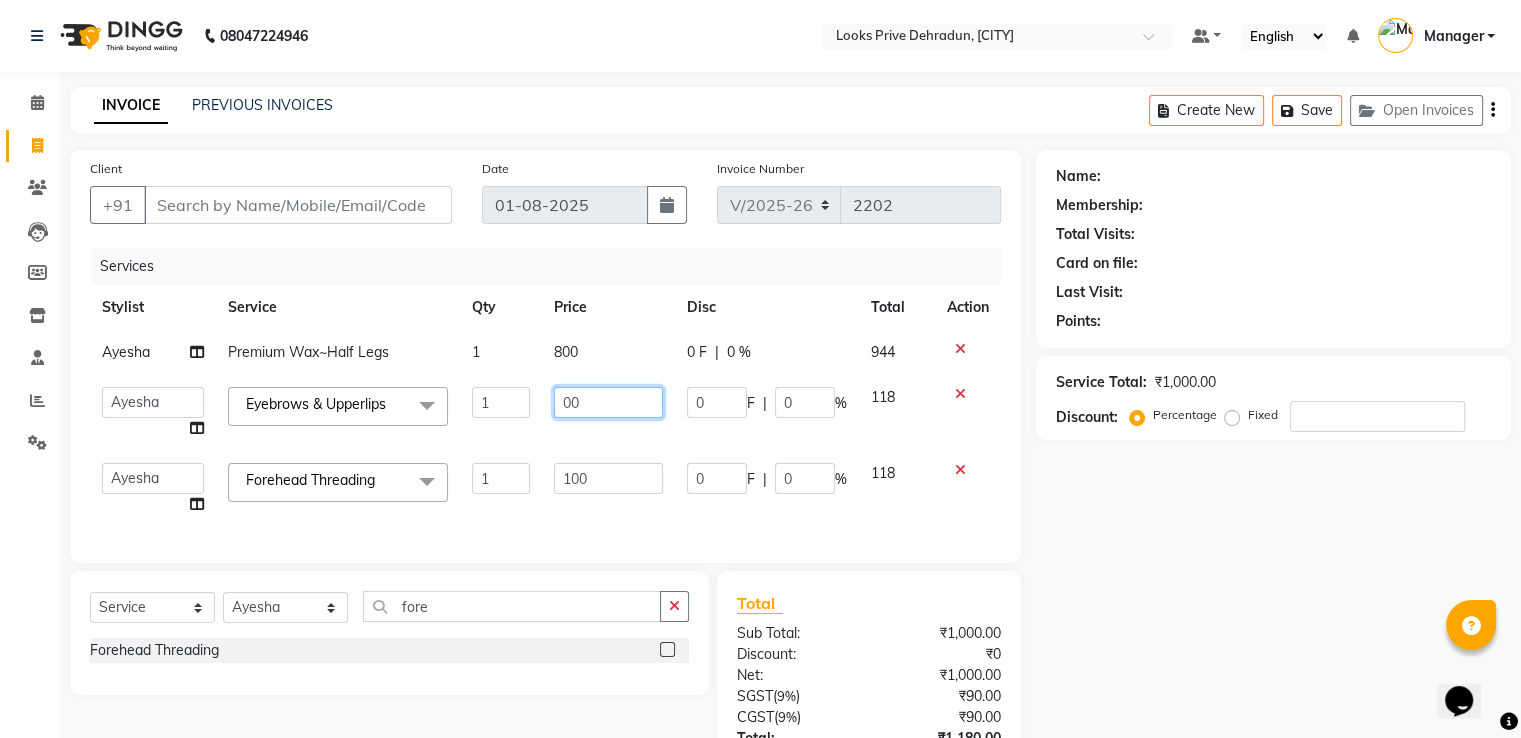 type on "200" 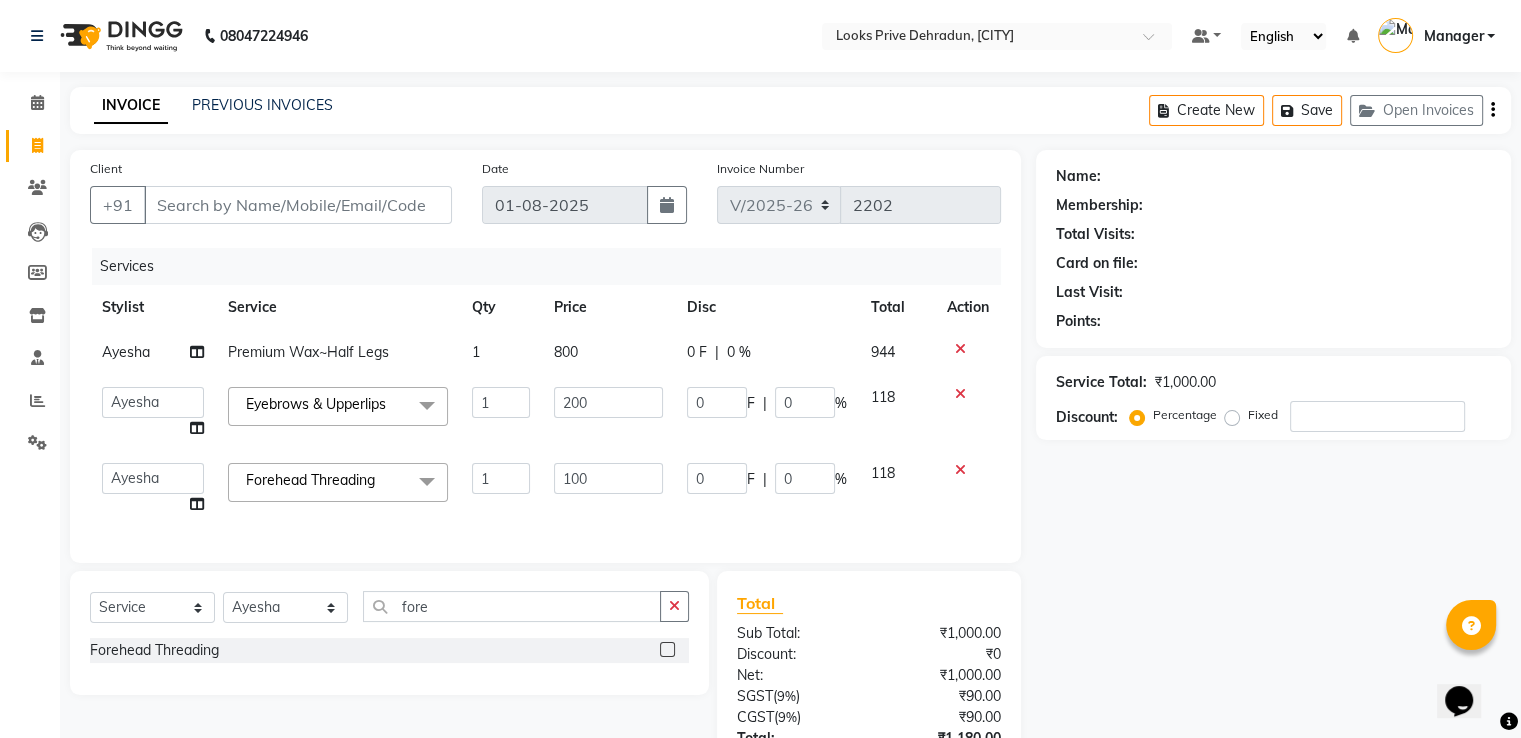 click on "Services Stylist Service Qty Price Disc Total Action [FIRST] Premium Wax~Half Legs 1 800 0 F | 0 % 944  [FIRST]   [FIRST]   [FIRST]   [FIRST]   [FIRST]   [FIRST]   [FIRST]   [FIRST]   [FIRST]   [FIRST]   [FIRST]   [FIRST]   [FIRST]   [FIRST]   [FIRST]   [FIRST]   [FIRST]   [FIRST]  Eyebrows & Upperlips  x Big Toes French Tip Repair Gel French Extension Gel Tip Repair Gel Infills Gel Overlays Gel Extension Gel Nail Removal Natural Nail Extensions French Nail Extensions Gel Polish Removal Extension Removal Nail Art Recruiter French Ombre Gel Polish Nail Art Nedle Cutical Care Nail Art Brush French Gel Polish French Glitter Gel Polish Gel Polish Touchup                                   Nail Art Per Finger(F)* 3D Nail Art Recruiter Nail Art with Stones/Foil/Stickers per Finger Acrylic Overlays Nail Extension Refill Finger Tip Repair Acrylic Removal Gel Polish Application Gel Overlays Refills  Stick on Nails Full Arms Bleach Face Bleach(F) Bleach Full Back/Front Full Body Bleach Detan(F) 1" 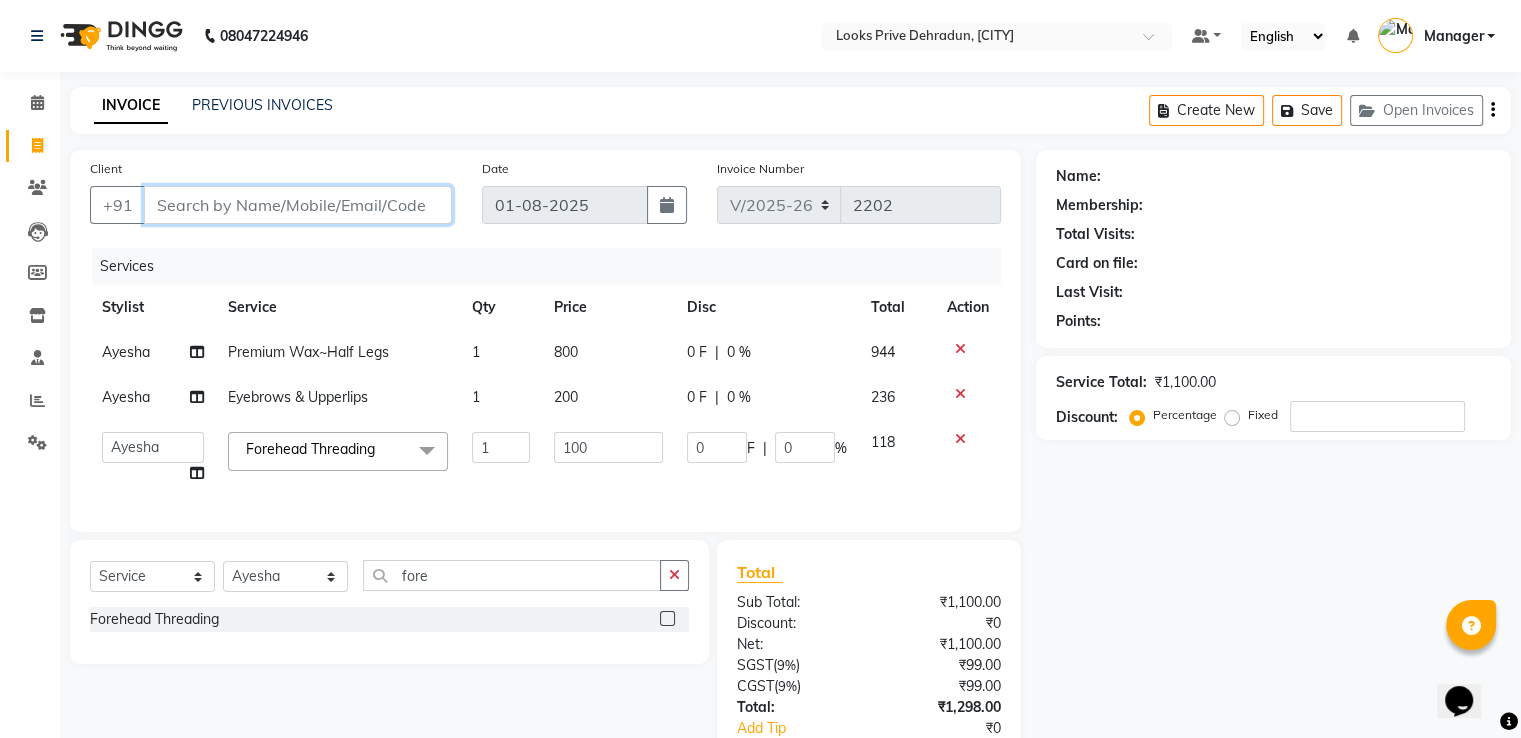 click on "Client" at bounding box center [298, 205] 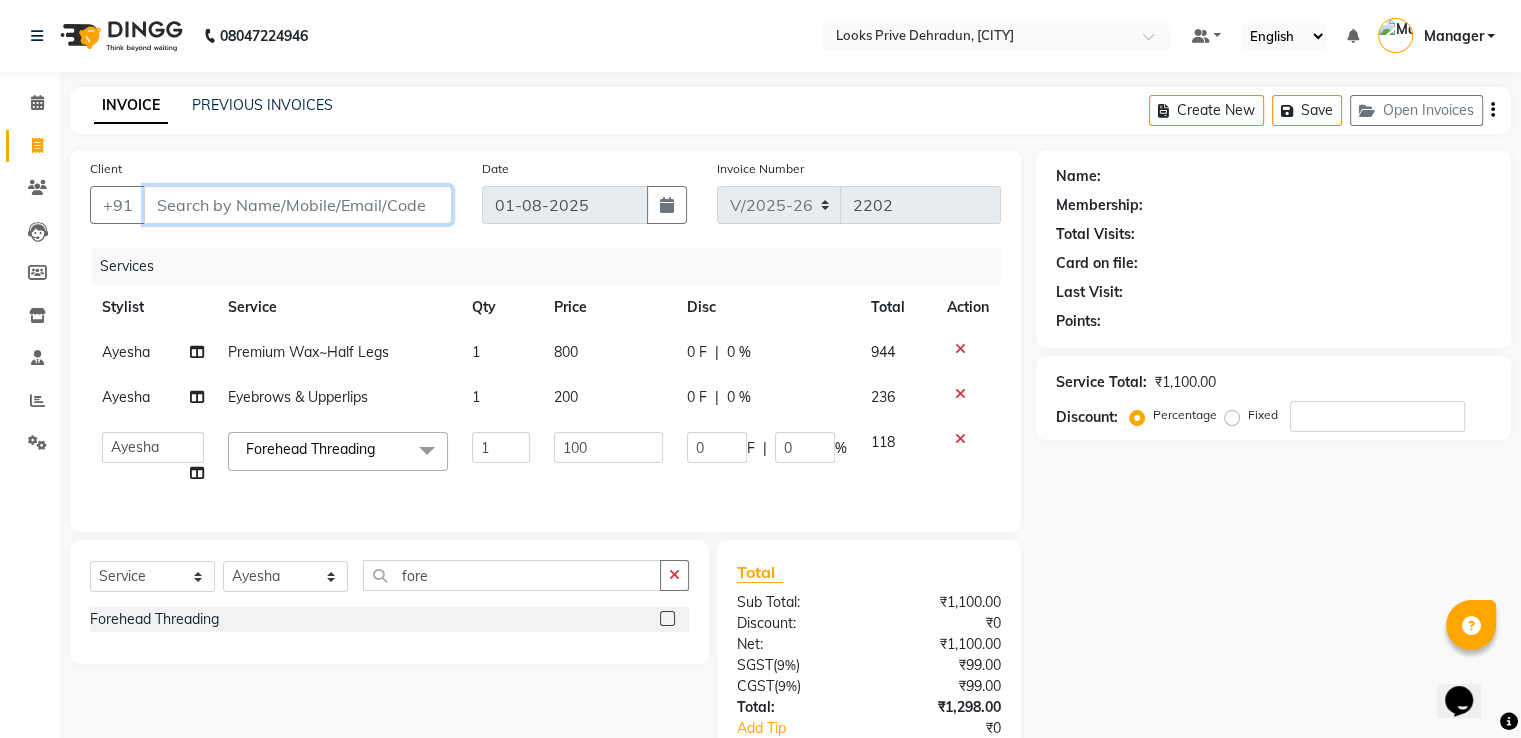 type on "8" 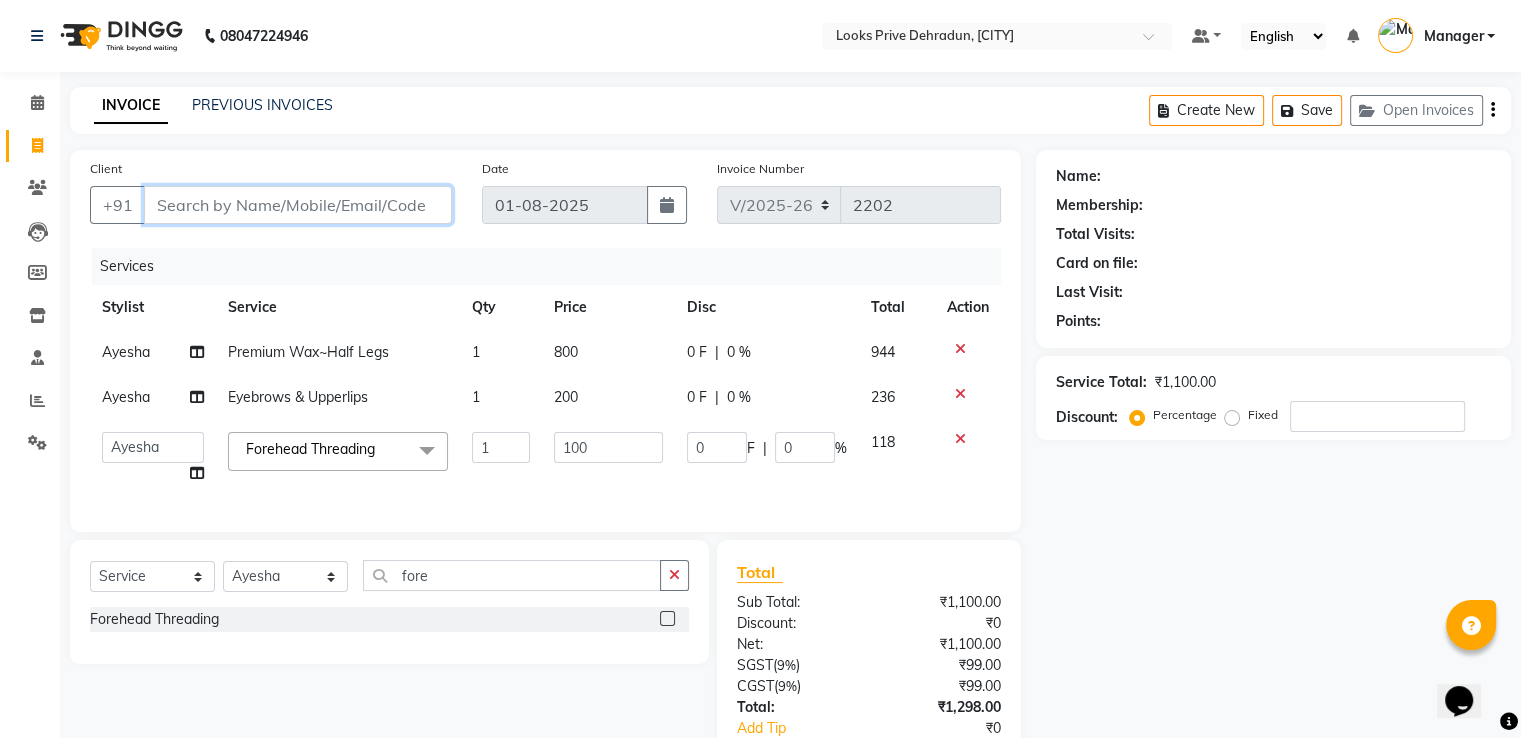 type on "0" 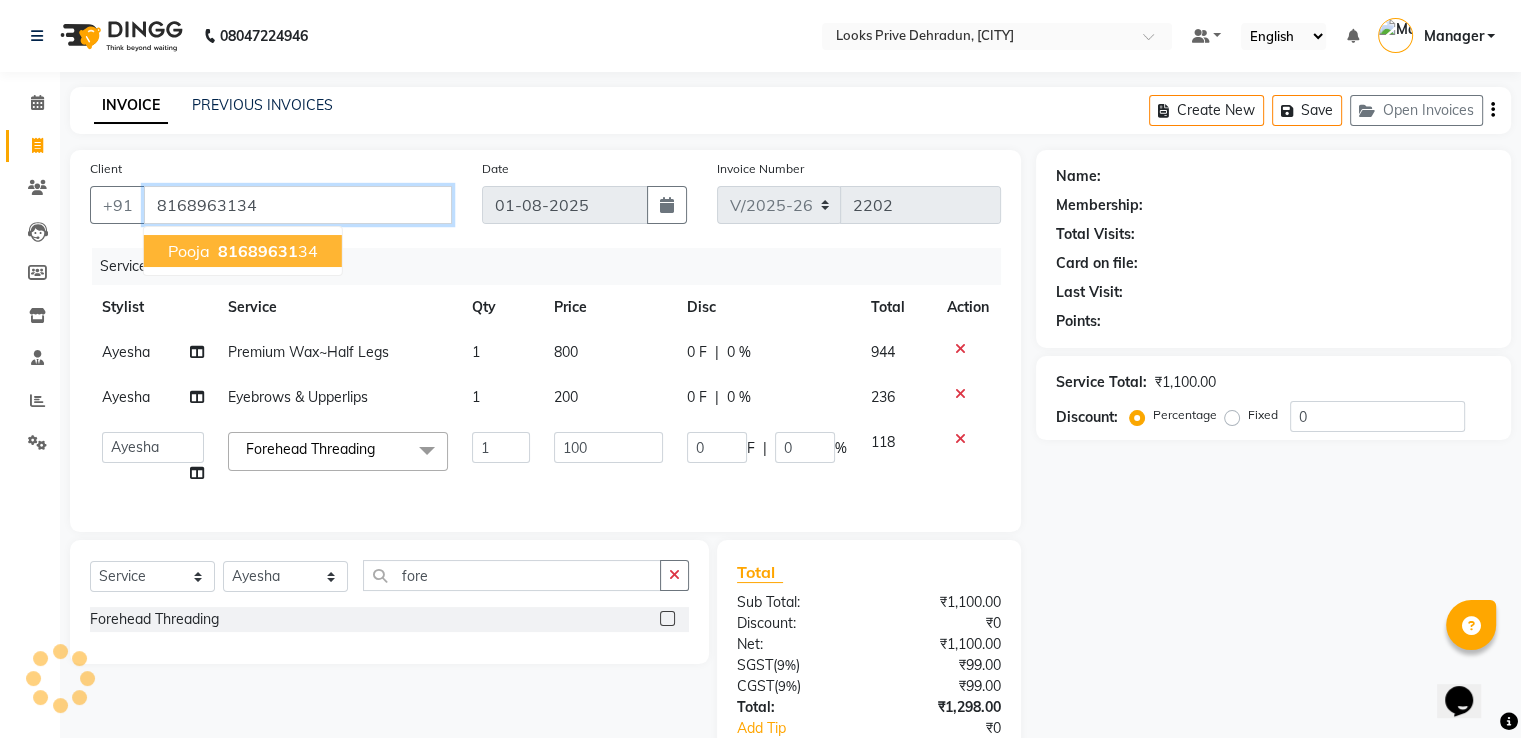 type on "8168963134" 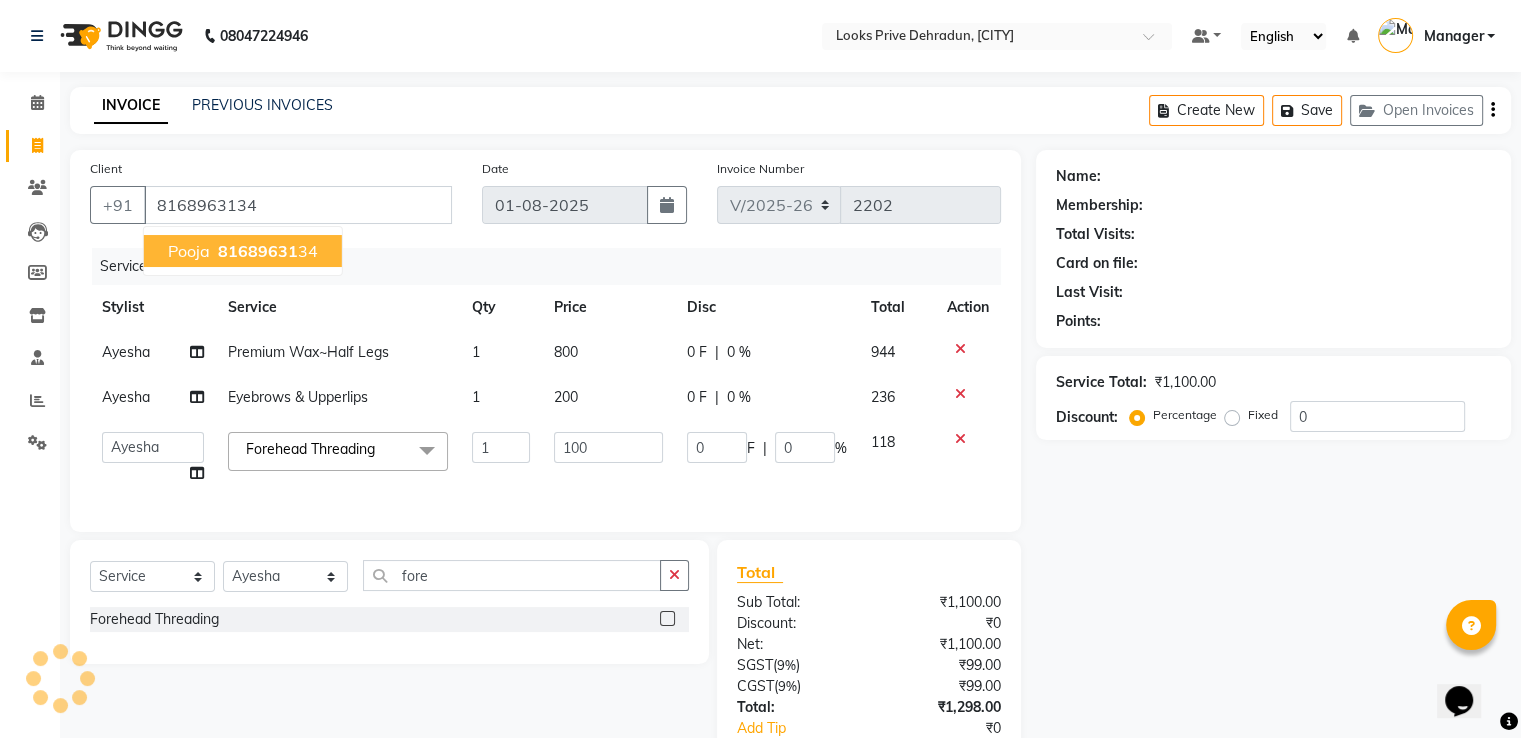 select on "1: Object" 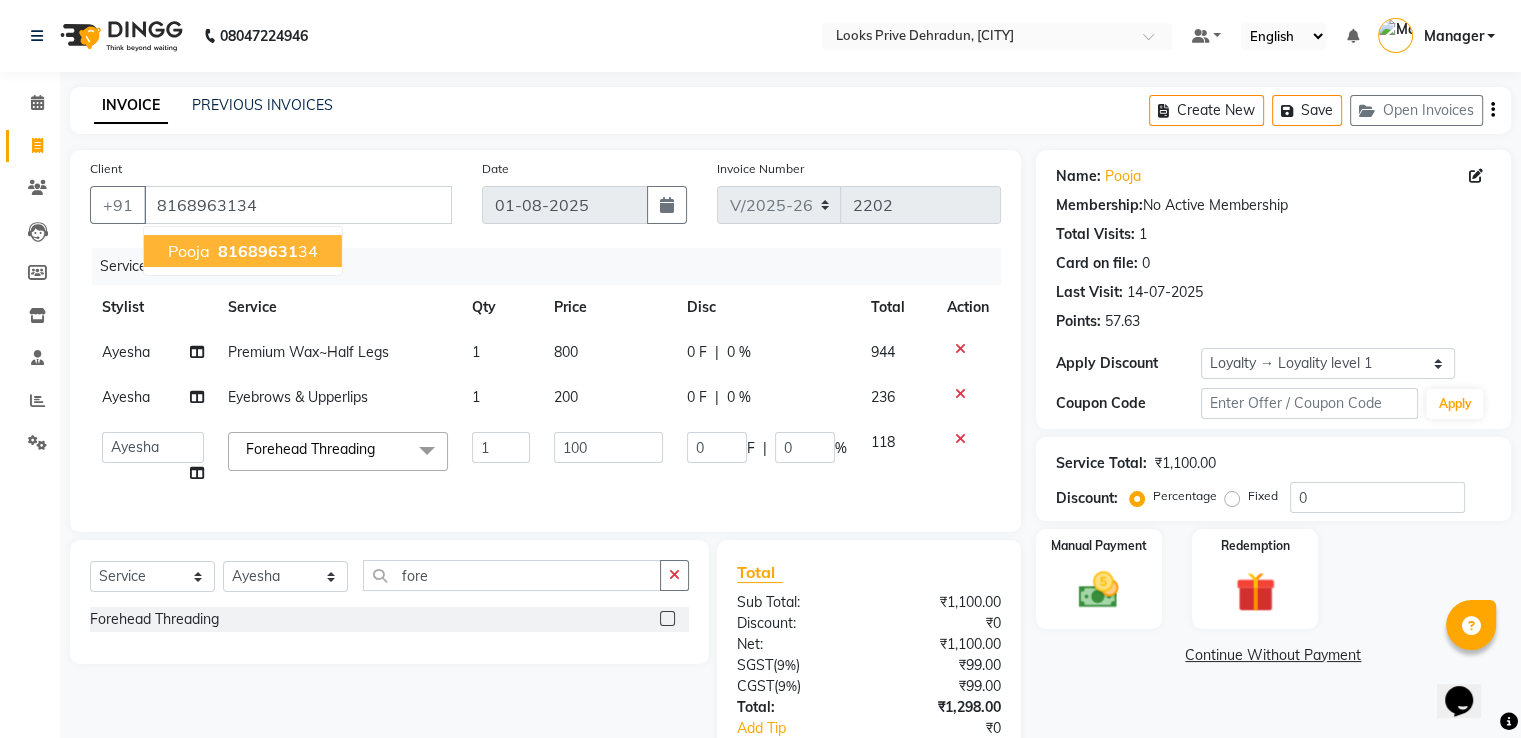 click on "[PHONE]" at bounding box center (266, 251) 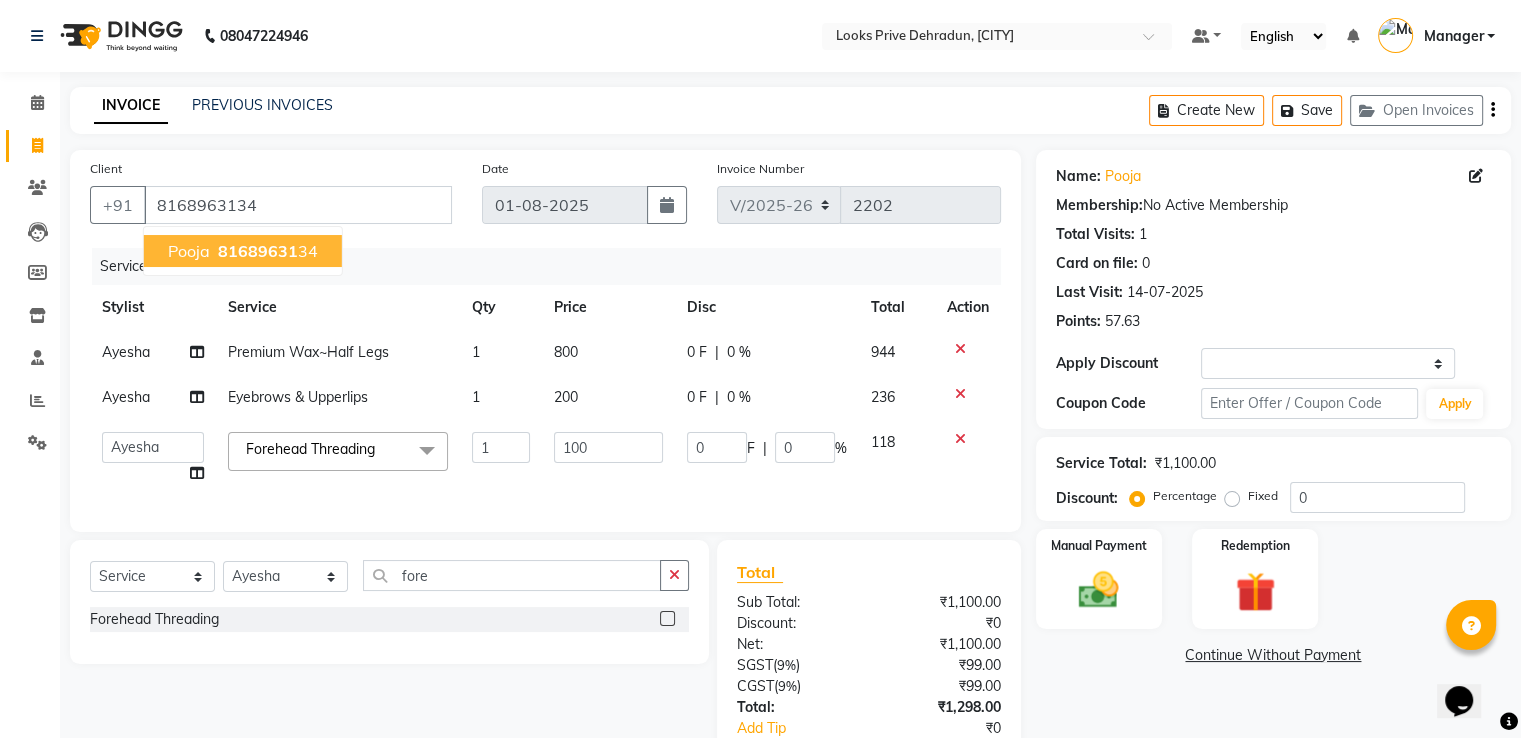 select on "1: Object" 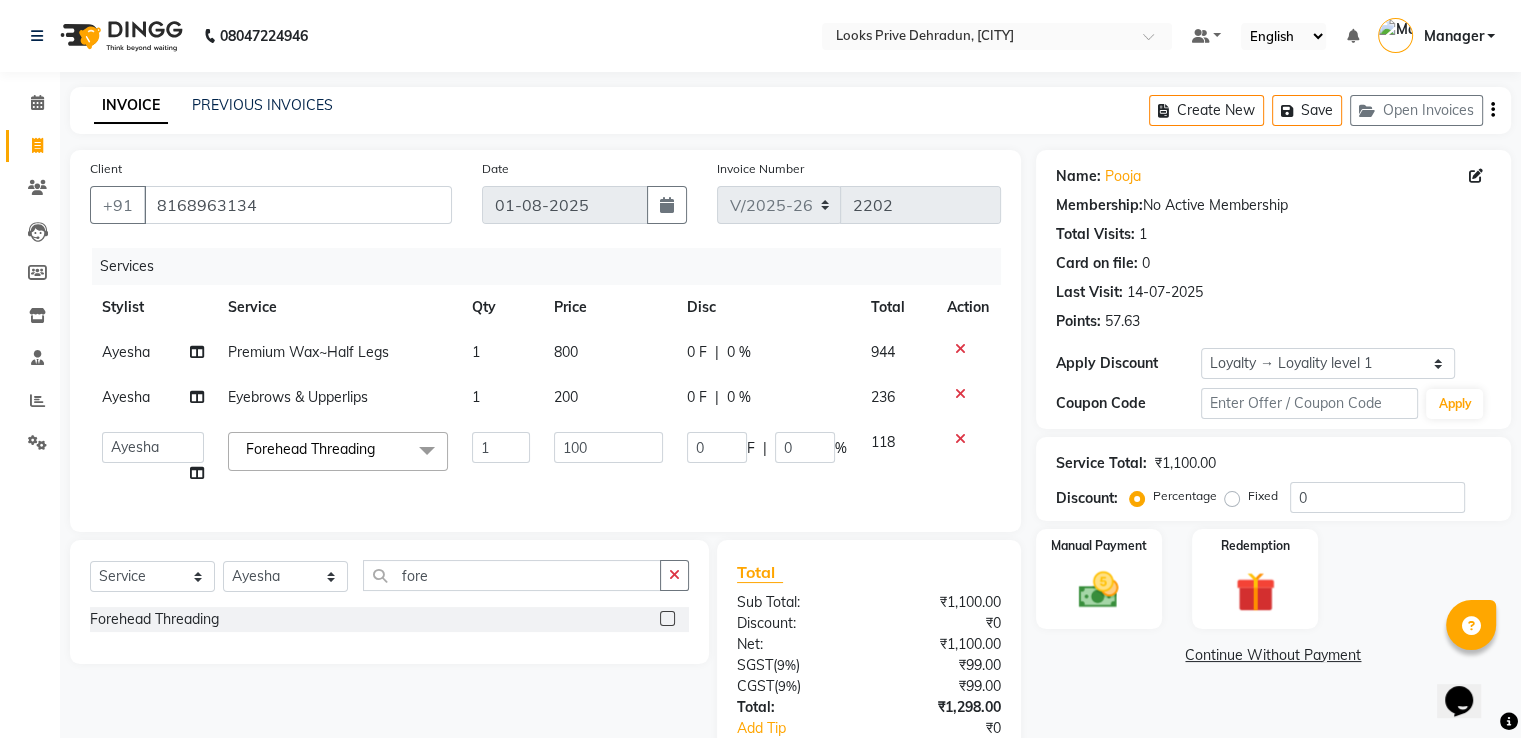 scroll, scrollTop: 142, scrollLeft: 0, axis: vertical 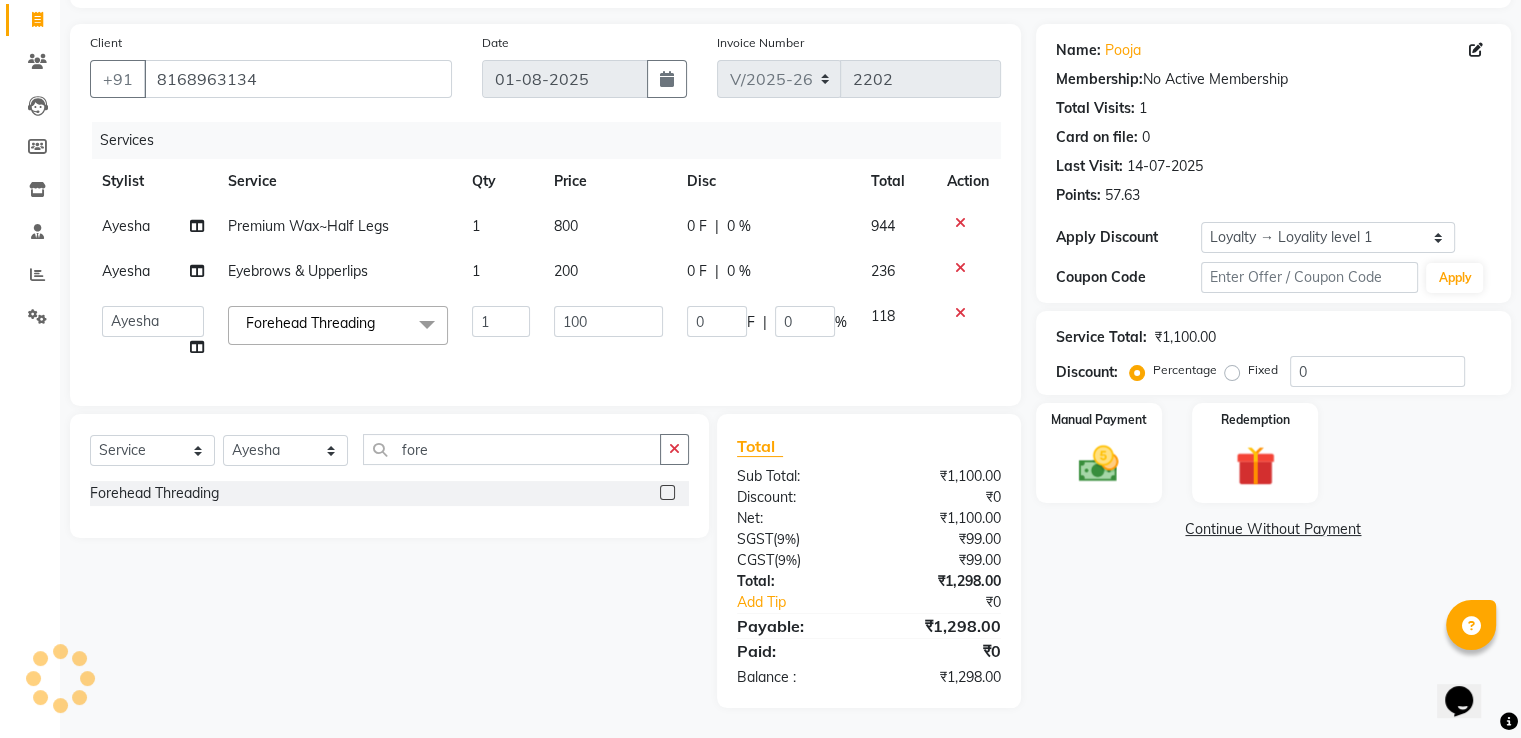 click on "Fixed" 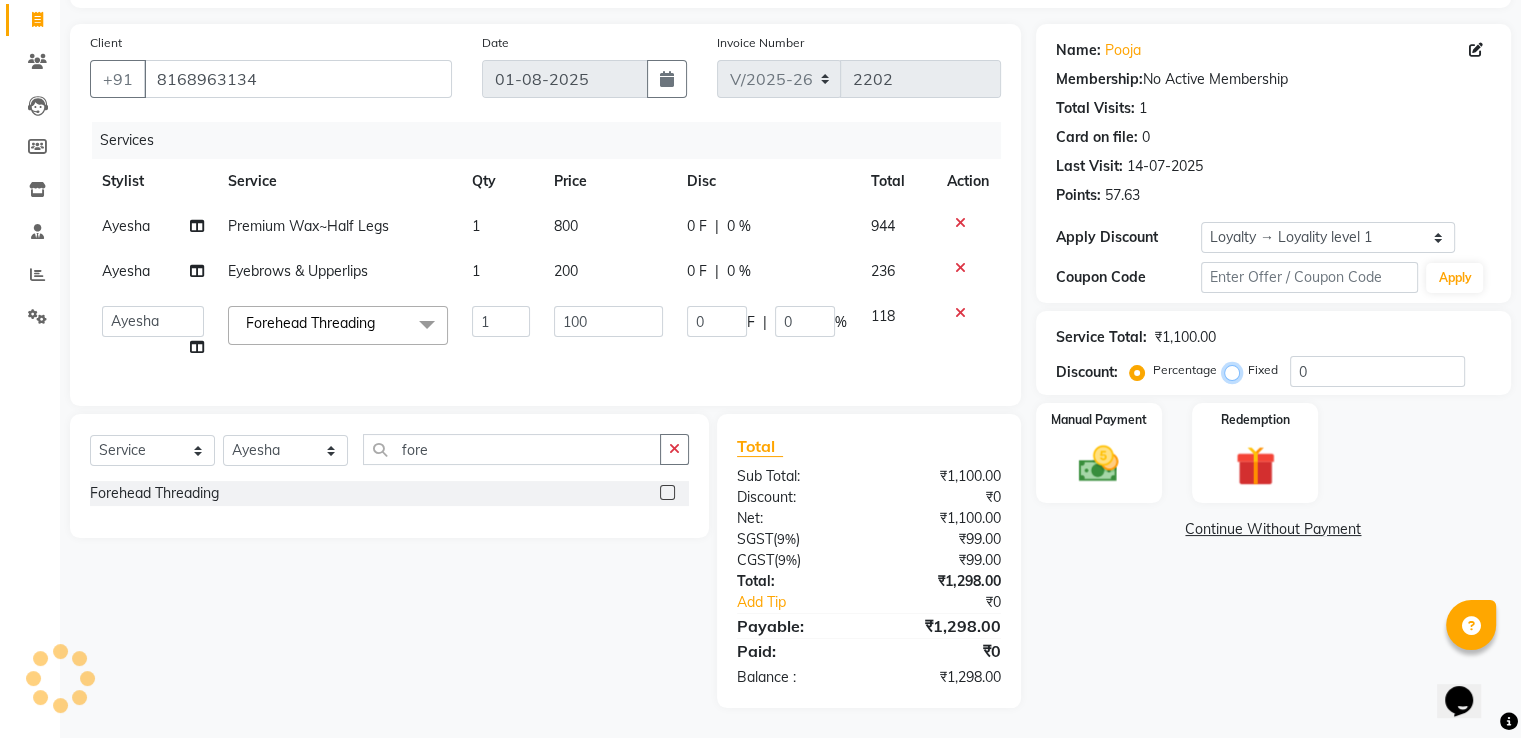 click on "Fixed" at bounding box center [1236, 370] 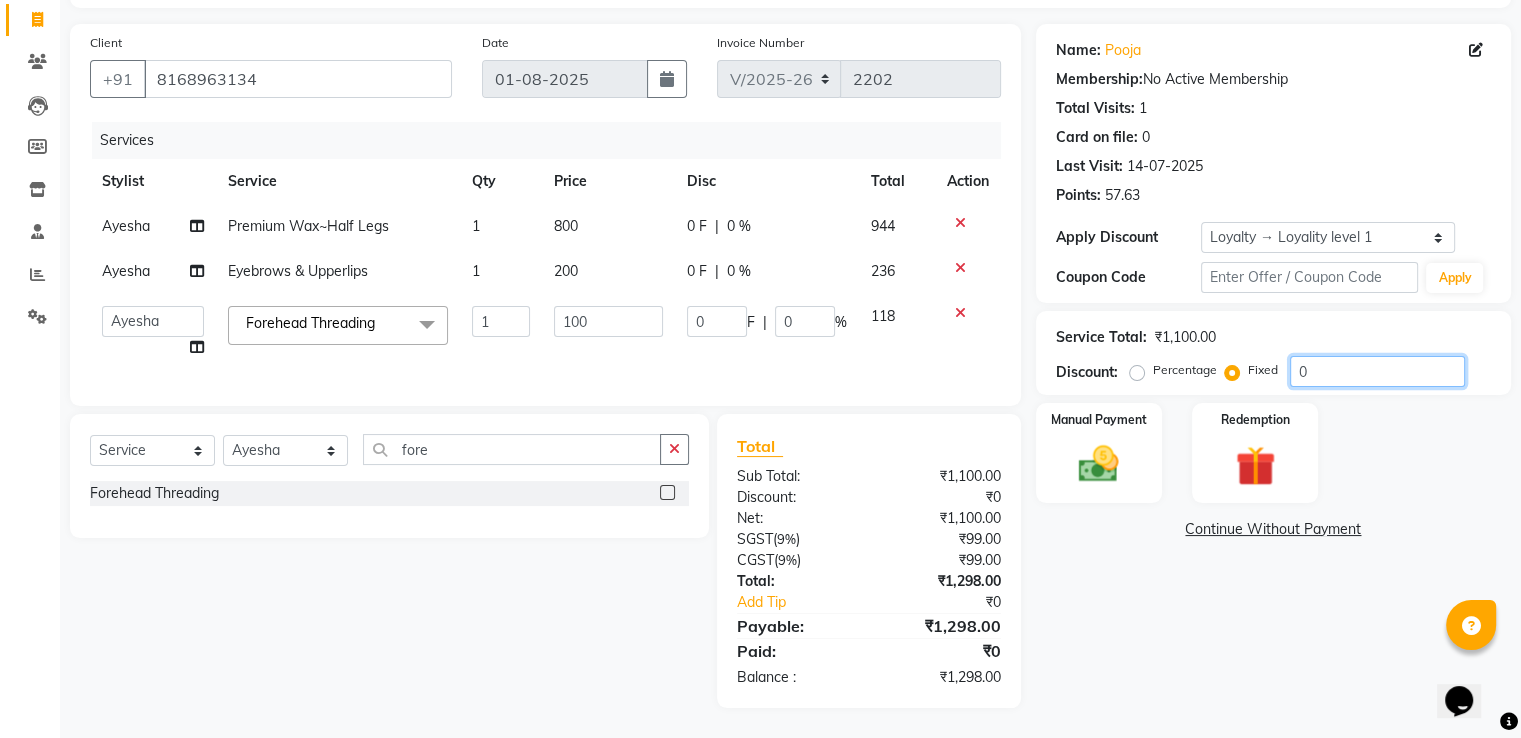 click on "0" 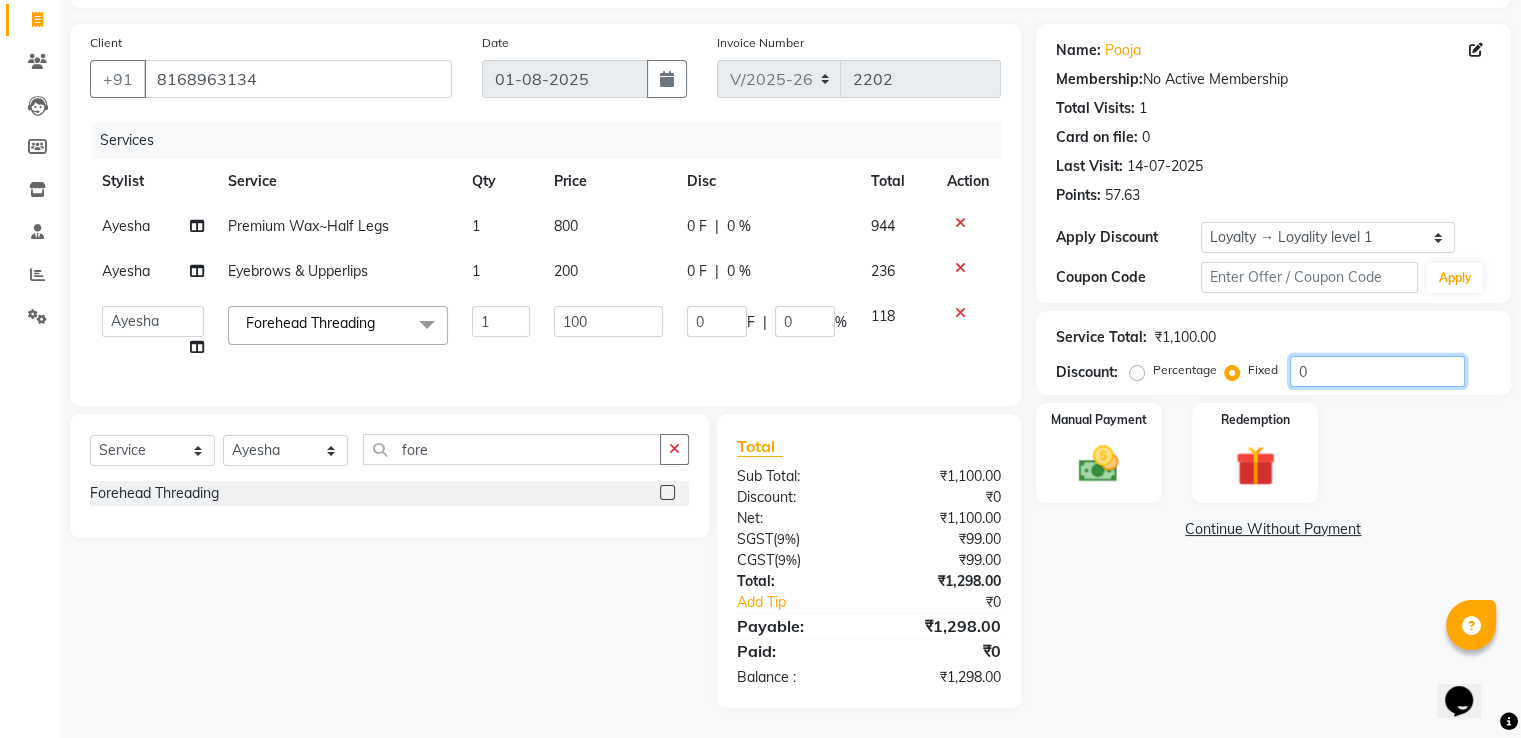 type on "05" 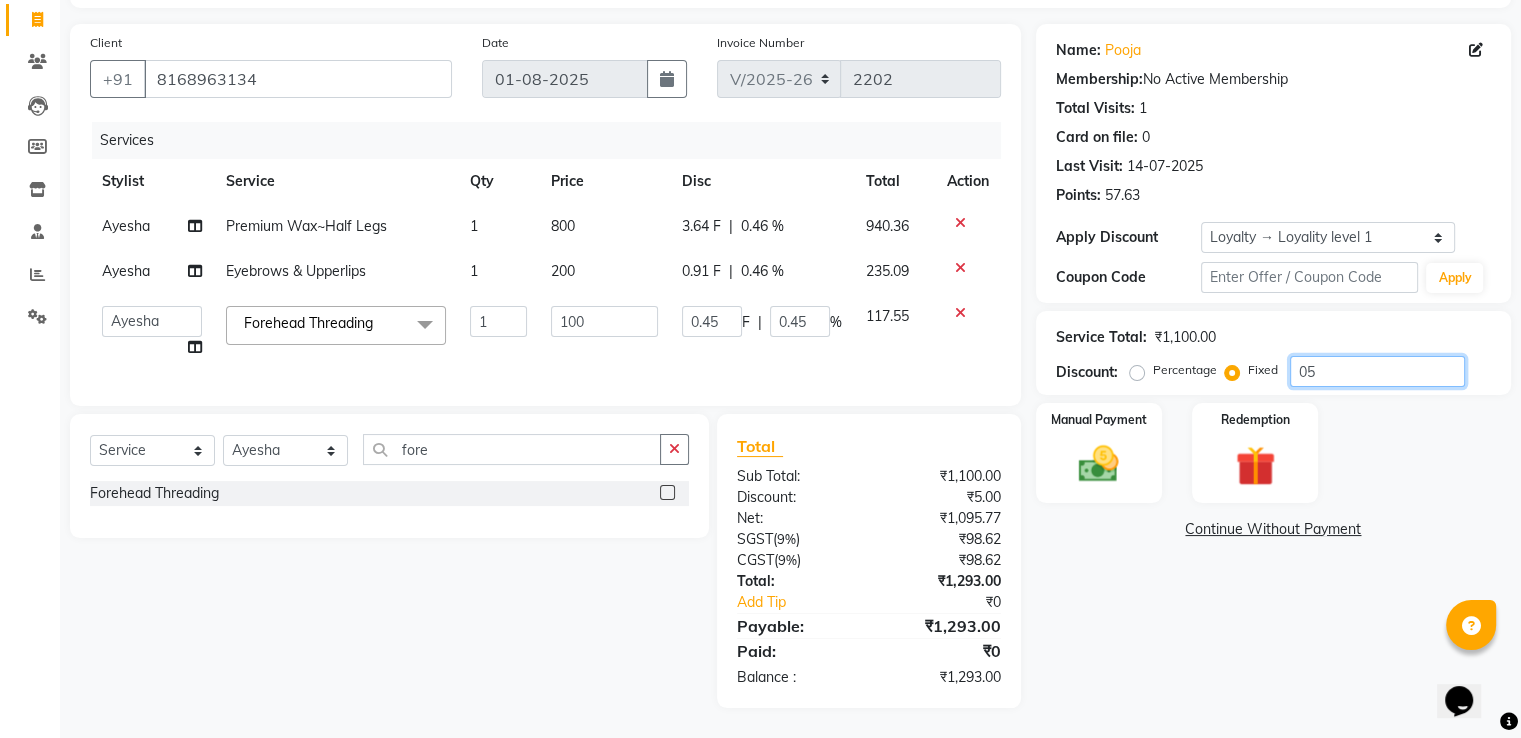 type on "050" 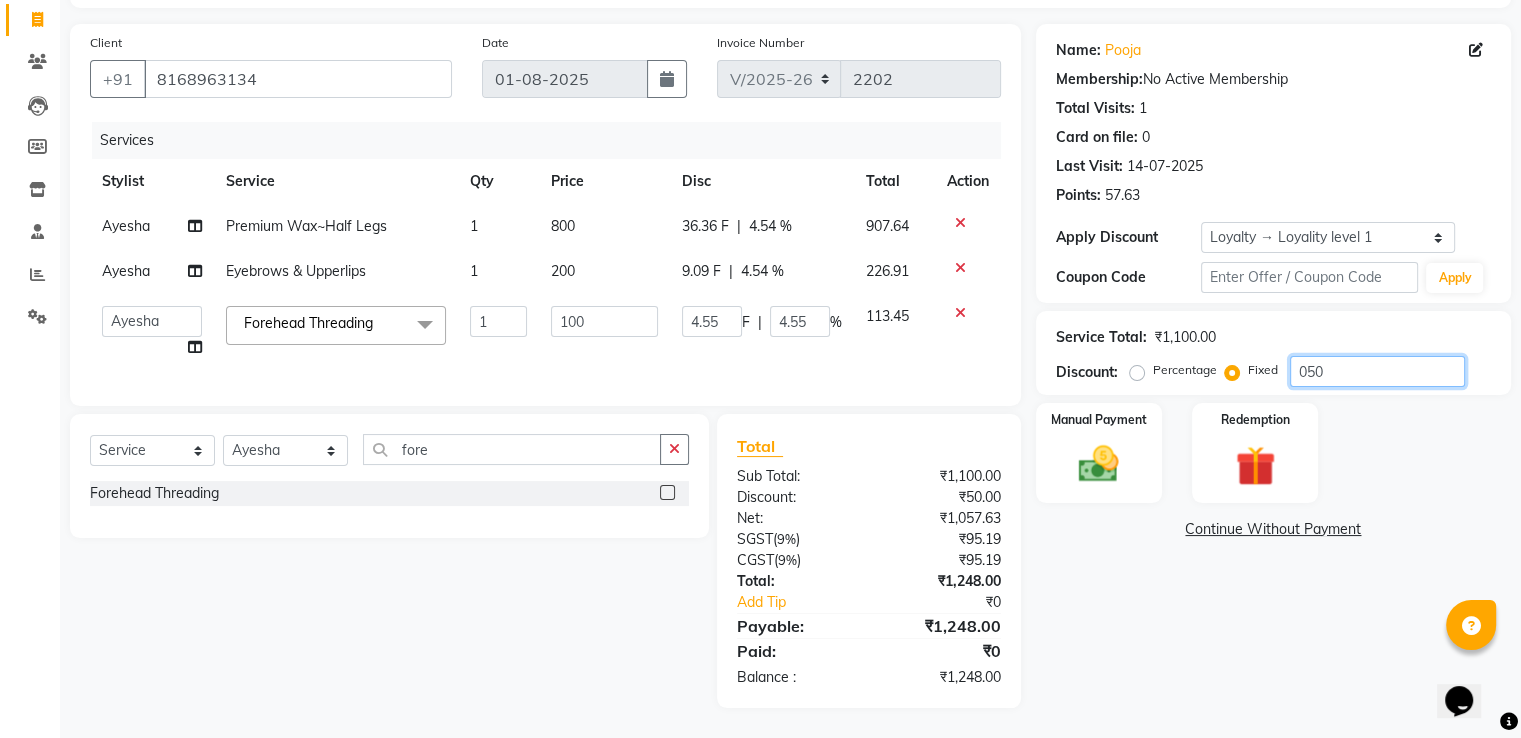 type on "0500" 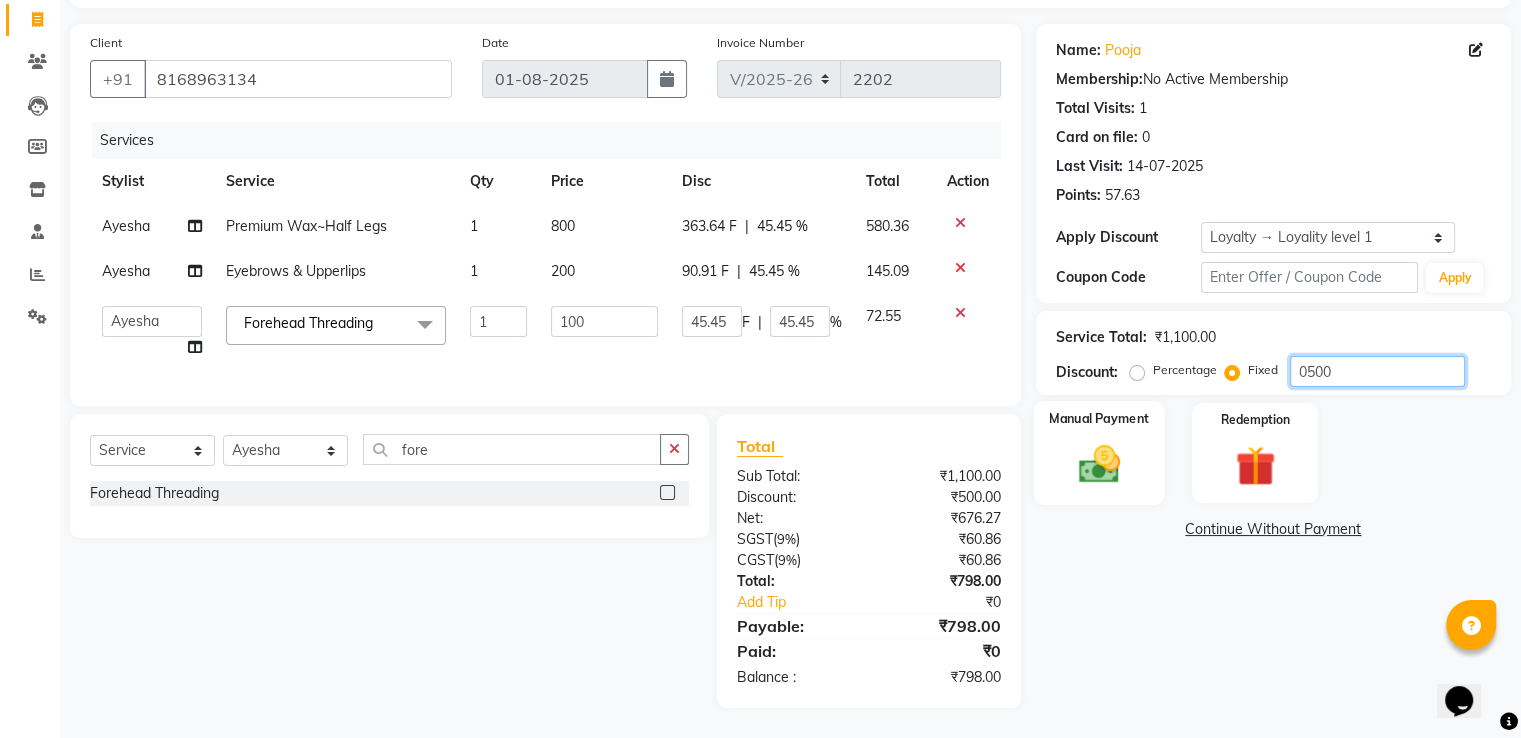 type on "0500" 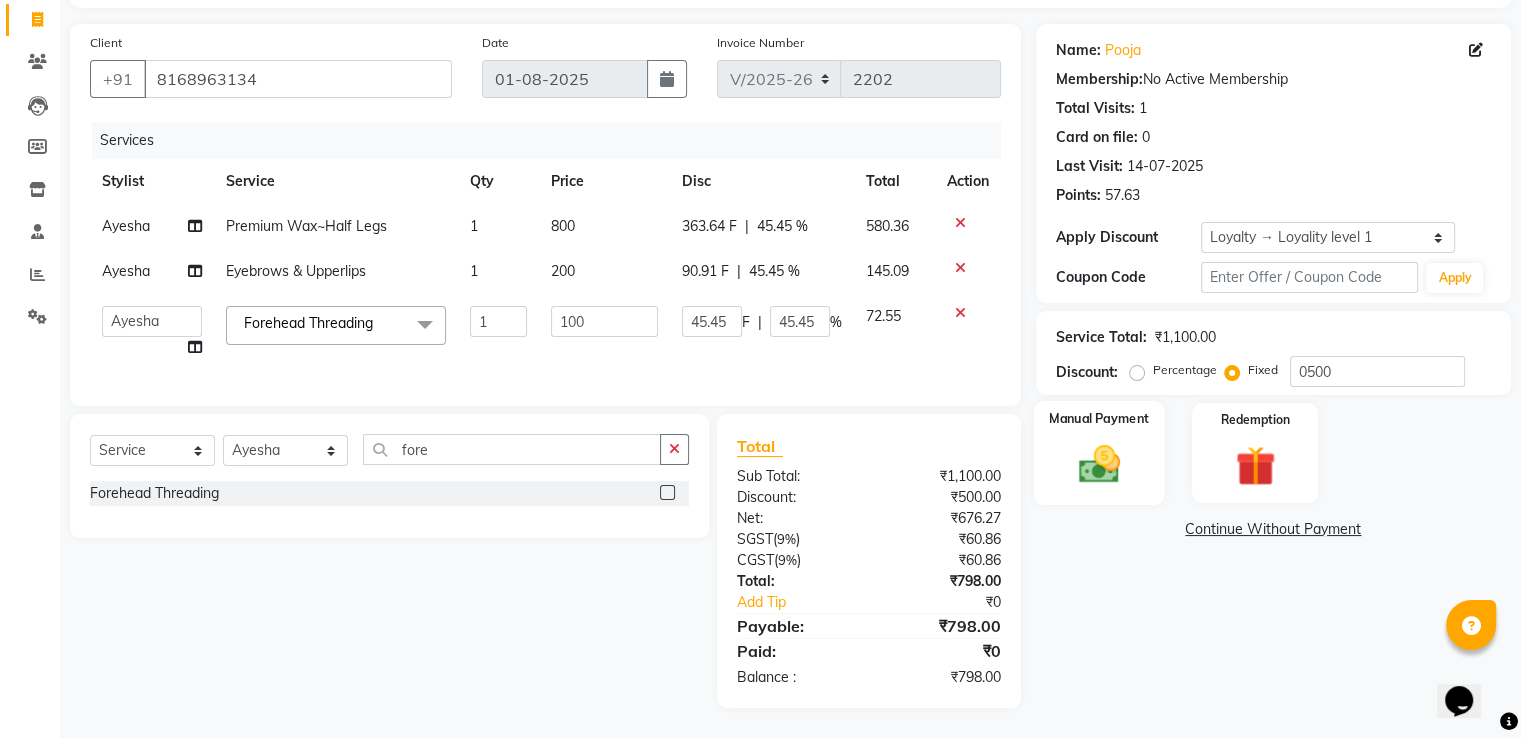 click 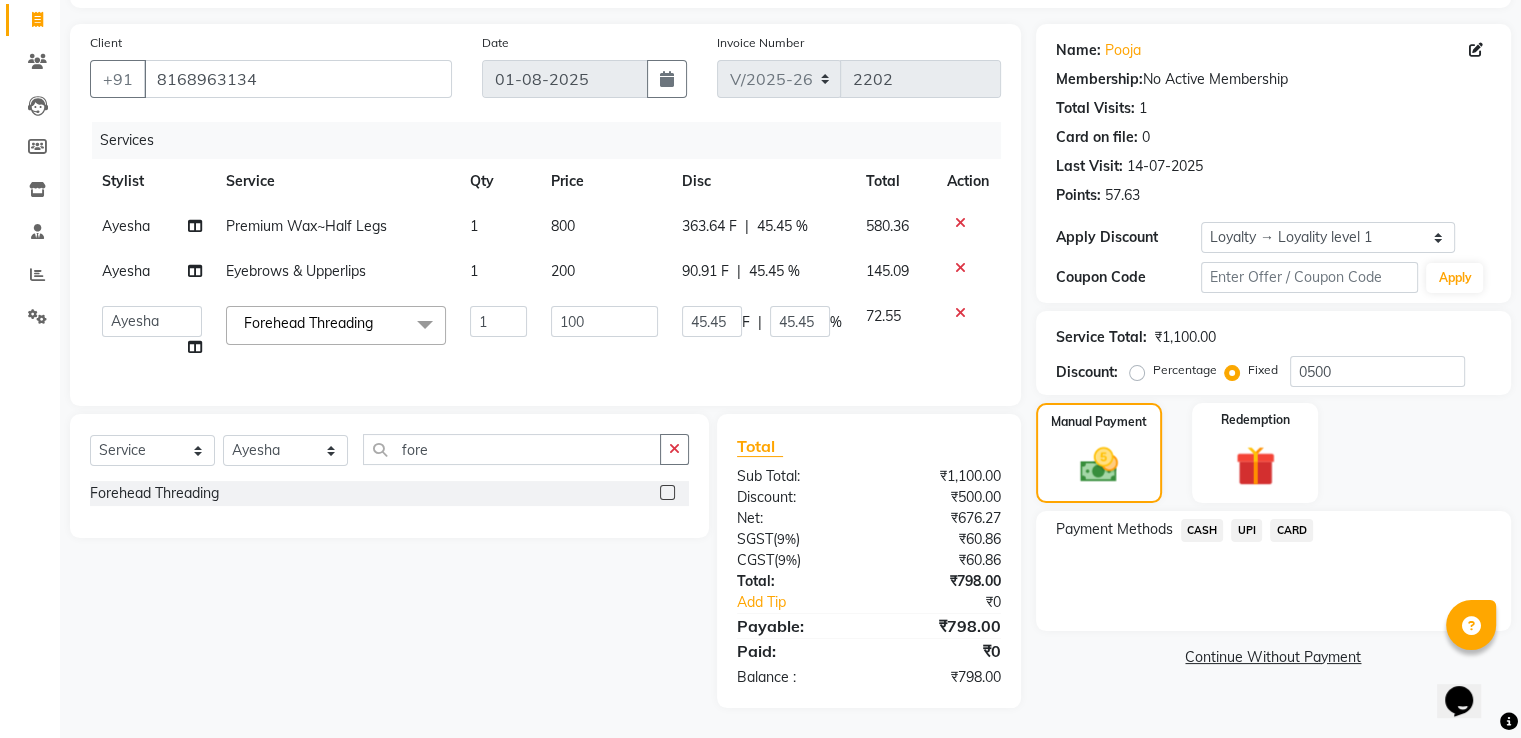 click on "UPI" 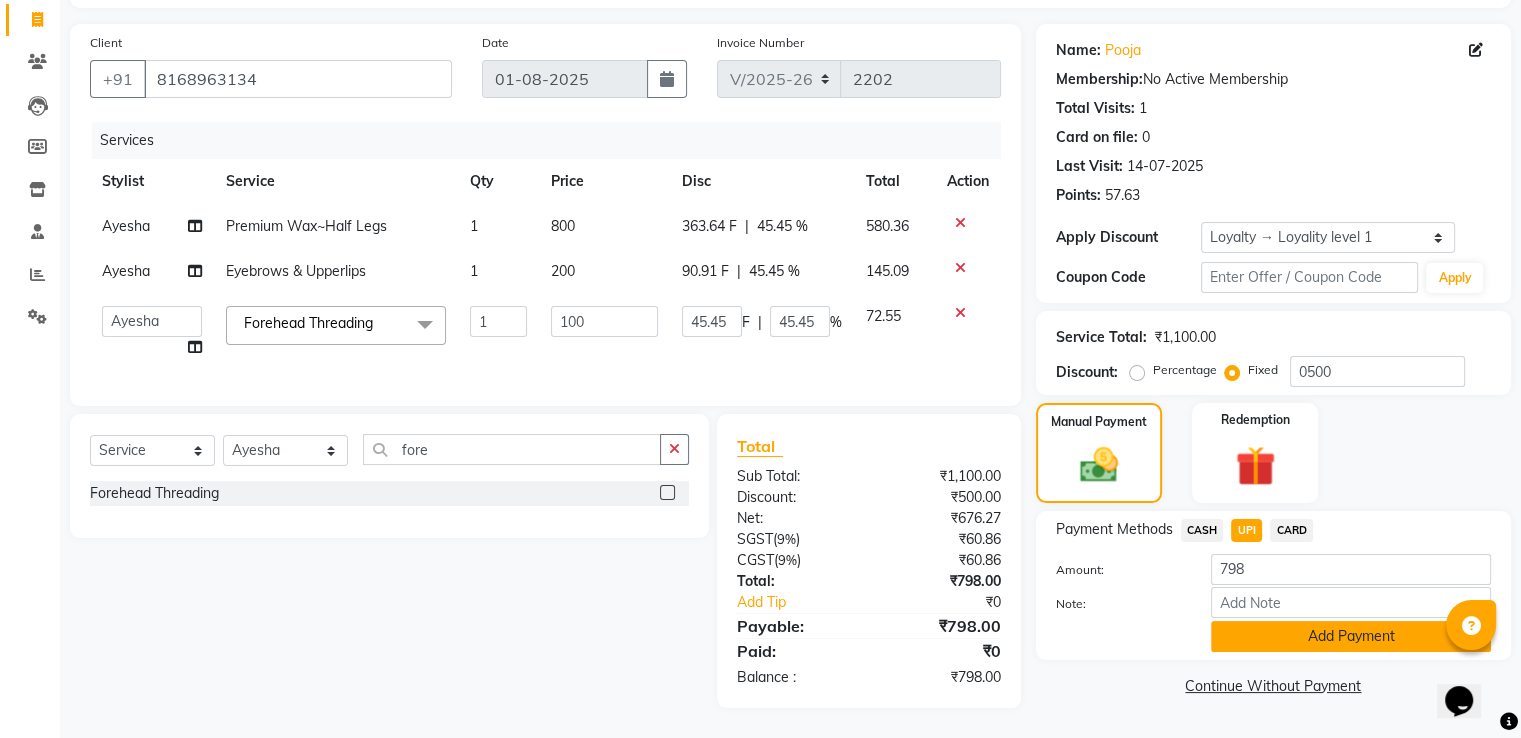 click on "Add Payment" 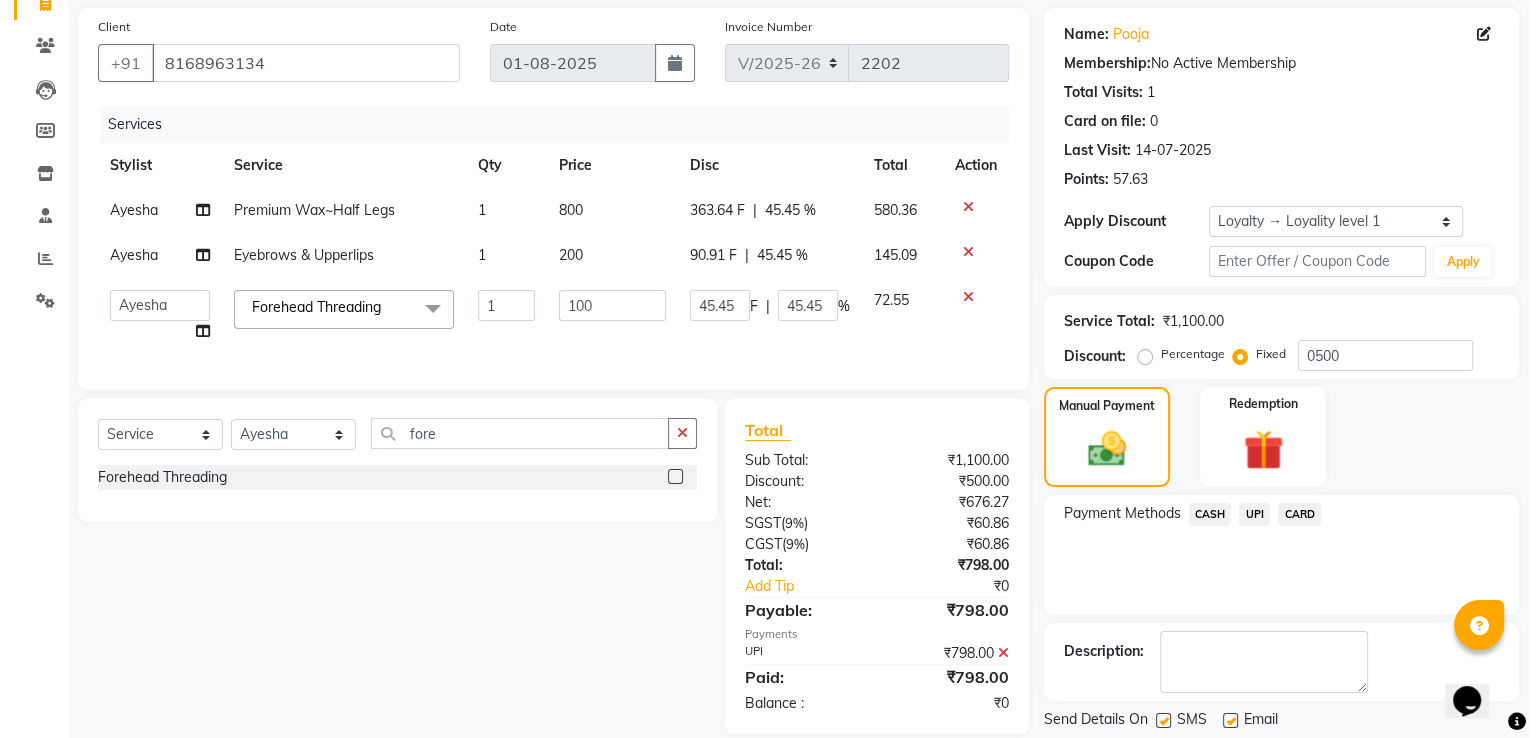 scroll, scrollTop: 284, scrollLeft: 0, axis: vertical 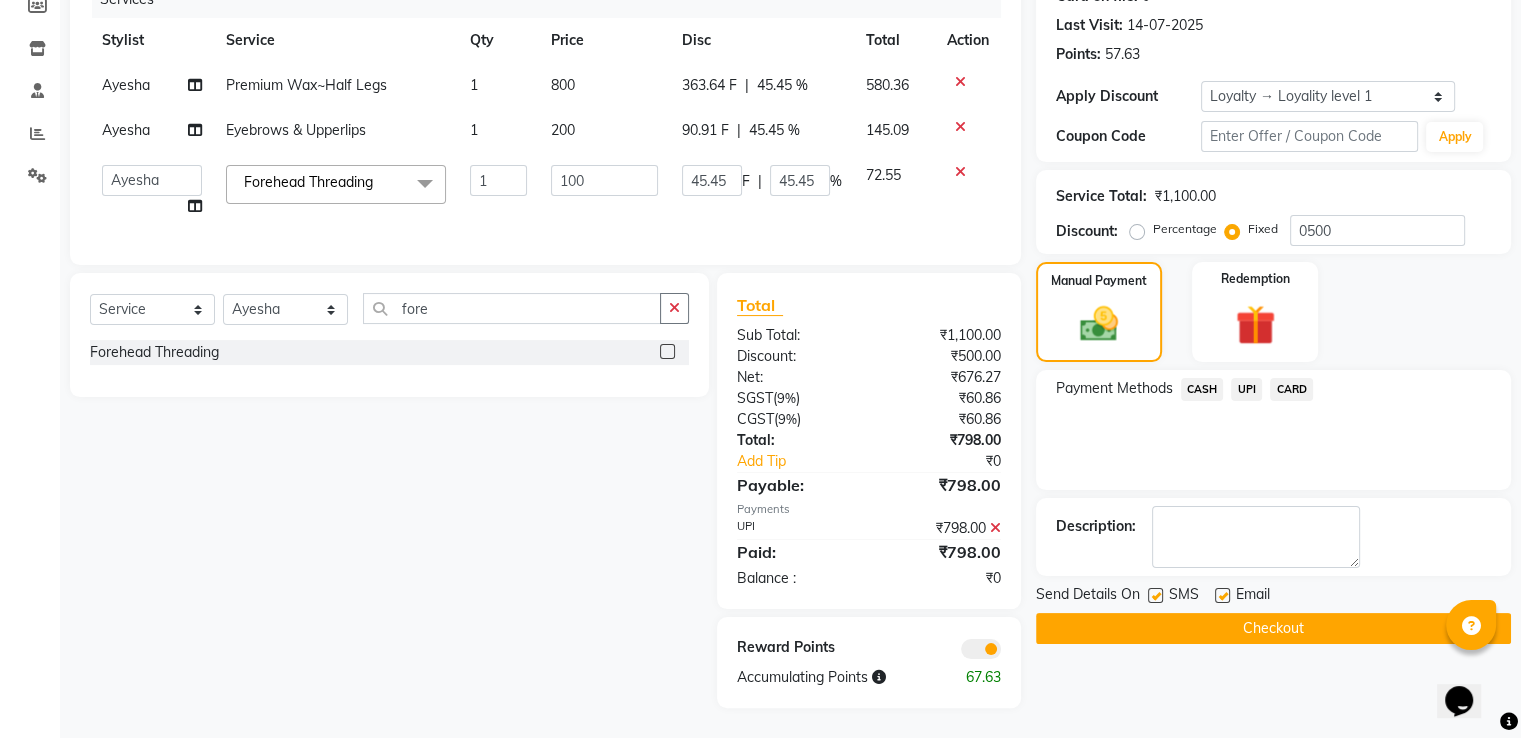 click 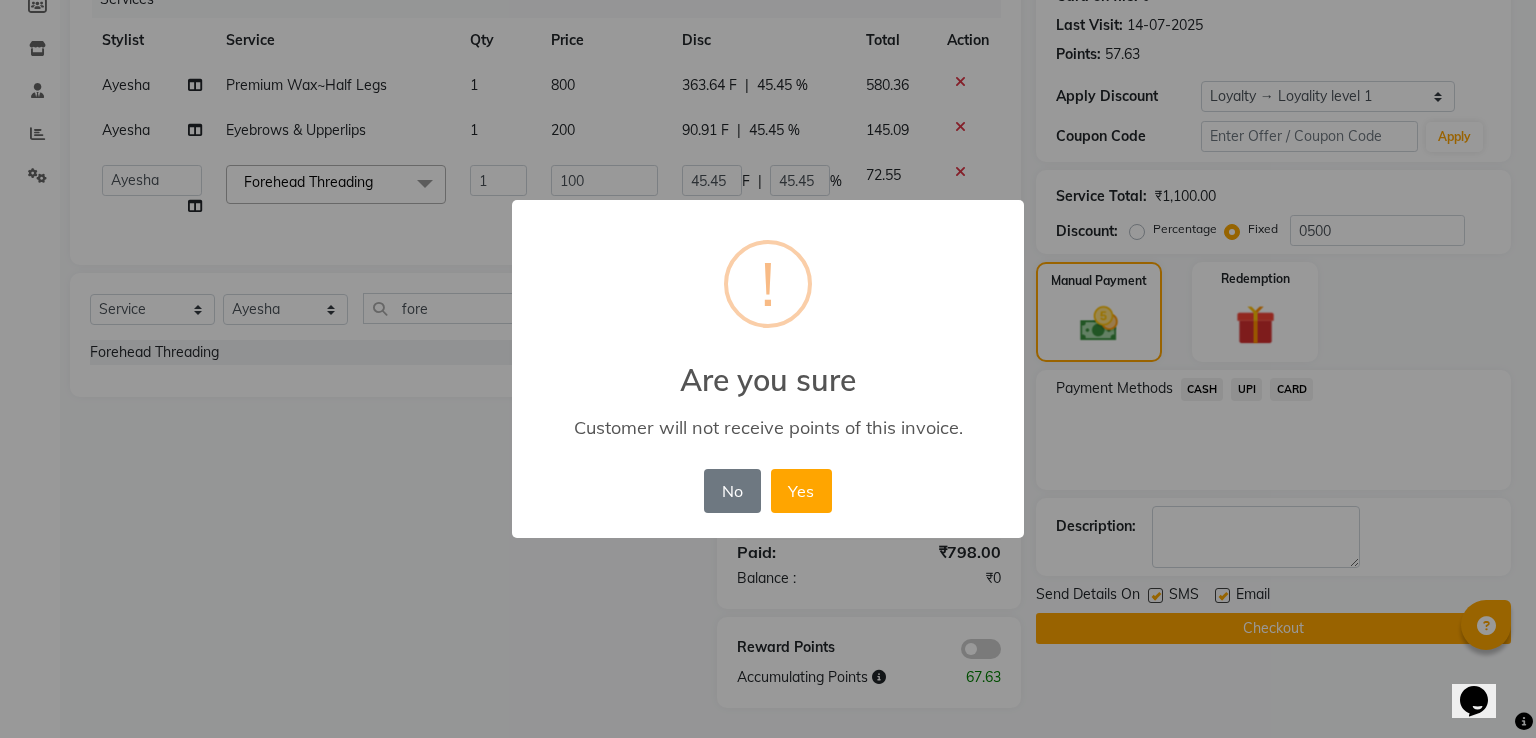 type 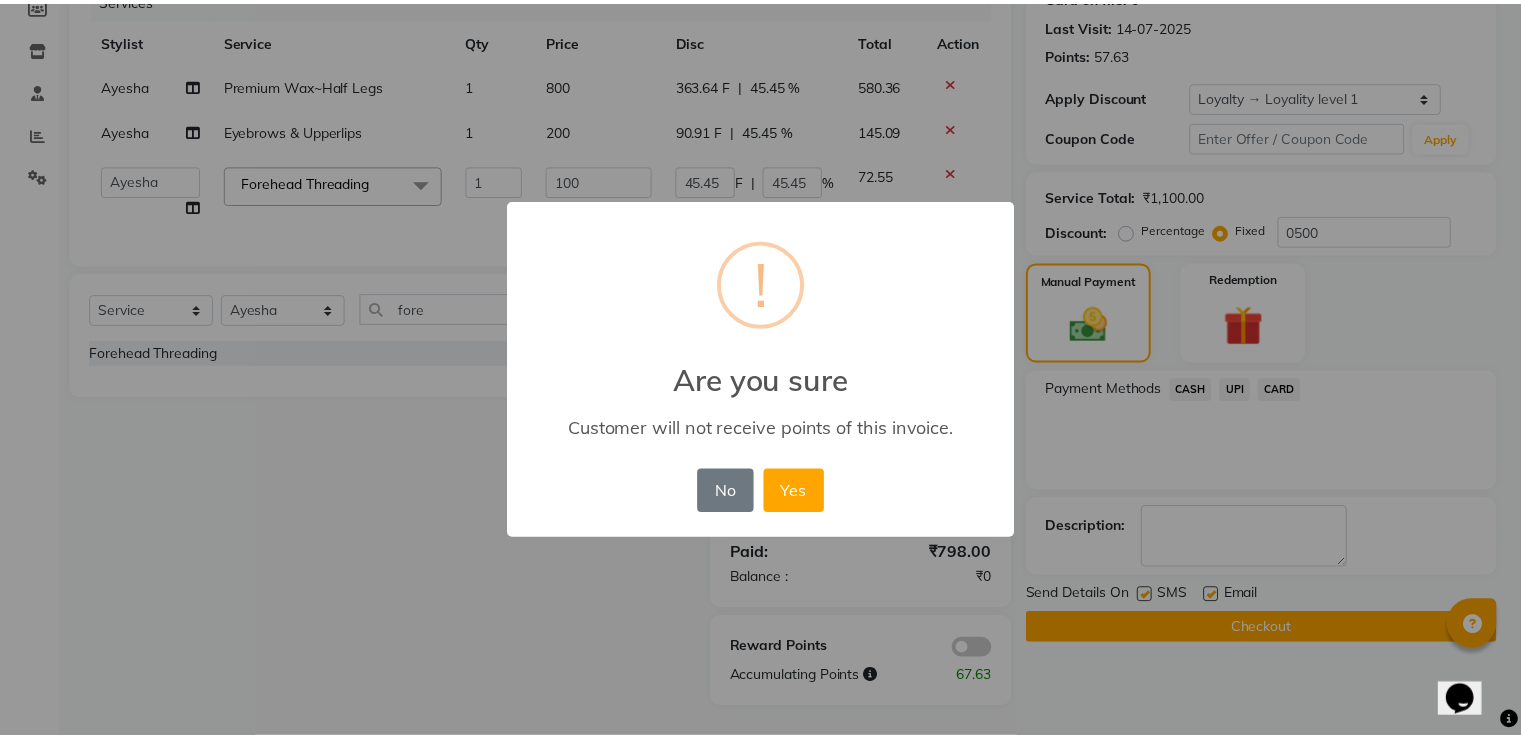 scroll, scrollTop: 255, scrollLeft: 0, axis: vertical 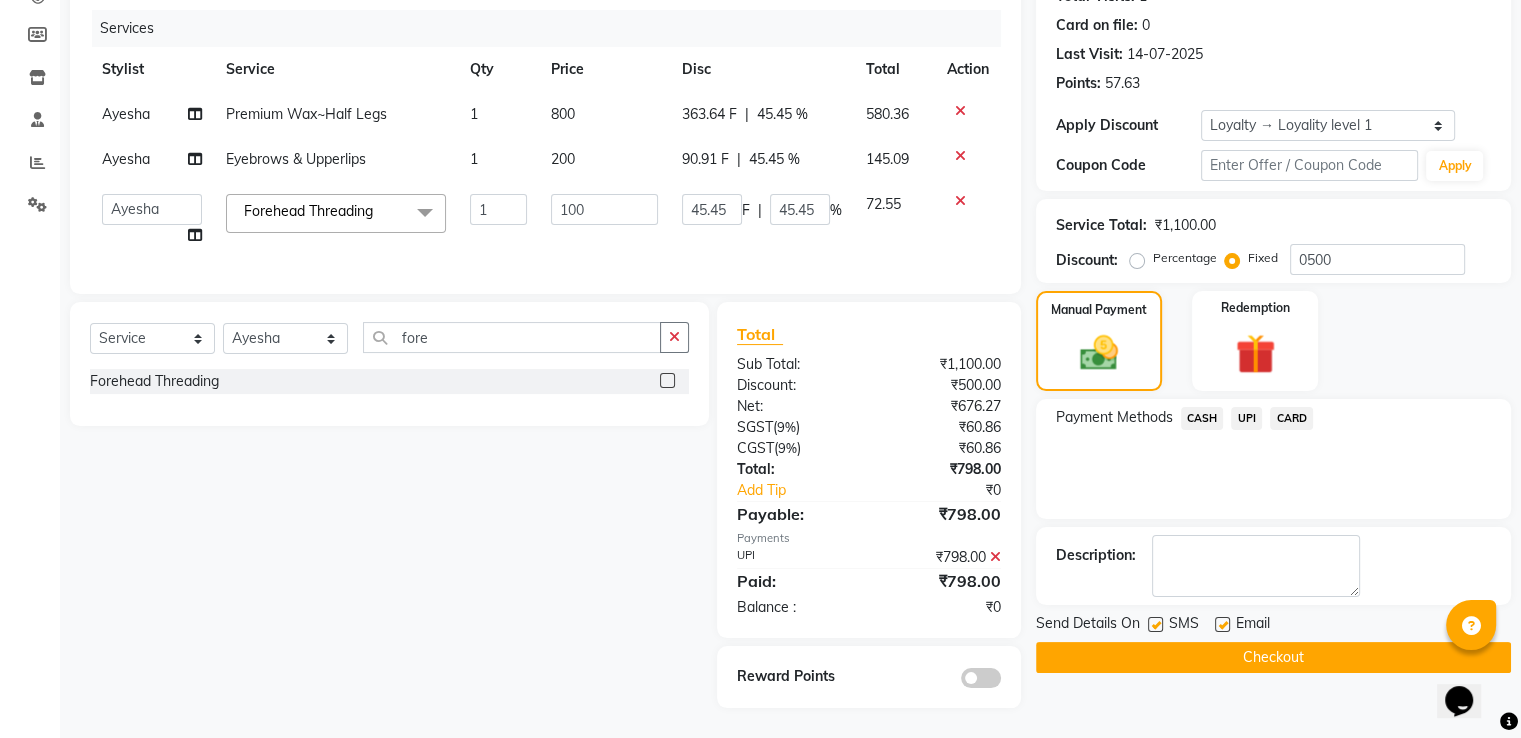 click on "Checkout" 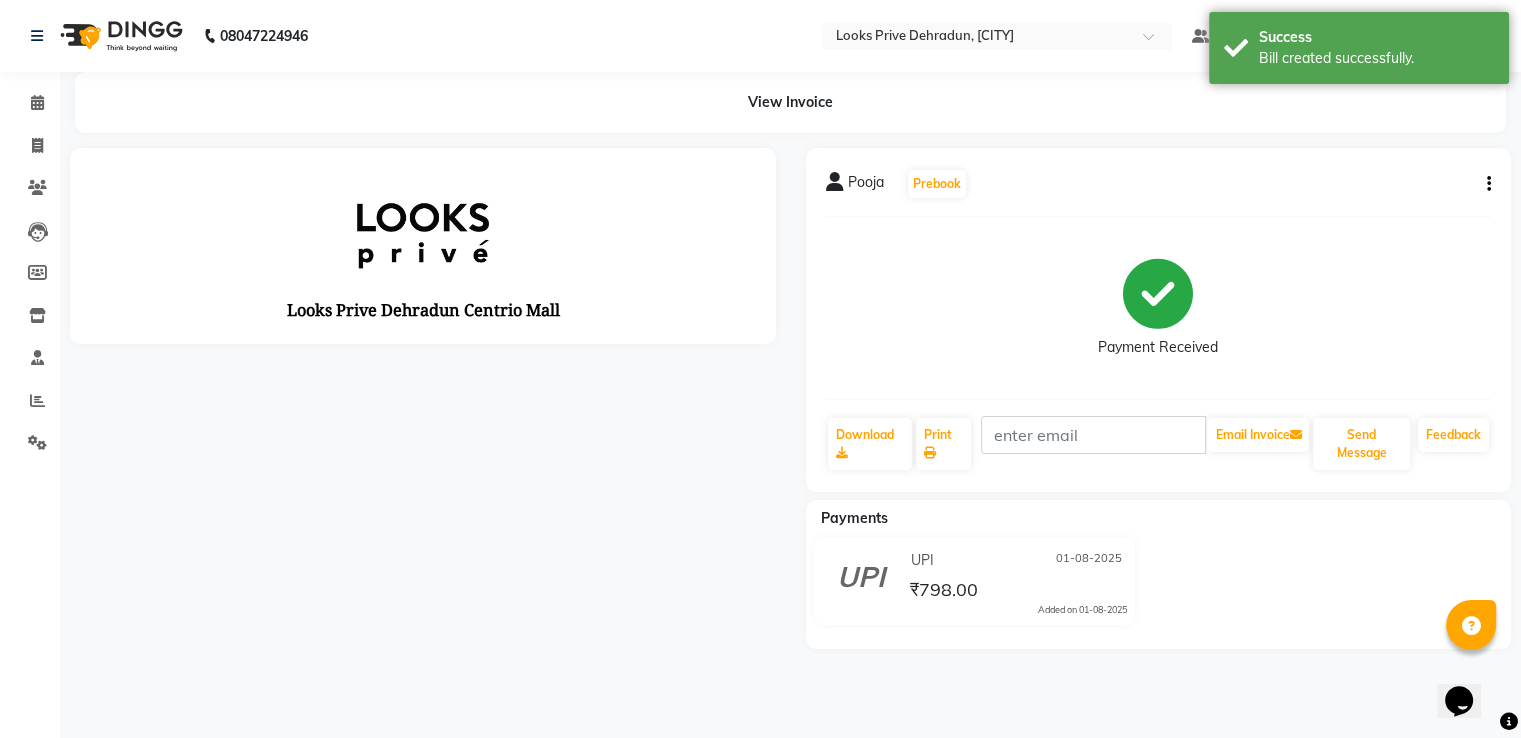 scroll, scrollTop: 0, scrollLeft: 0, axis: both 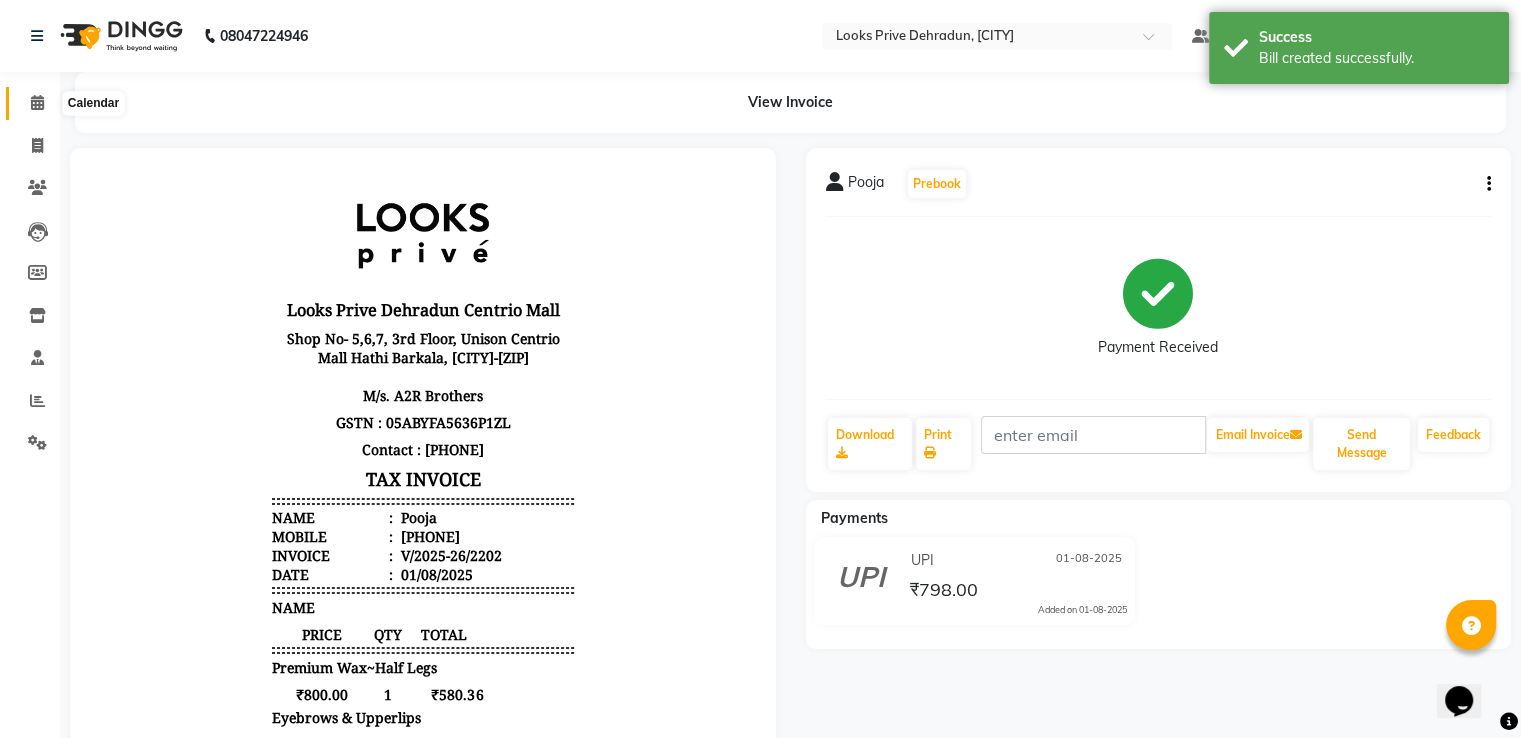 click 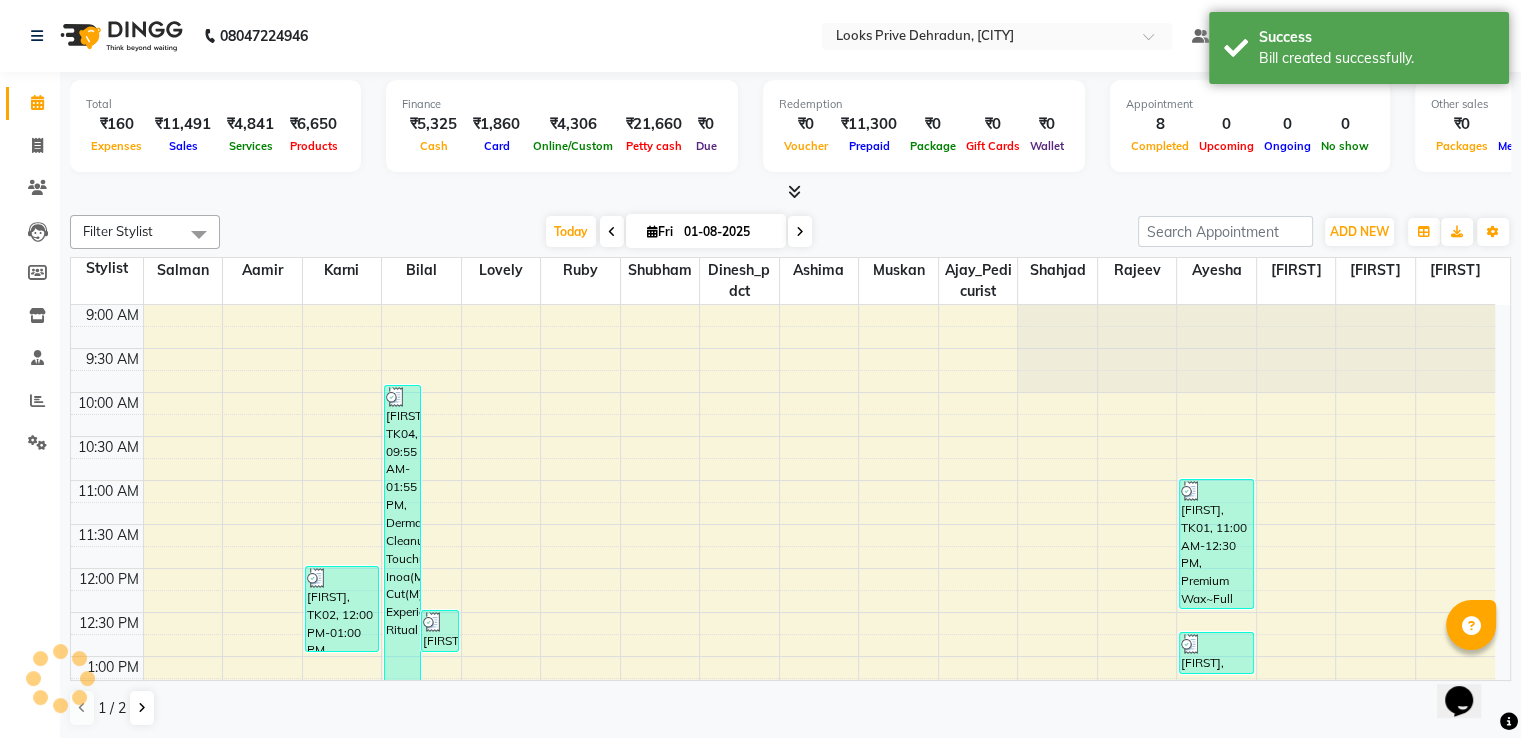 scroll, scrollTop: 0, scrollLeft: 0, axis: both 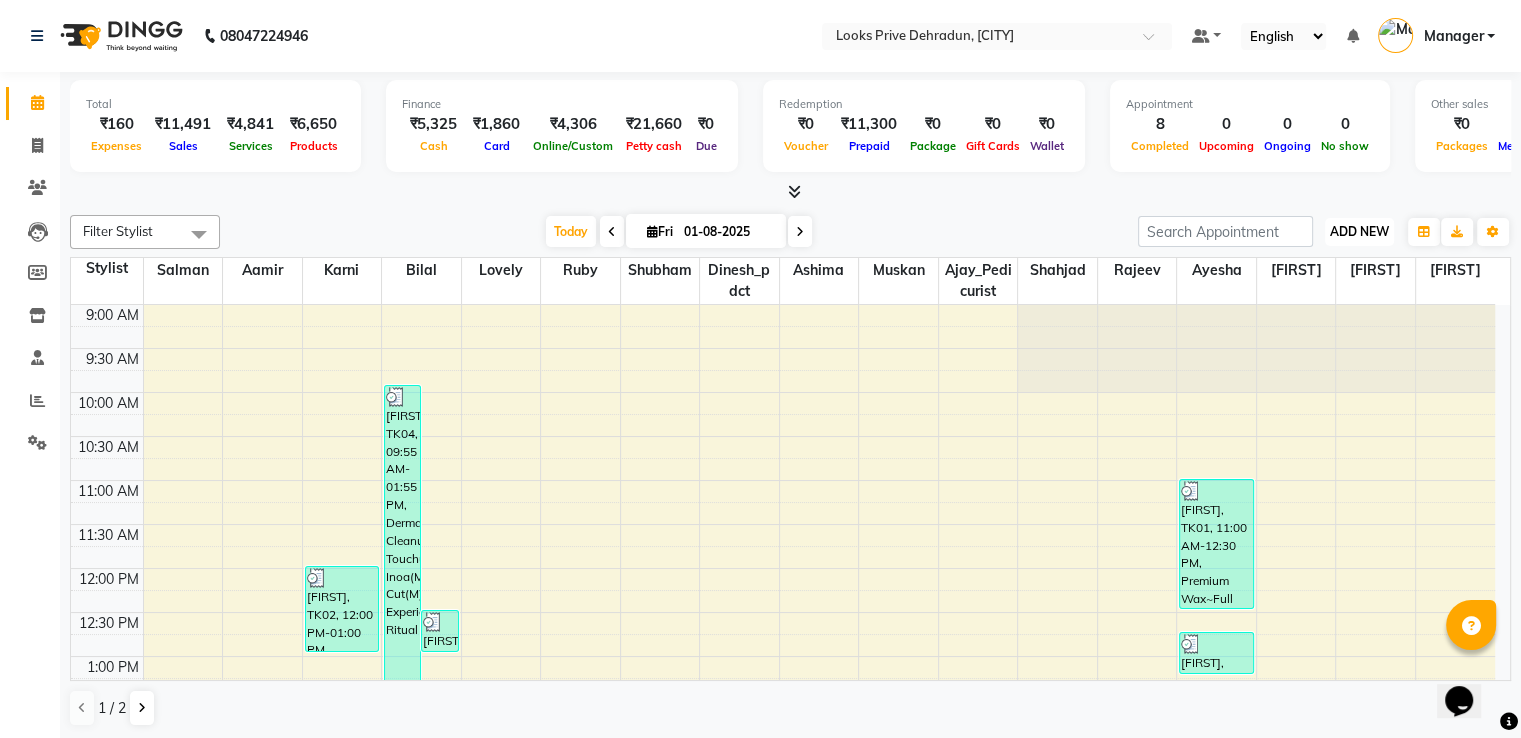click on "ADD NEW" at bounding box center [1359, 231] 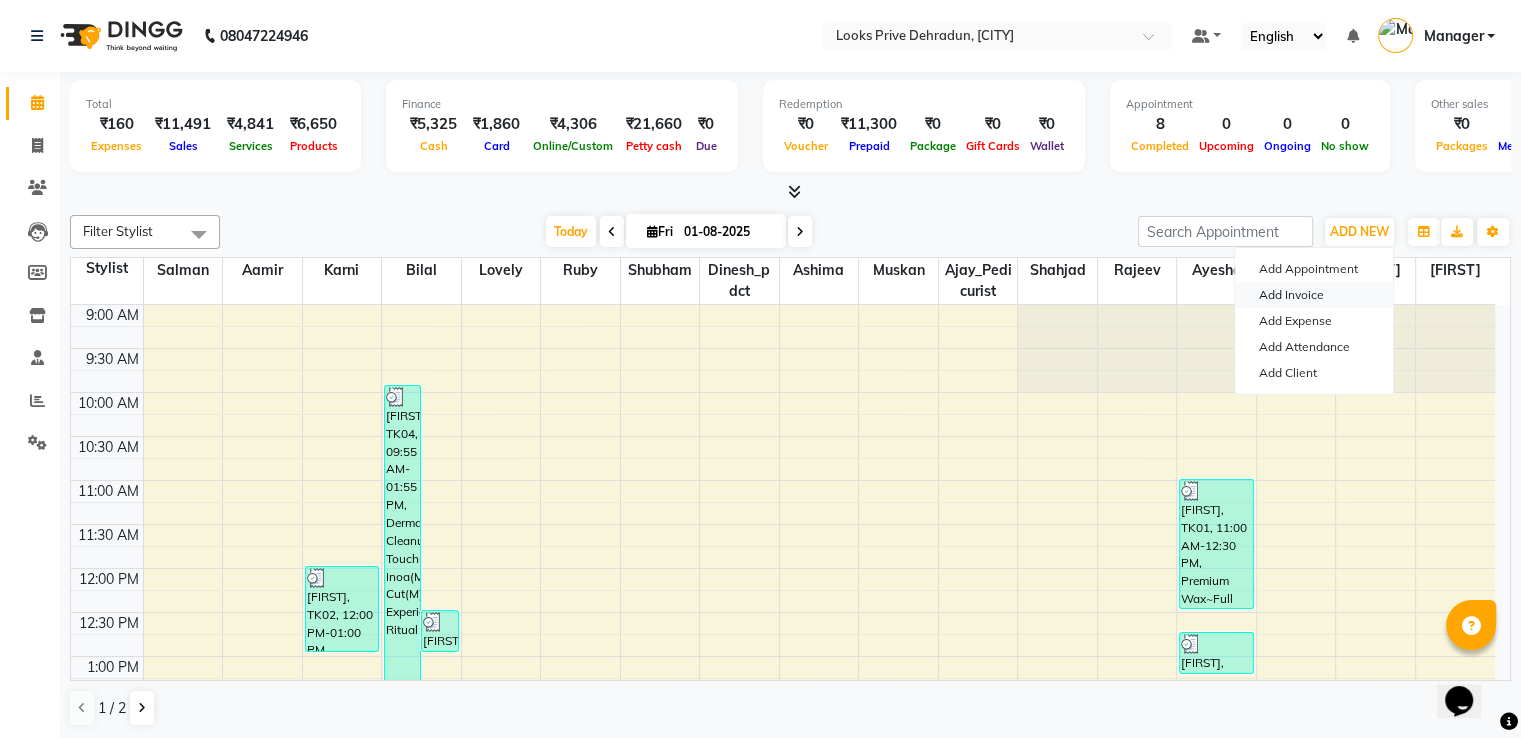 click on "Add Invoice" at bounding box center [1314, 295] 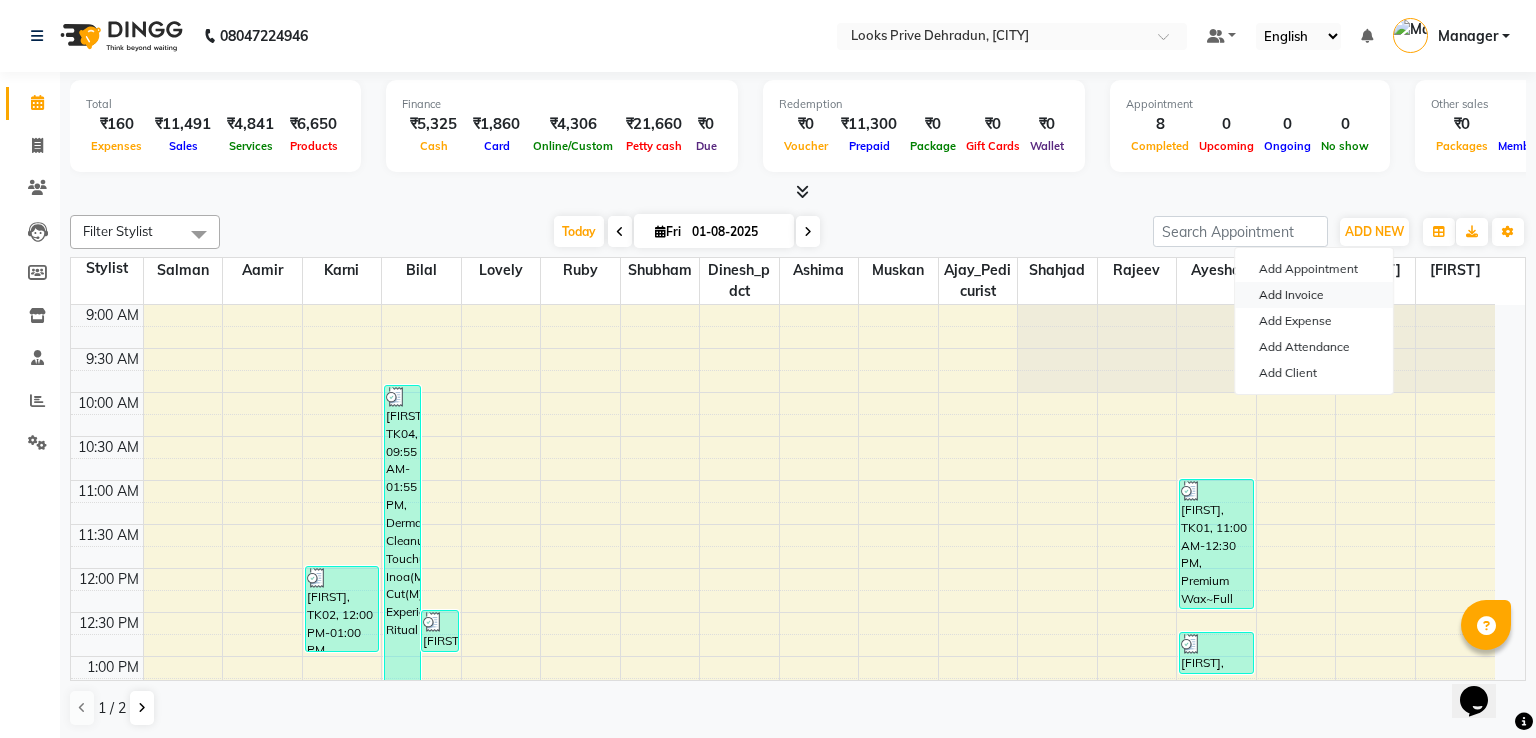 select on "6205" 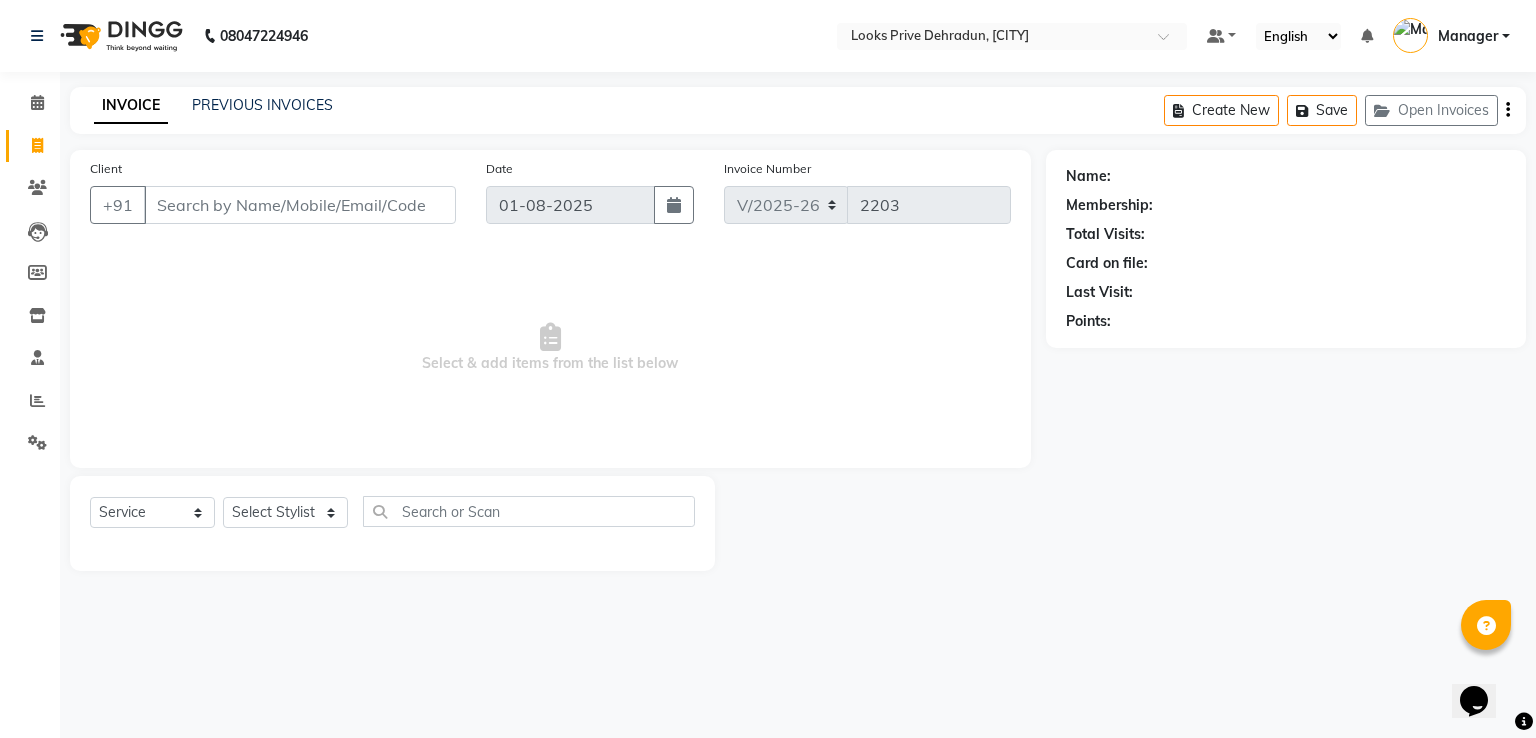 click on "Client" at bounding box center (300, 205) 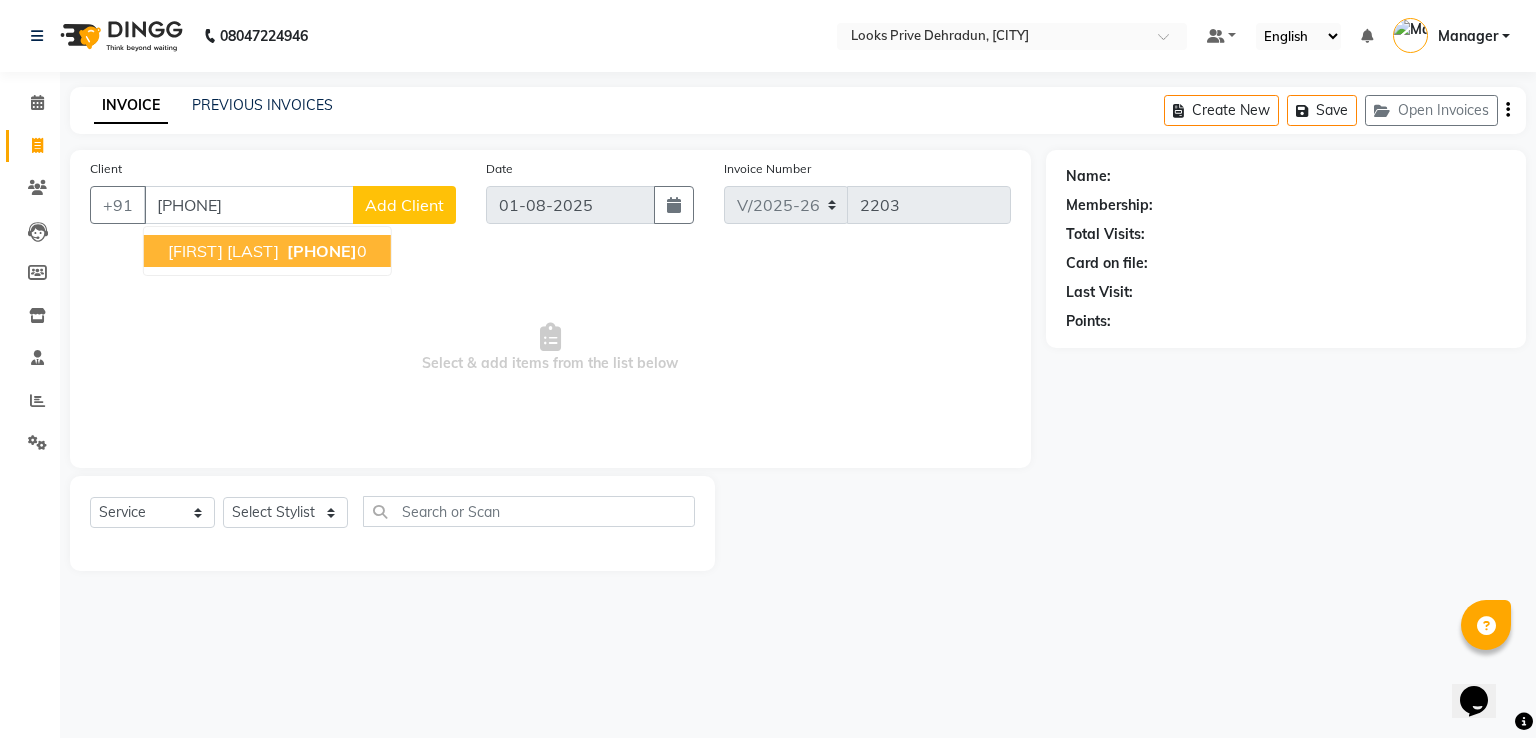 click on "[FIRST] [LAST]" at bounding box center (223, 251) 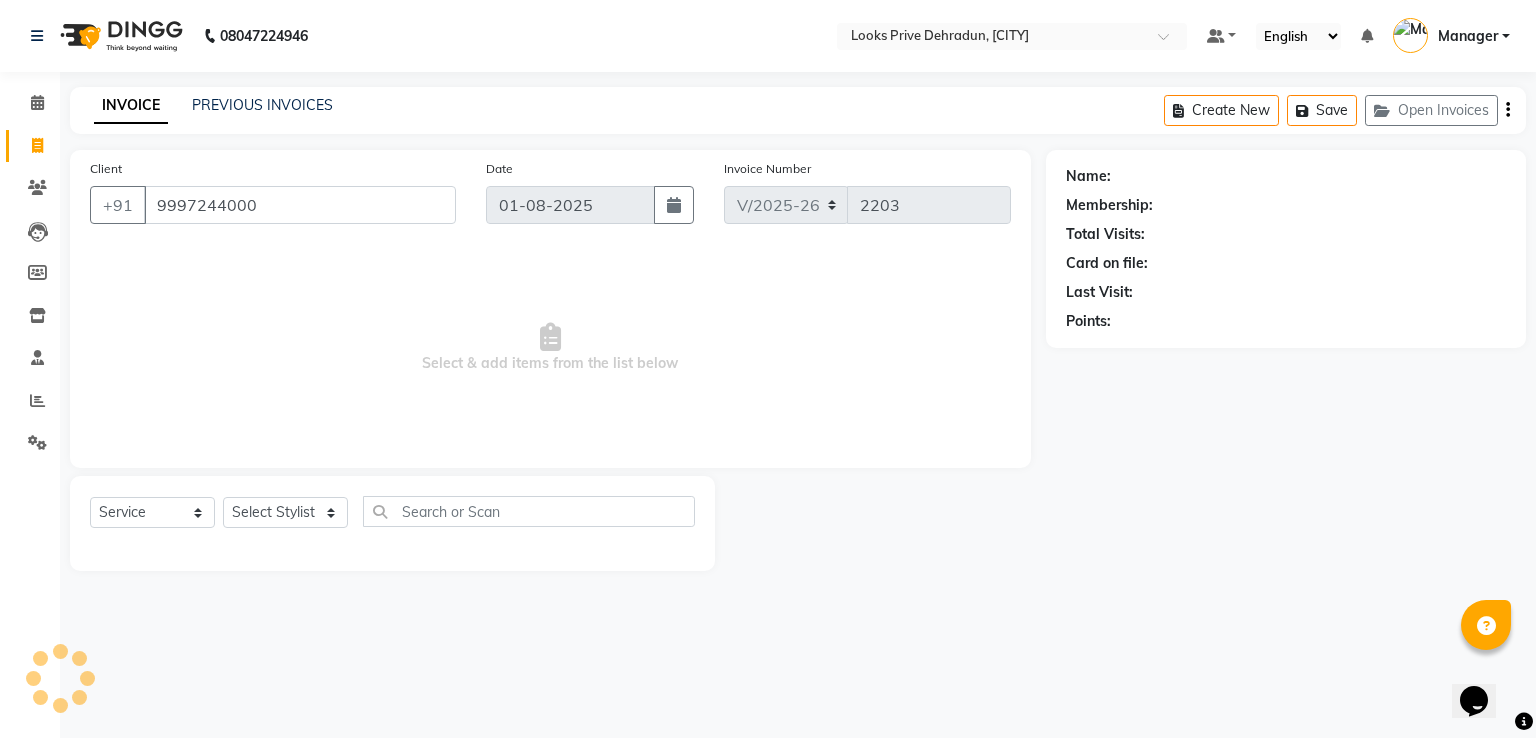 type on "9997244000" 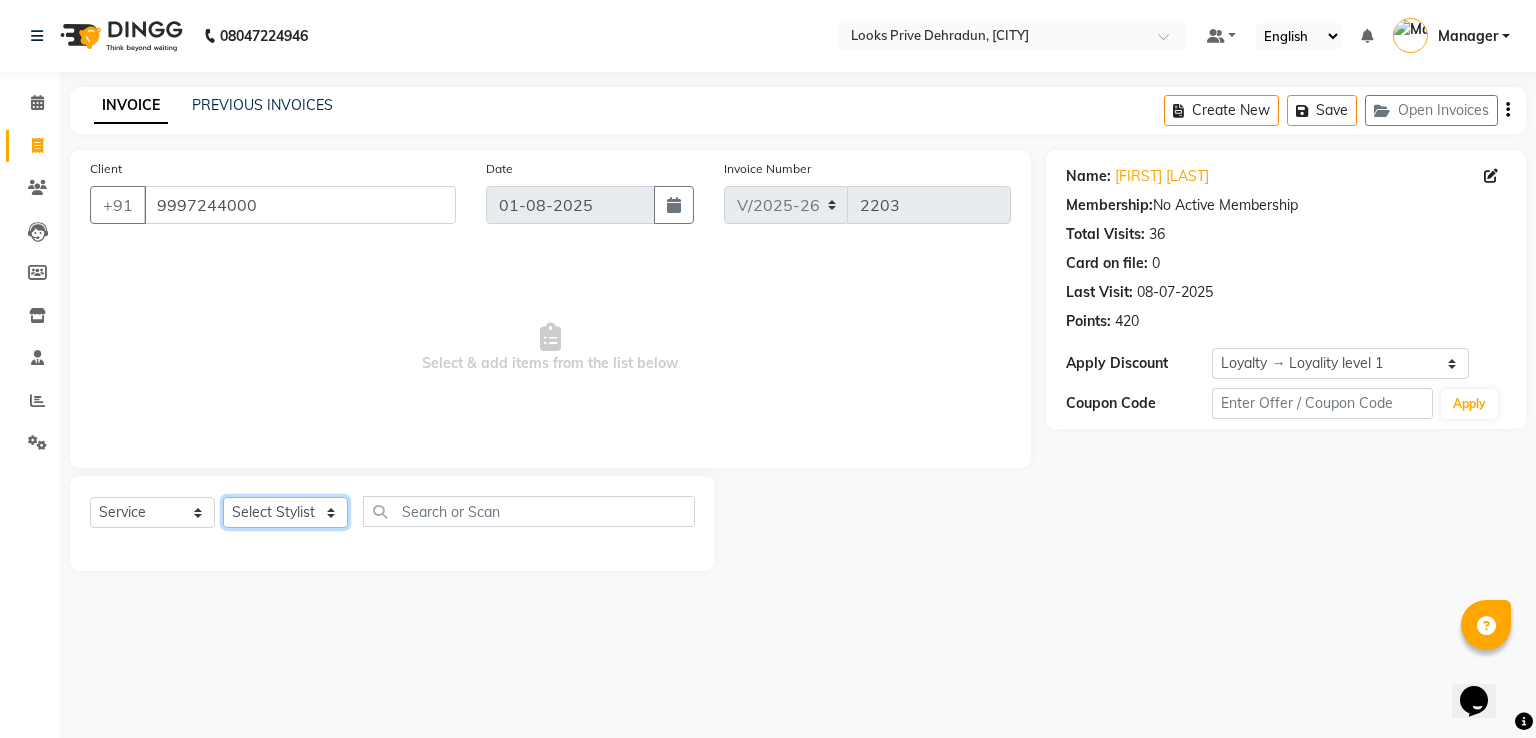 click on "Select Stylist [FIRST] [FIRST] [FIRST] [FIRST] [FIRST] [FIRST] [FIRST] [FIRST] [FIRST] [FIRST] [FIRST] [FIRST] [FIRST] [FIRST] [FIRST] [FIRST] [FIRST] [FIRST]" 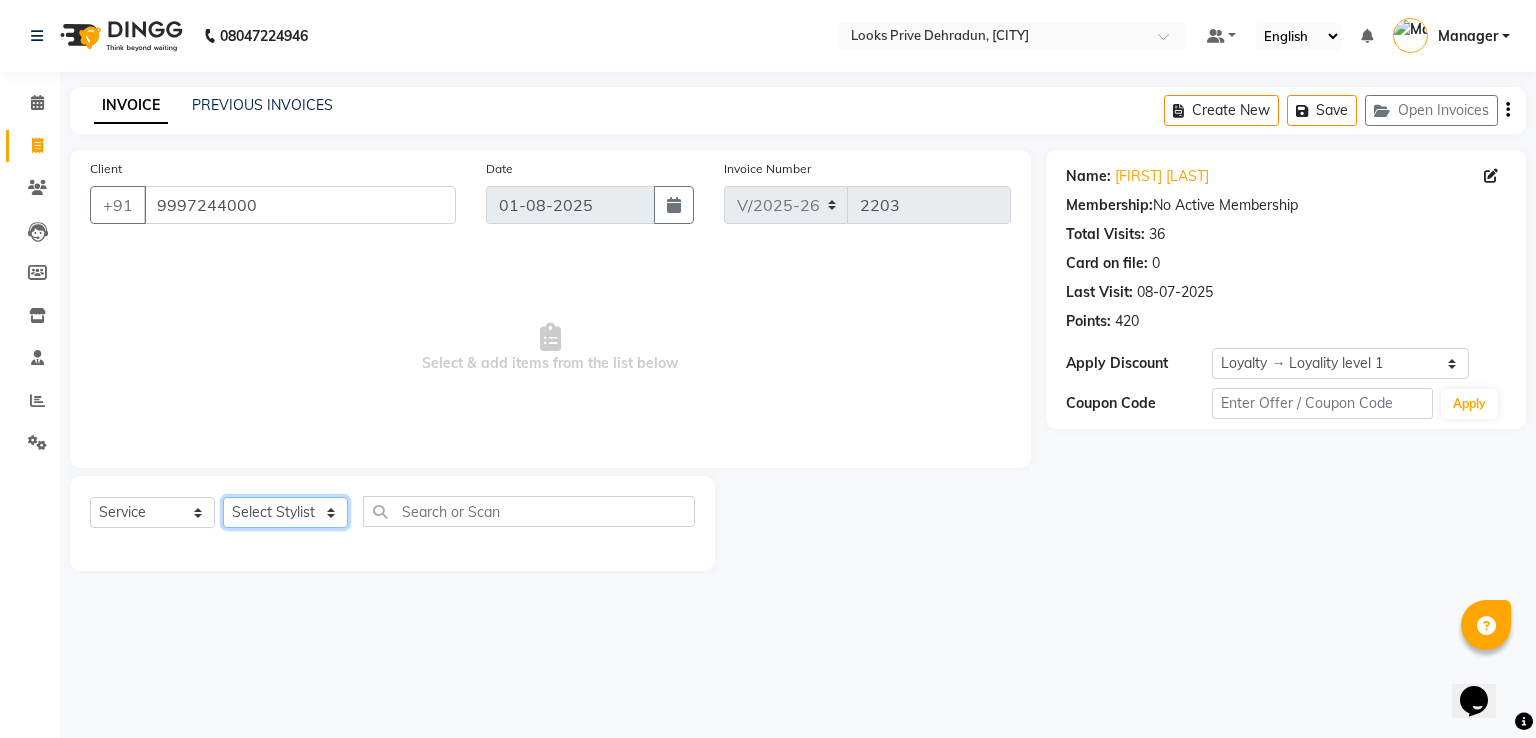 select on "45664" 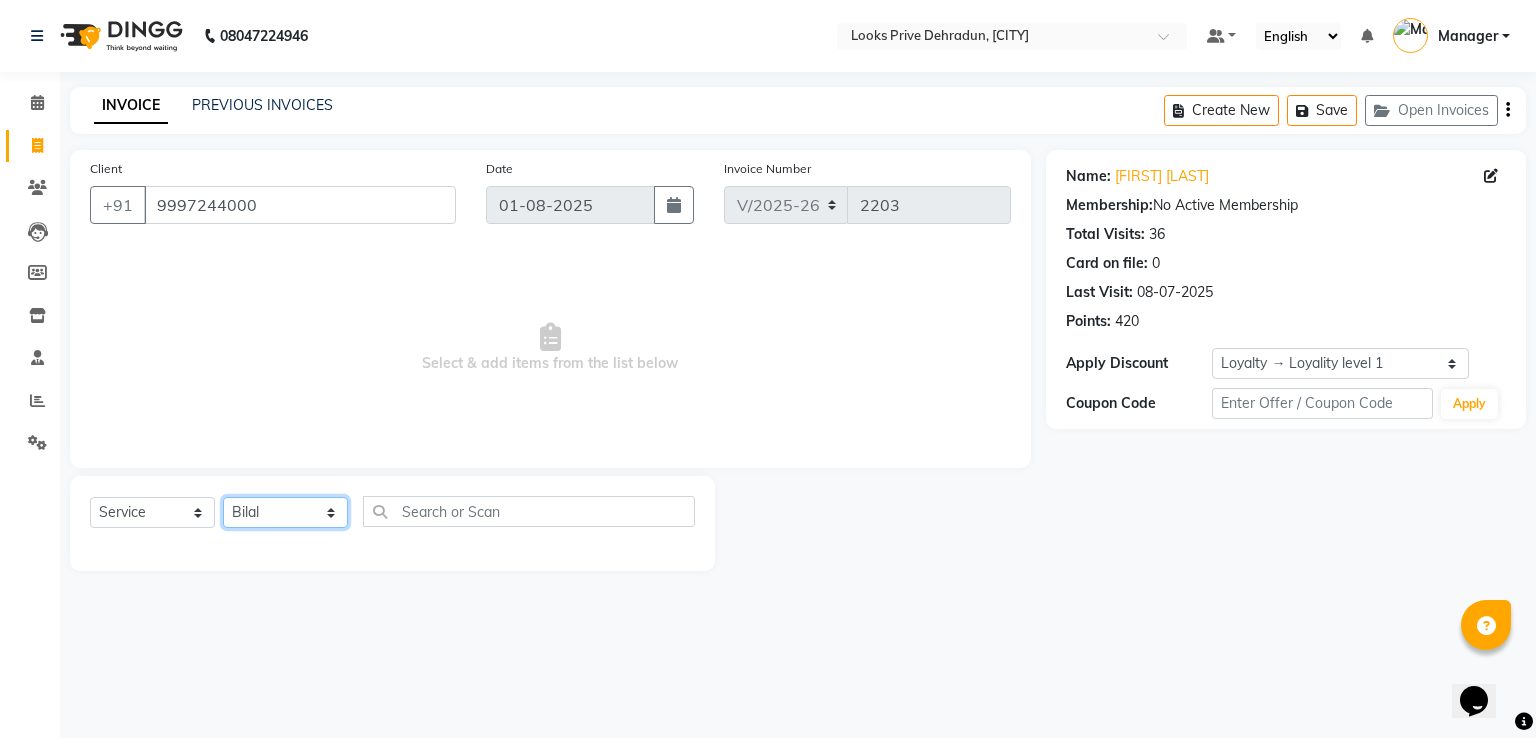 click on "Select Stylist [FIRST] [FIRST] [FIRST] [FIRST] [FIRST] [FIRST] [FIRST] [FIRST] [FIRST] [FIRST] [FIRST] [FIRST] [FIRST] [FIRST] [FIRST] [FIRST] [FIRST] [FIRST]" 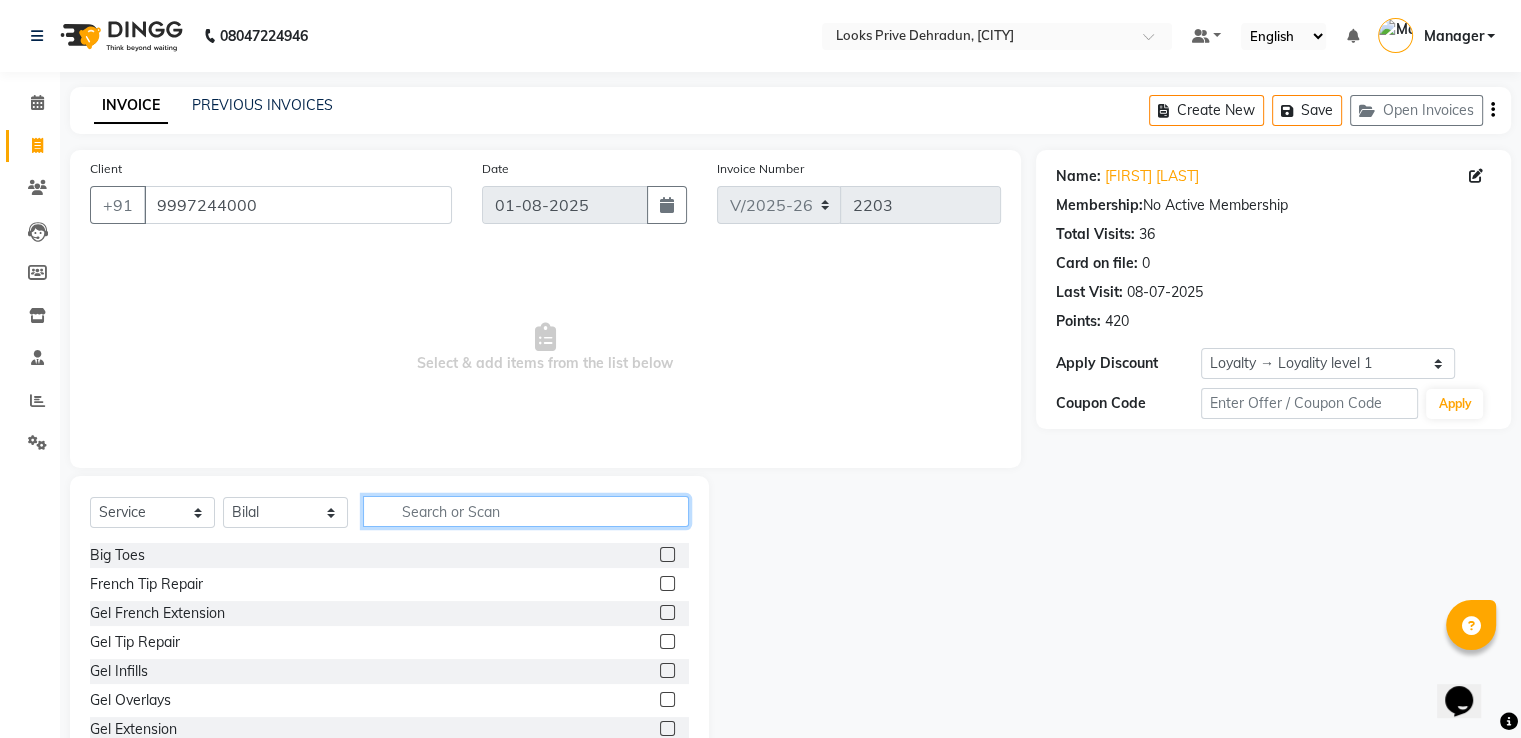 click 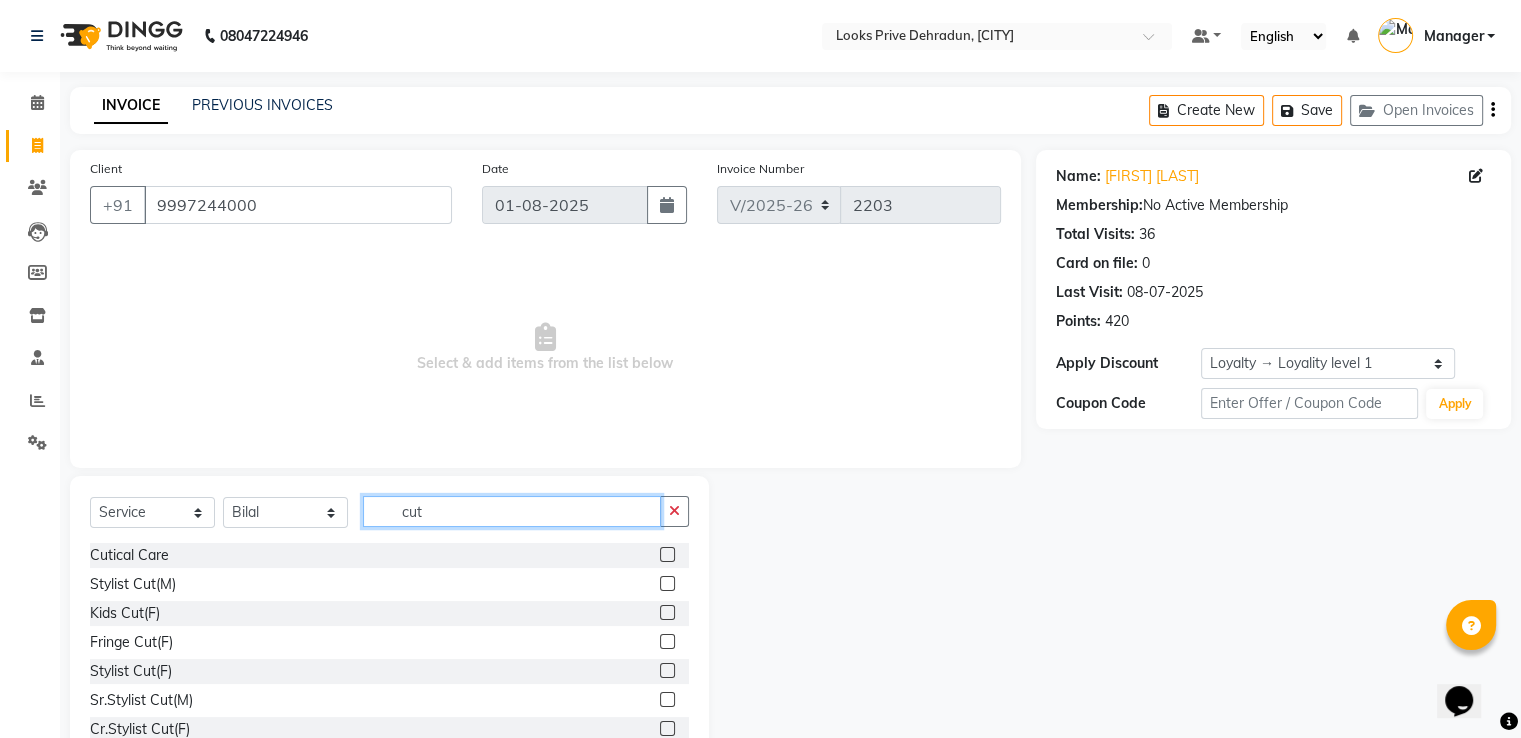 type on "cut" 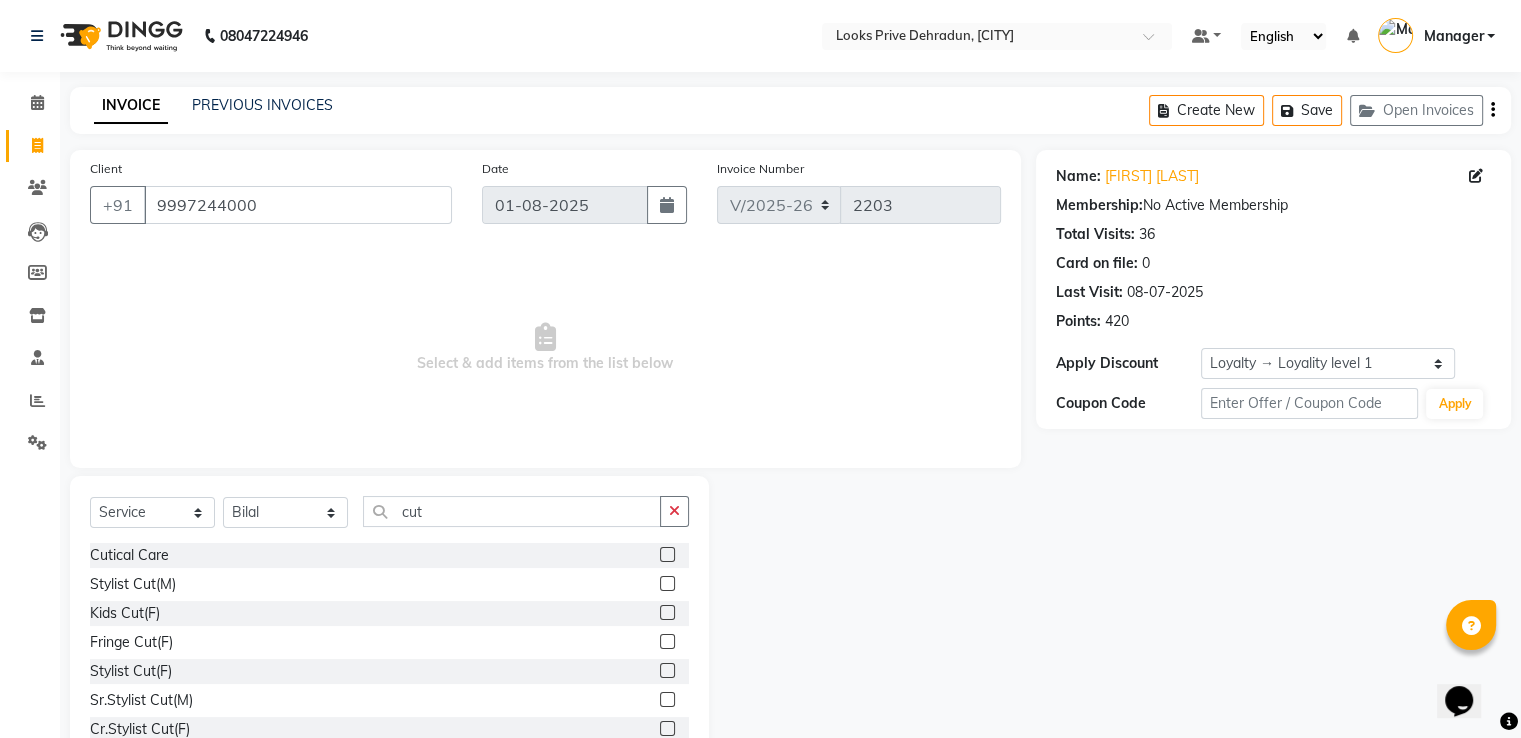 click 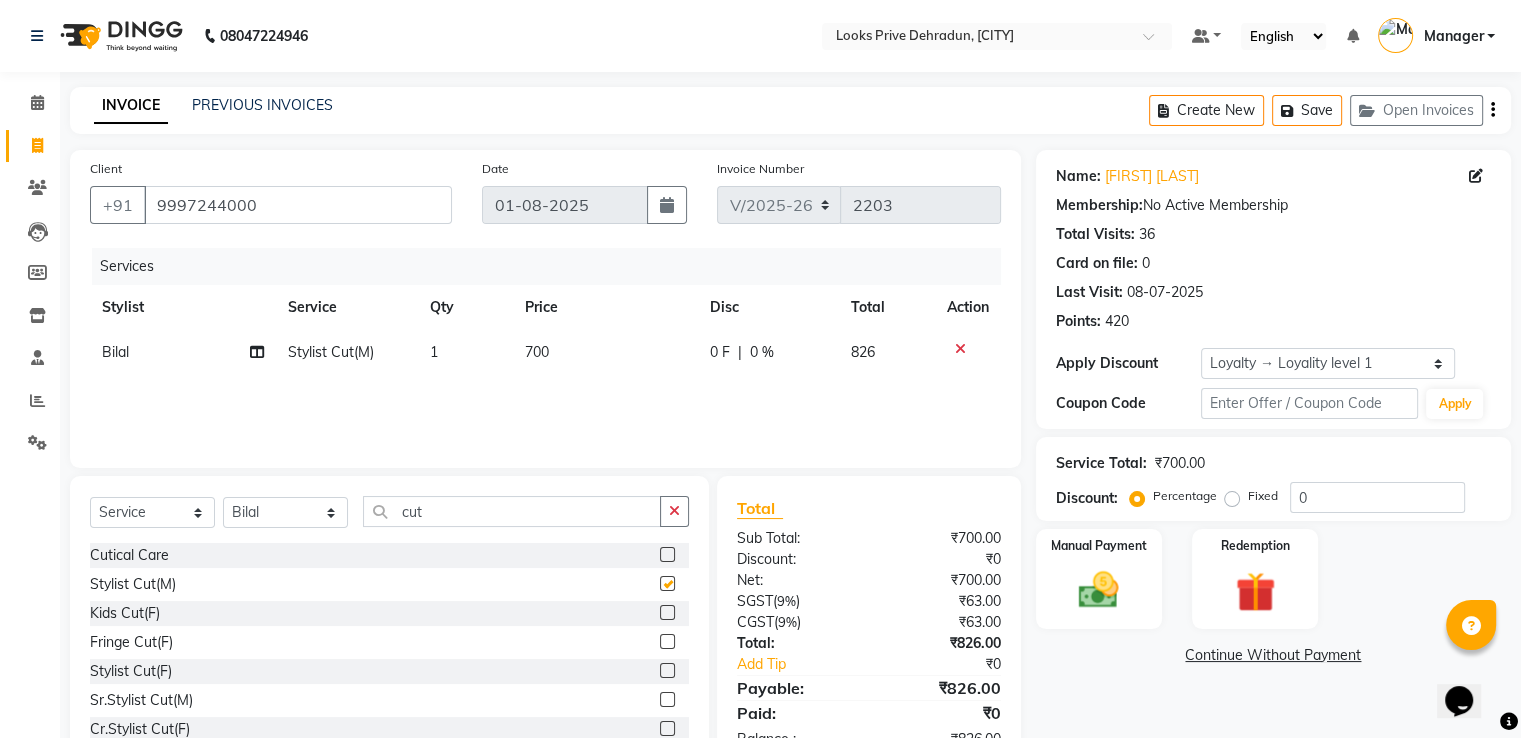 checkbox on "false" 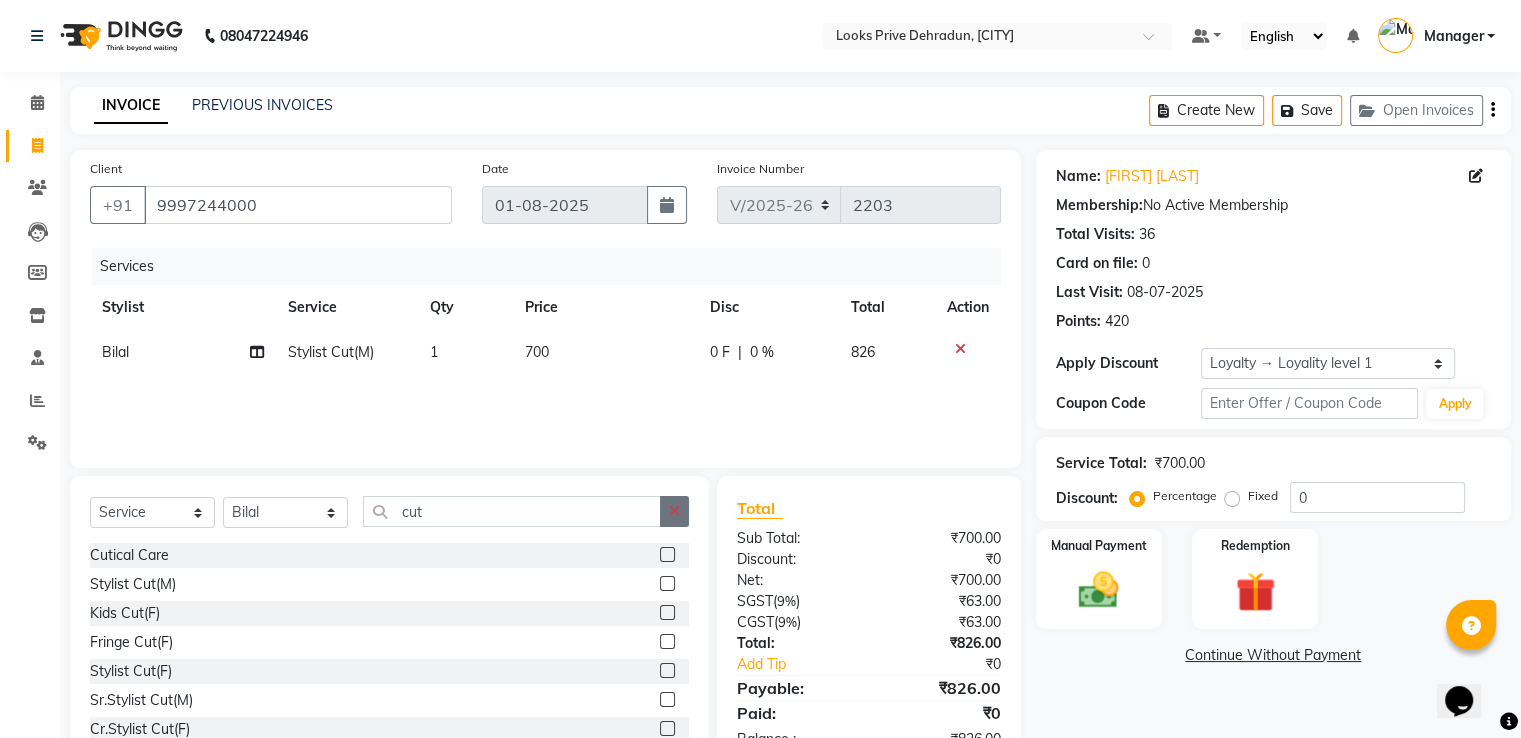 click 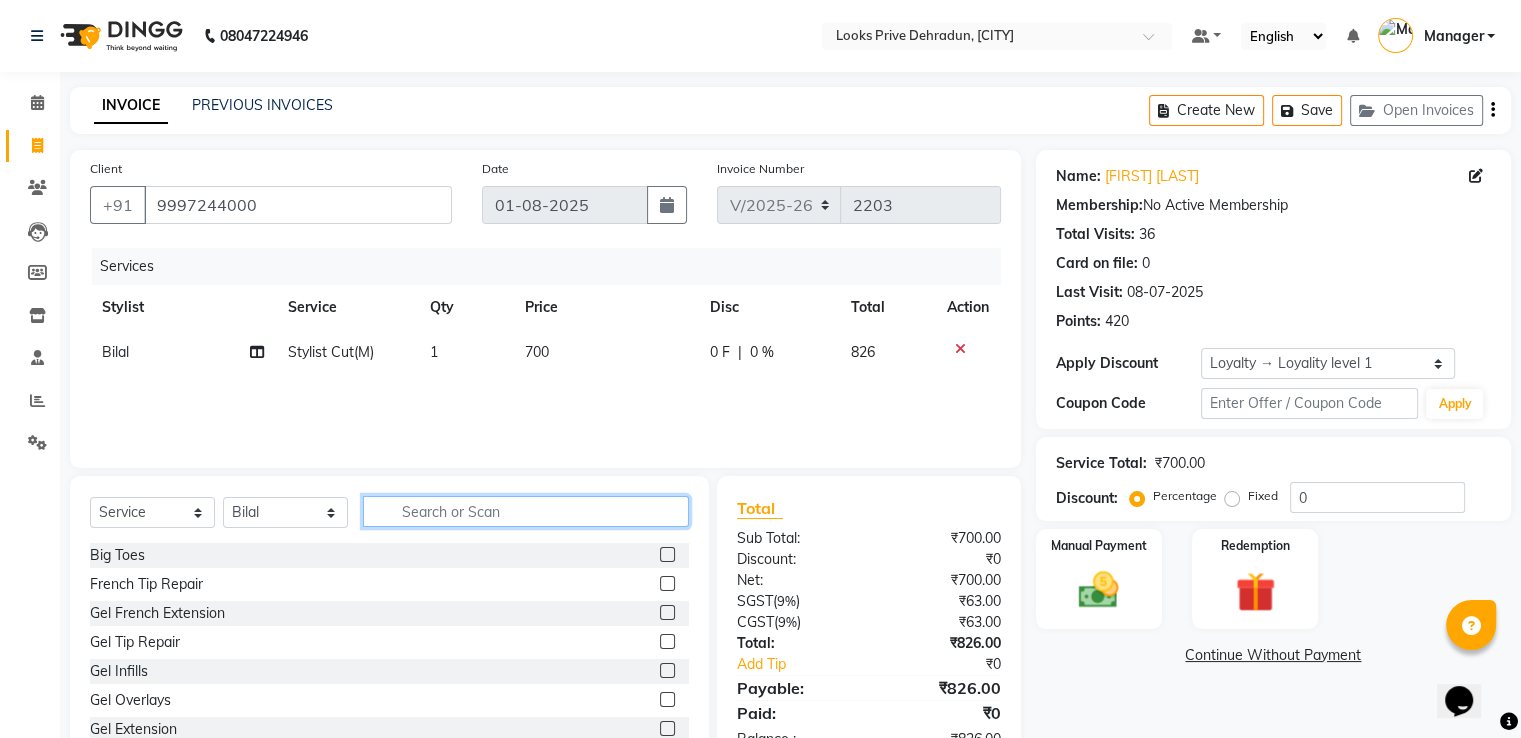 click 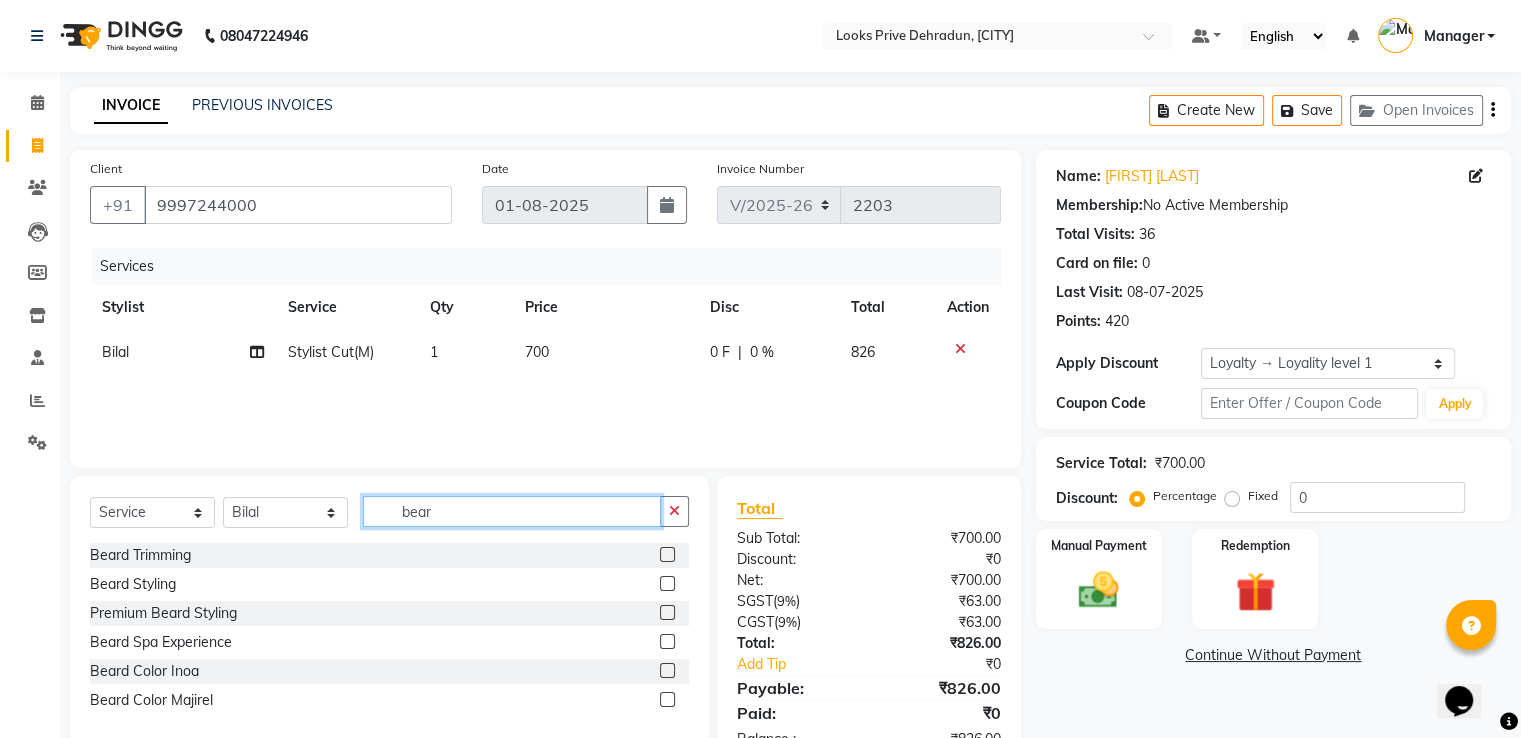 type on "bear" 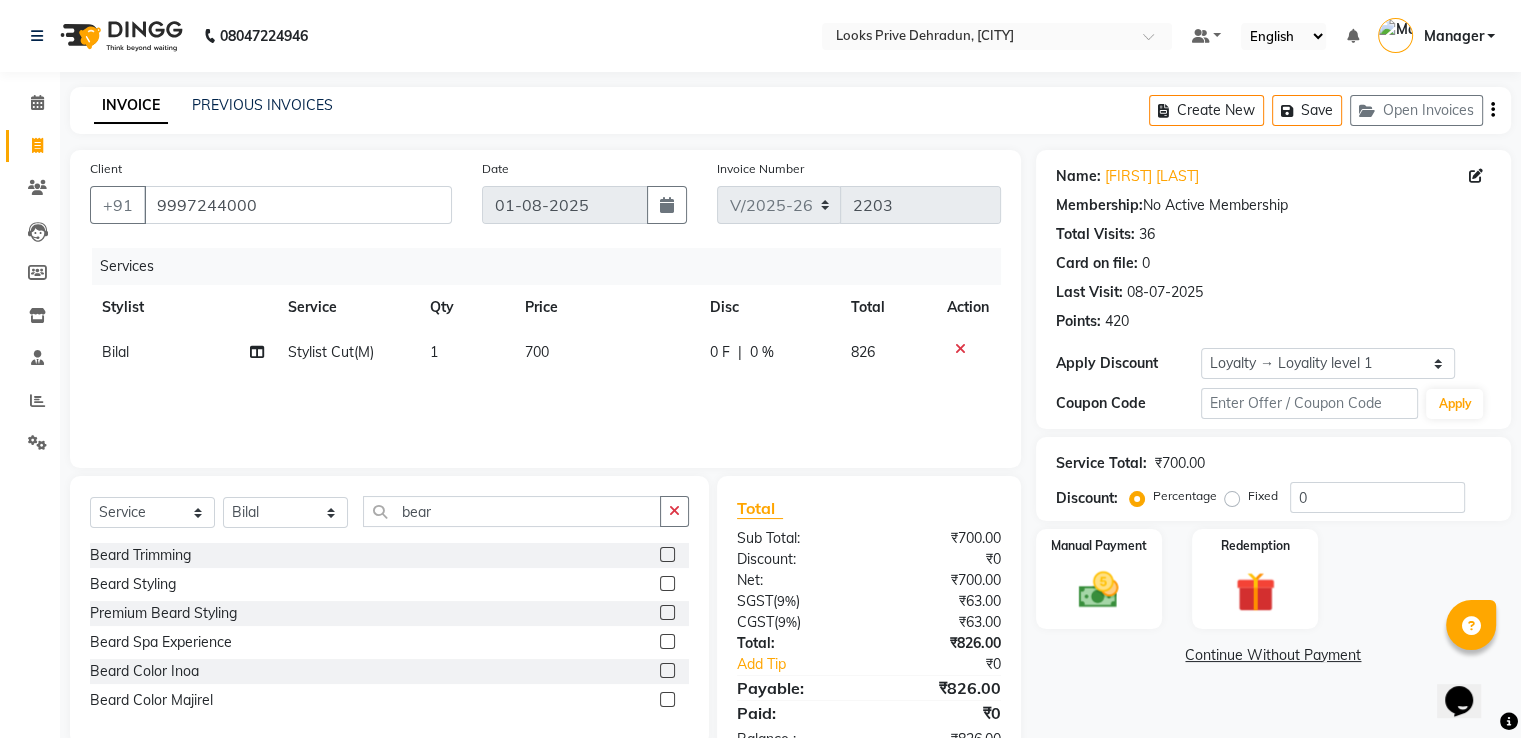 click 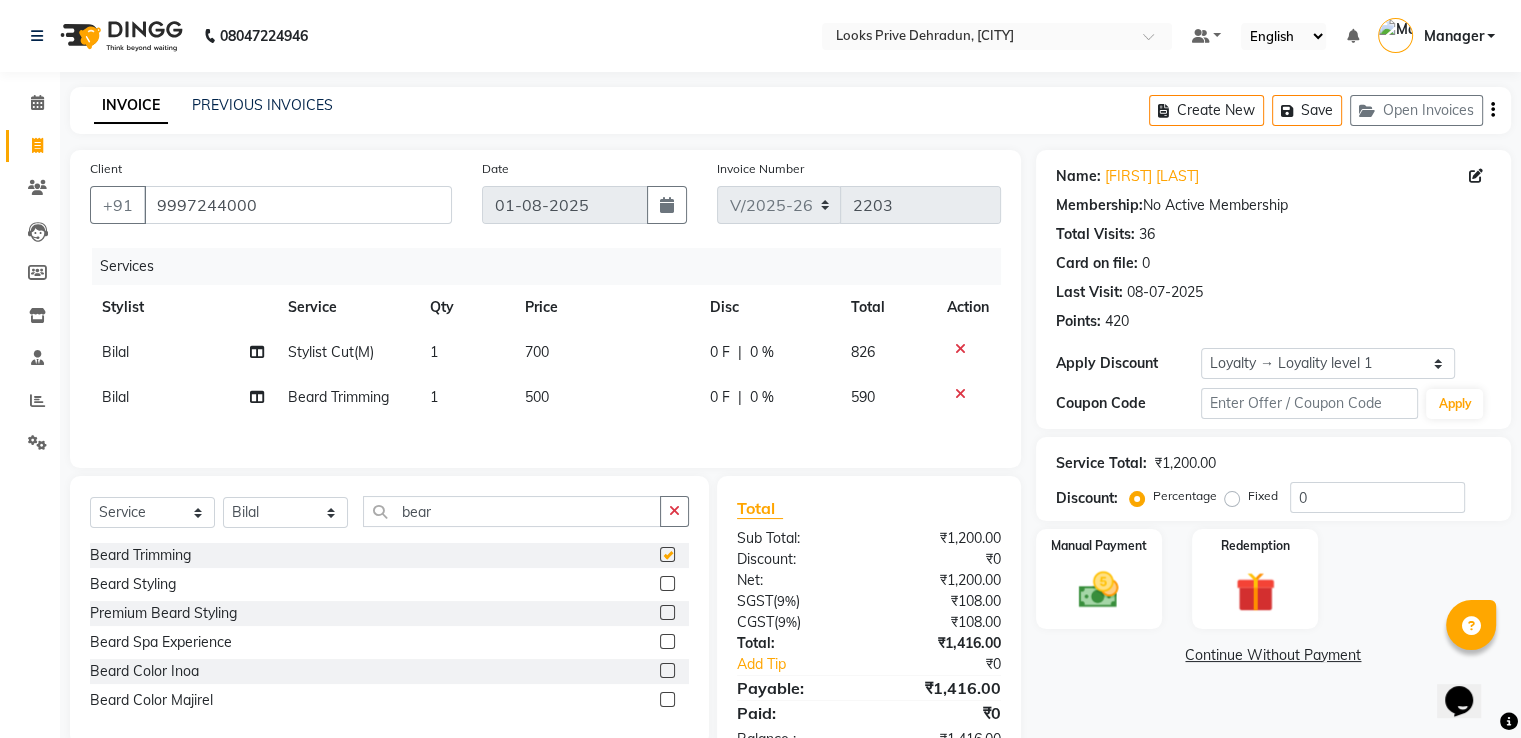 checkbox on "false" 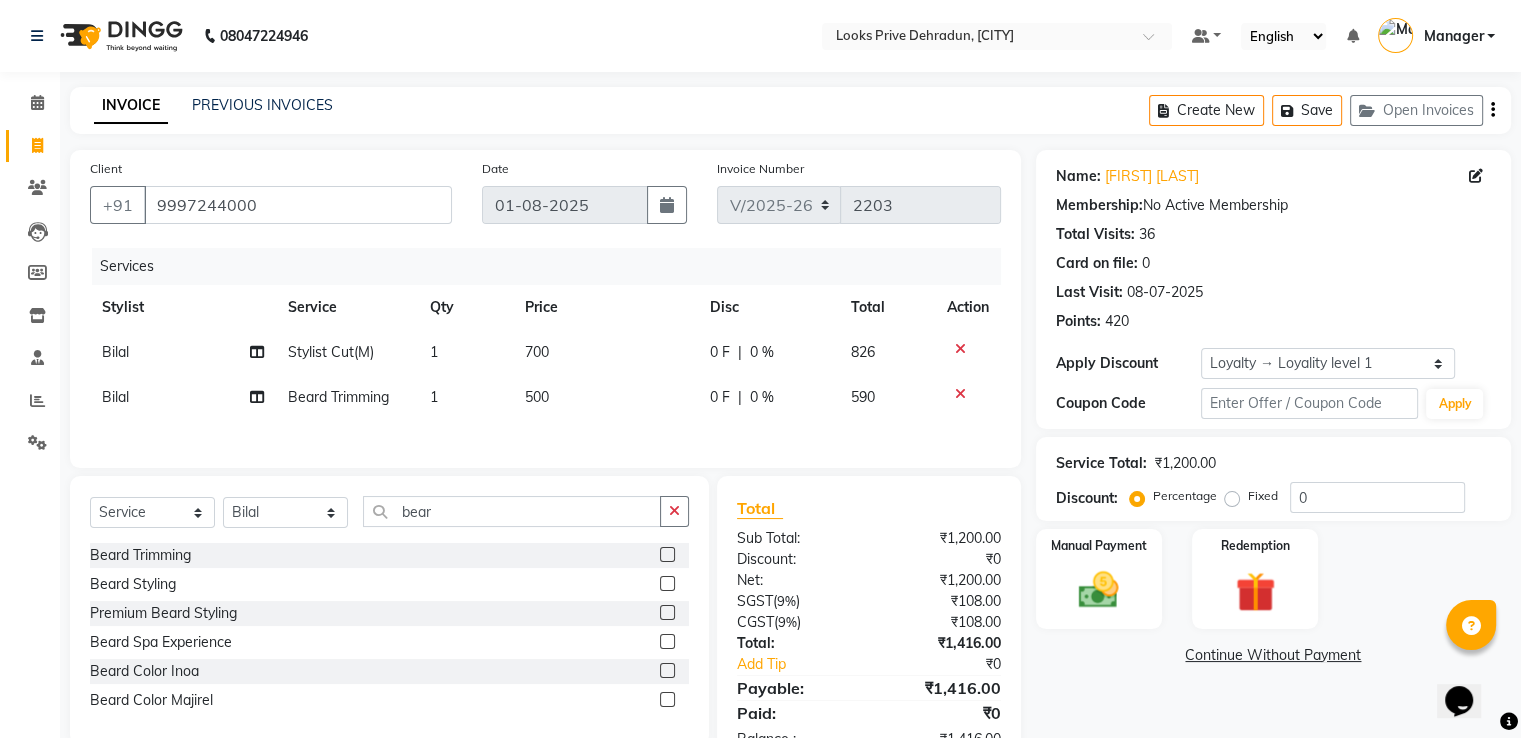 click on "700" 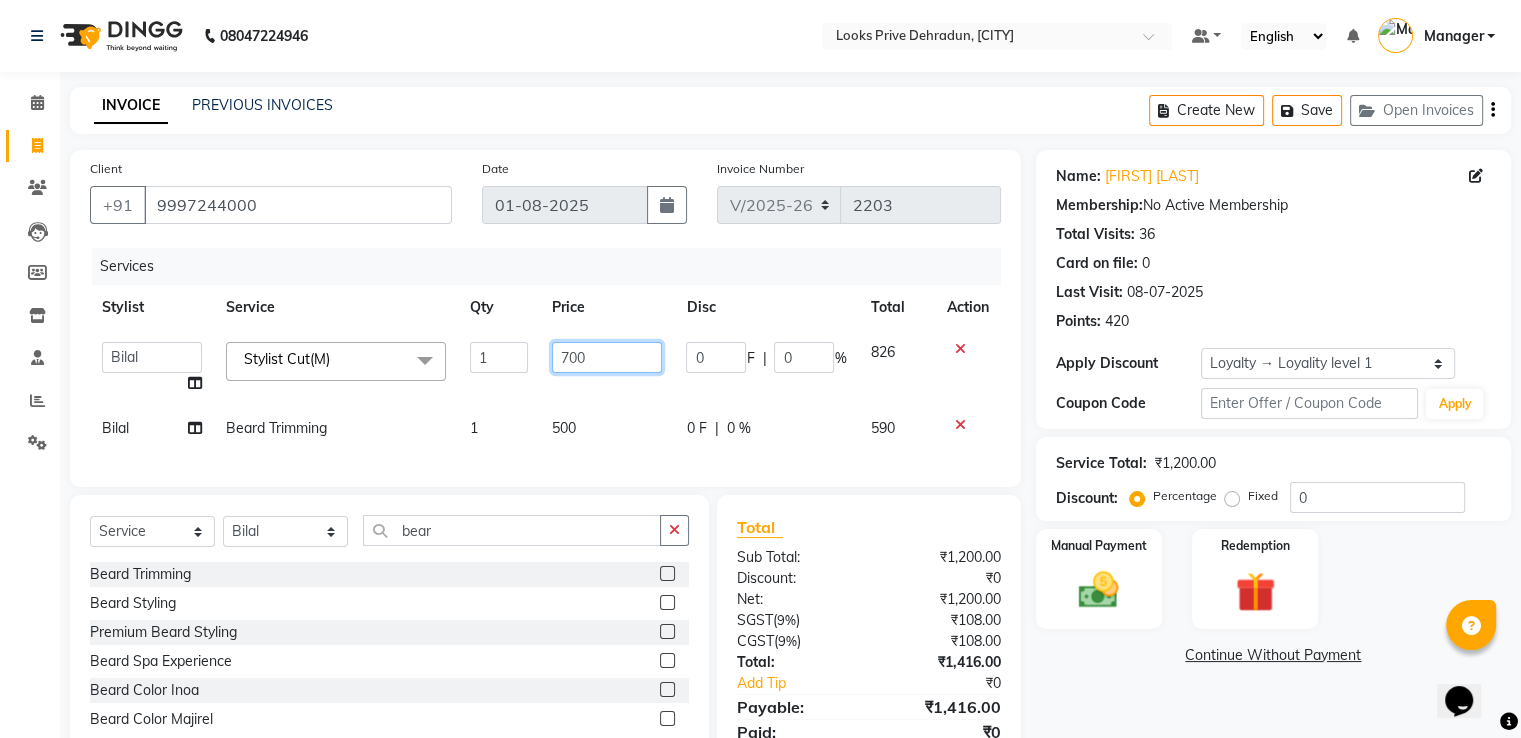 click on "700" 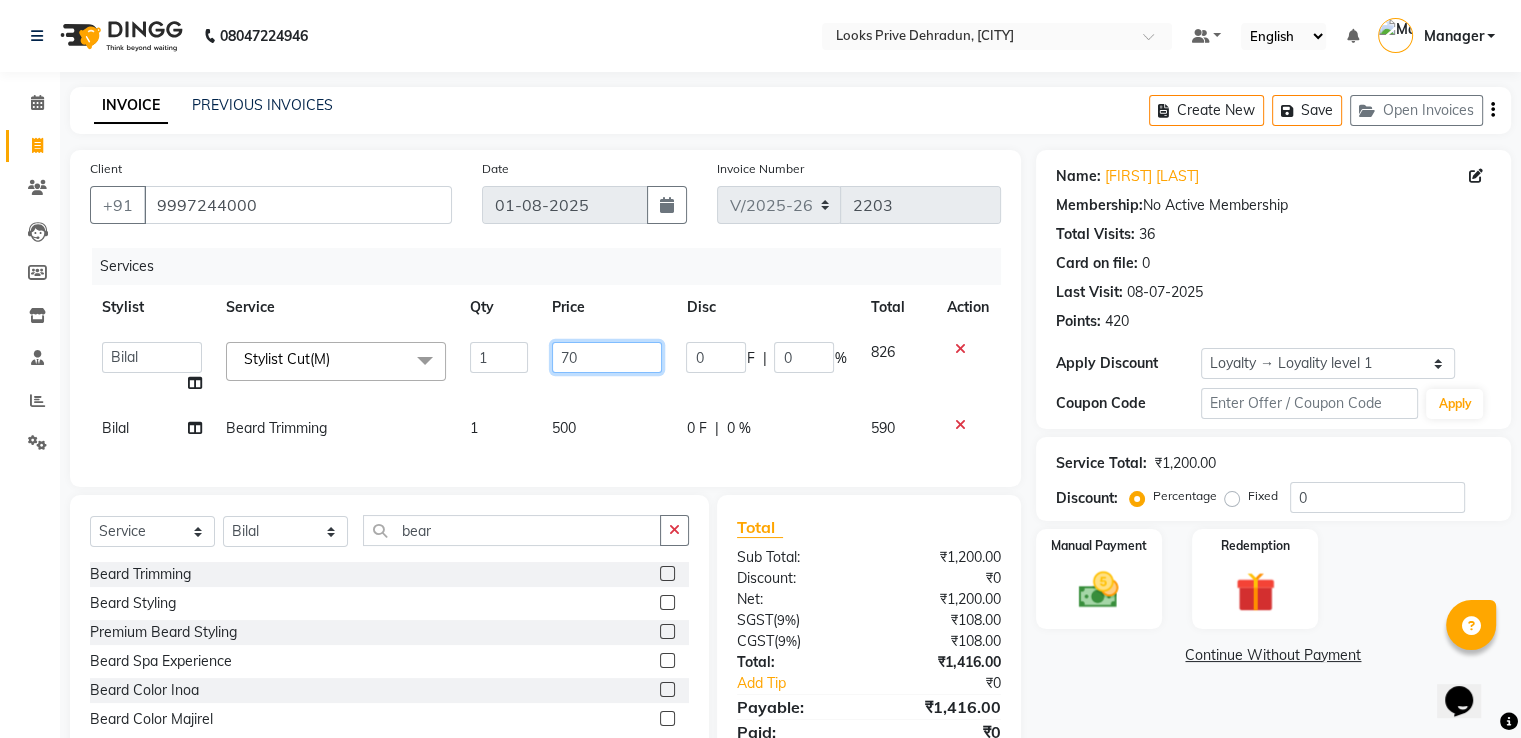 type on "7" 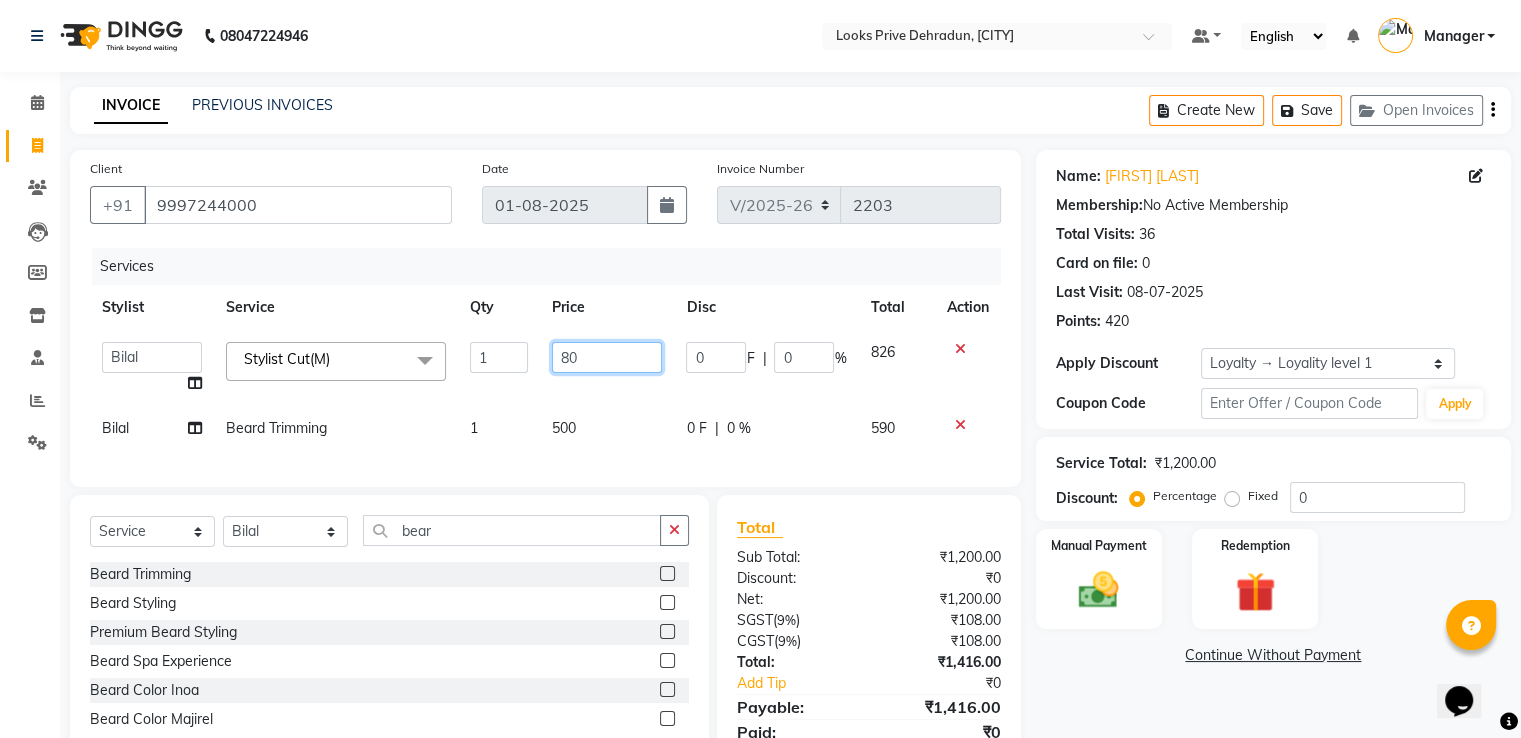 type on "800" 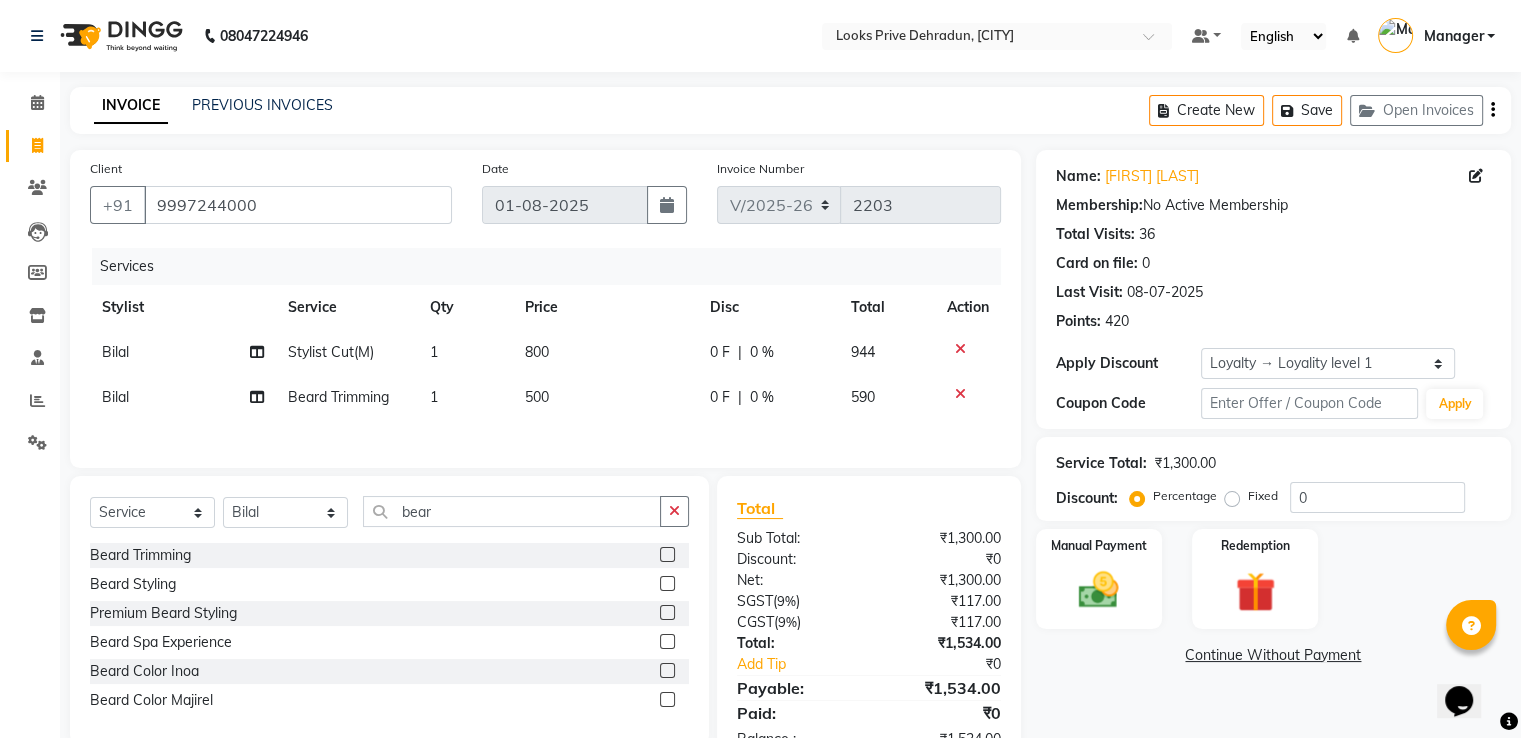click on "Client +[PHONE] [PHONE] Date 01-08-2025 Invoice Number V/2025 V/2025-26 2203 Services Stylist Service Qty Price Disc Total Action [FIRST] Stylist Cut(M) 1 800 0 F | 0 % 944 [FIRST] Beard Trimming 1 500 0 F | 0 % 590 Select  Service  Product  Membership  Package Voucher Prepaid Gift Card  Select Stylist [FIRST] [FIRST] [FIRST] [FIRST] [FIRST] [FIRST] [FIRST] [FIRST] [FIRST] [FIRST] [FIRST] [FIRST] [FIRST] [FIRST] [FIRST] [FIRST] bear Beard Trimming  Beard Styling  Premium Beard Styling  Beard Spa Experience  Beard Color Inoa  Beard Color Majirel  Total Sub Total: ₹1,300.00 Discount: ₹0 Net: ₹1,300.00 SGST  ( 9% ) ₹117.00 CGST  ( 9% ) ₹117.00 Total: ₹1,534.00 Add Tip ₹0 Payable: ₹1,534.00 Paid: ₹0 Balance   : ₹1,534.00" 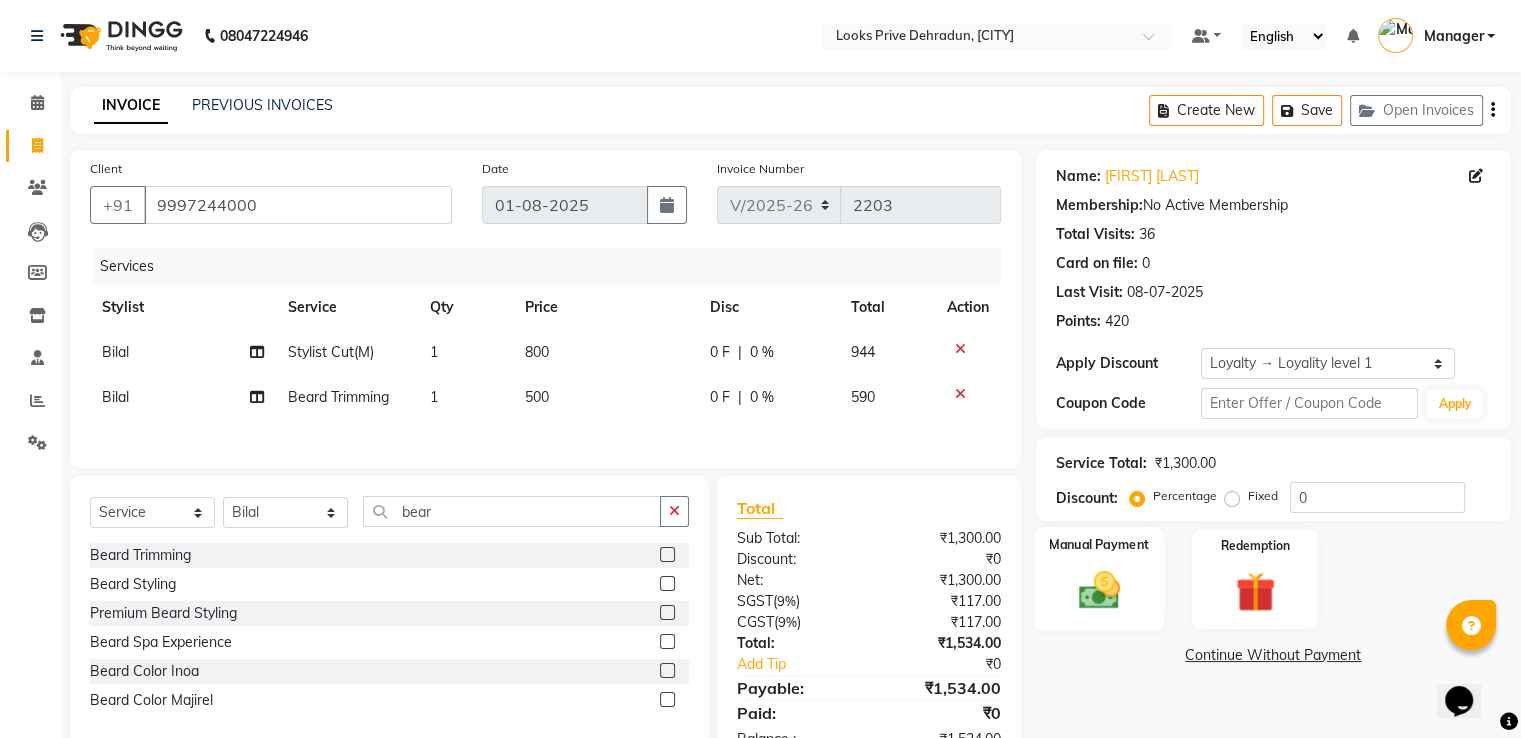scroll, scrollTop: 66, scrollLeft: 0, axis: vertical 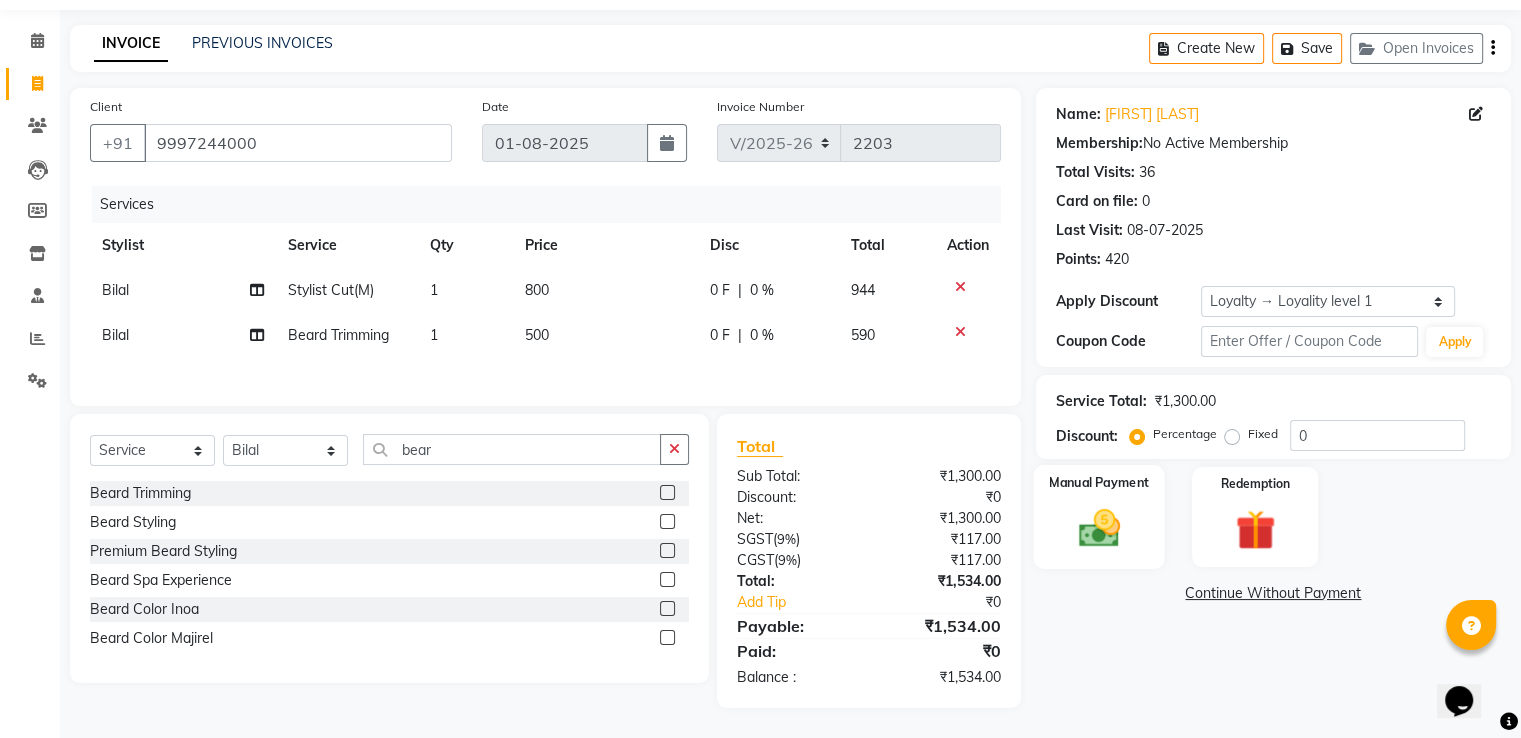 drag, startPoint x: 1067, startPoint y: 543, endPoint x: 1097, endPoint y: 533, distance: 31.622776 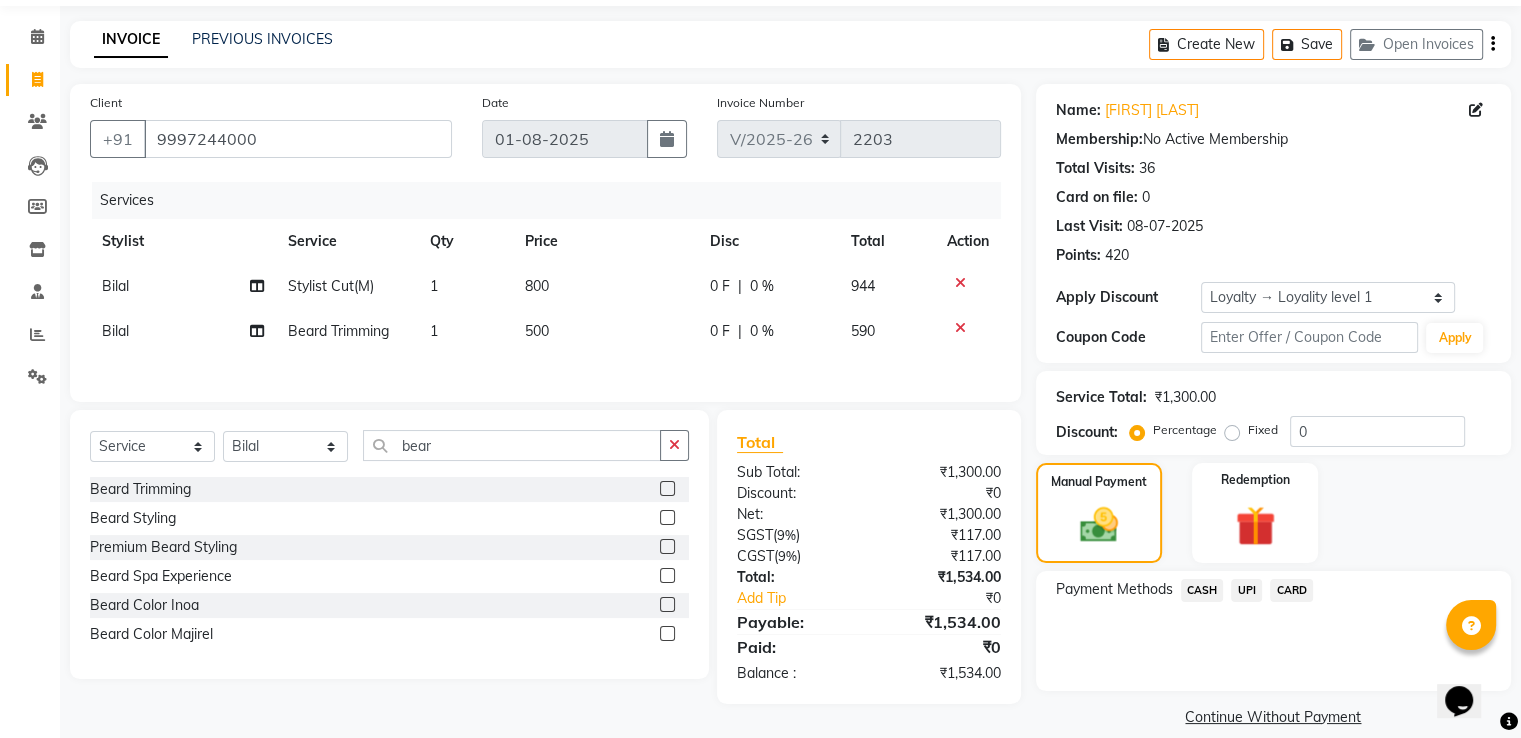 drag, startPoint x: 1285, startPoint y: 591, endPoint x: 1280, endPoint y: 603, distance: 13 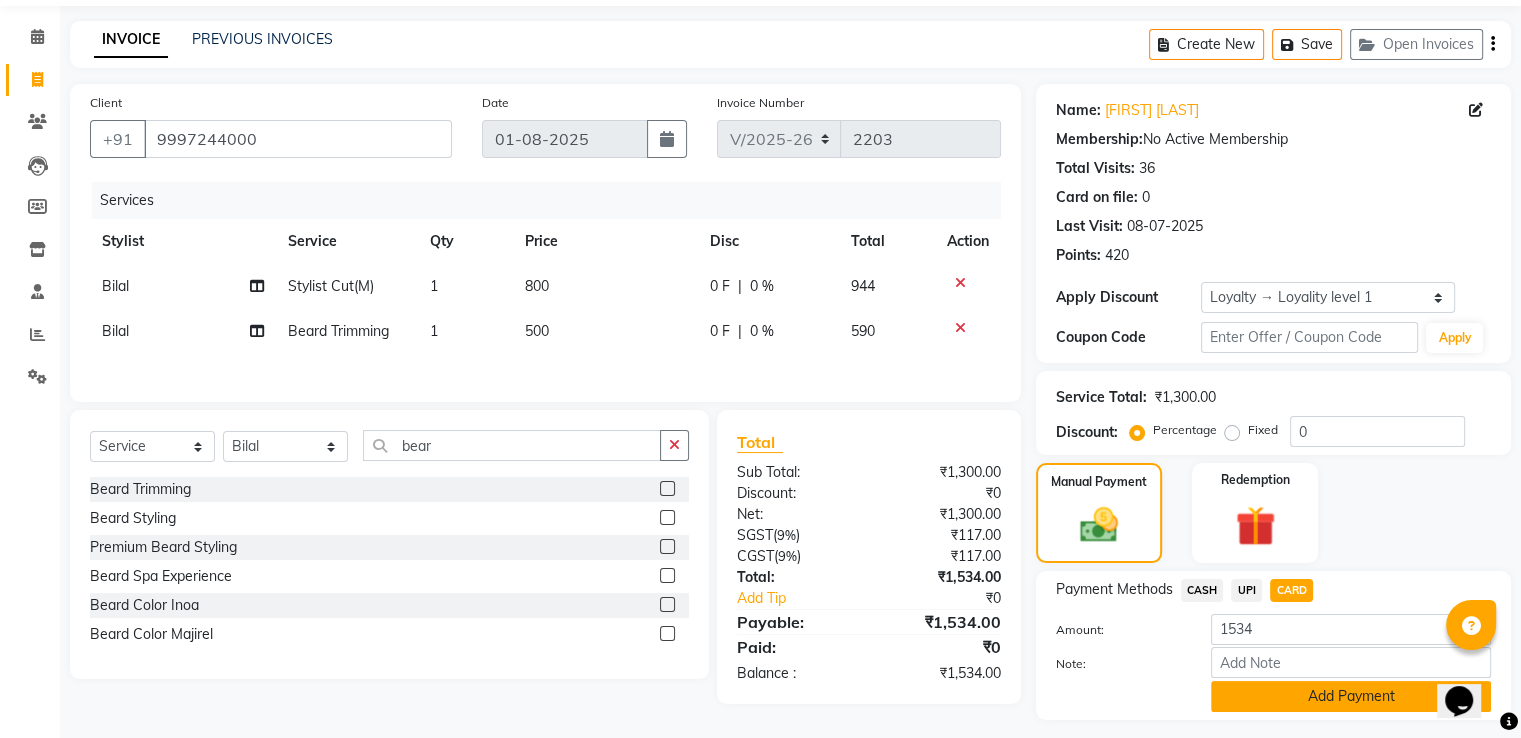 click on "Add Payment" 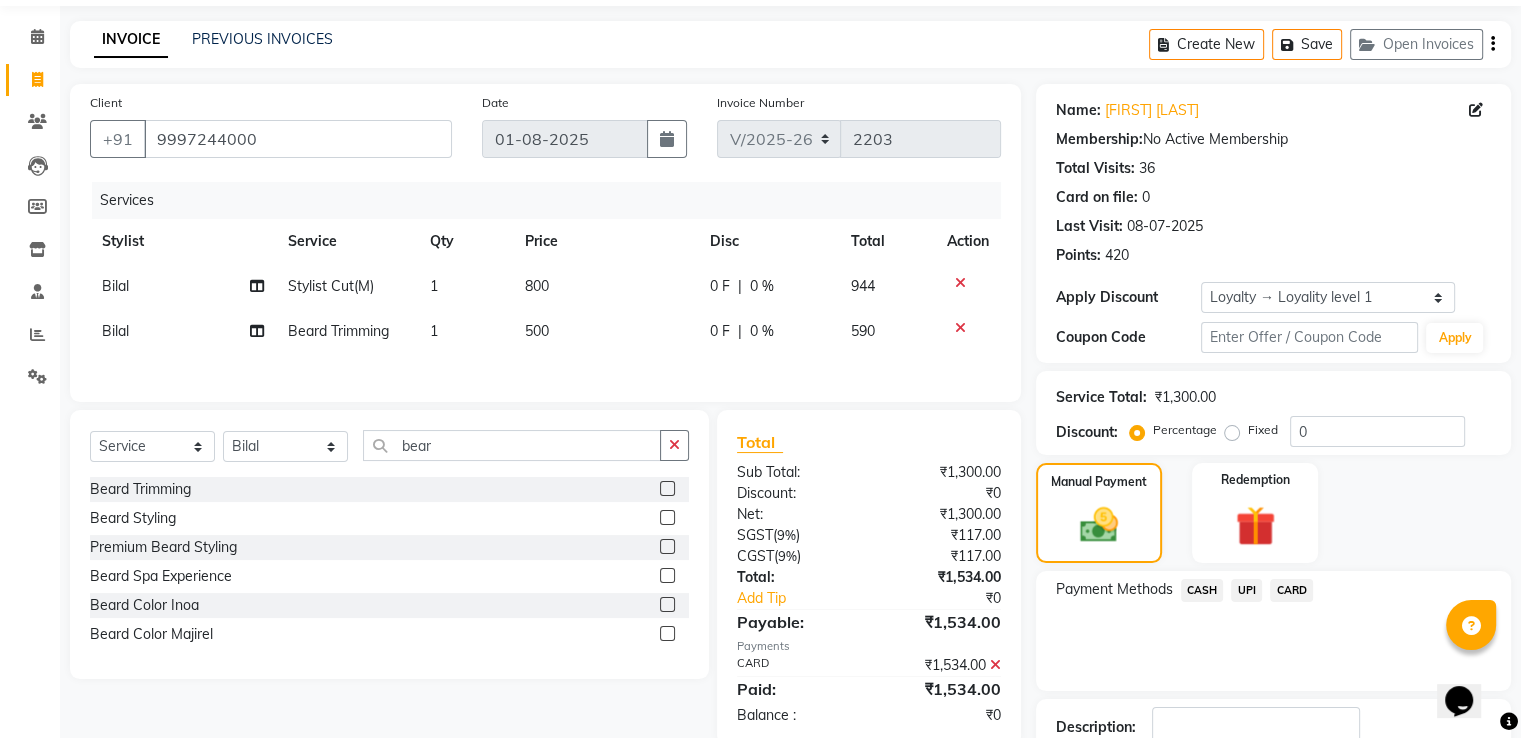 scroll, scrollTop: 166, scrollLeft: 0, axis: vertical 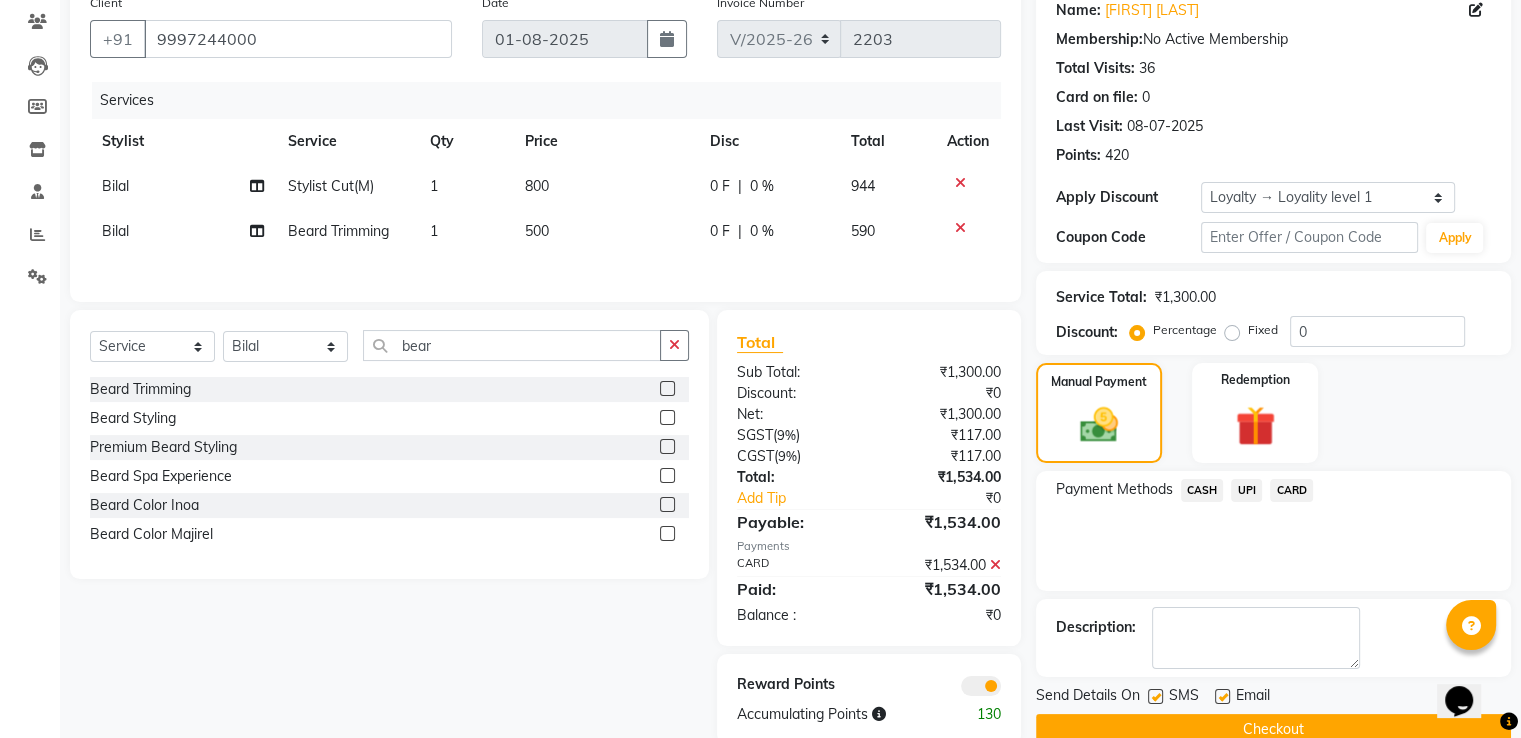 drag, startPoint x: 1233, startPoint y: 715, endPoint x: 1146, endPoint y: 643, distance: 112.929184 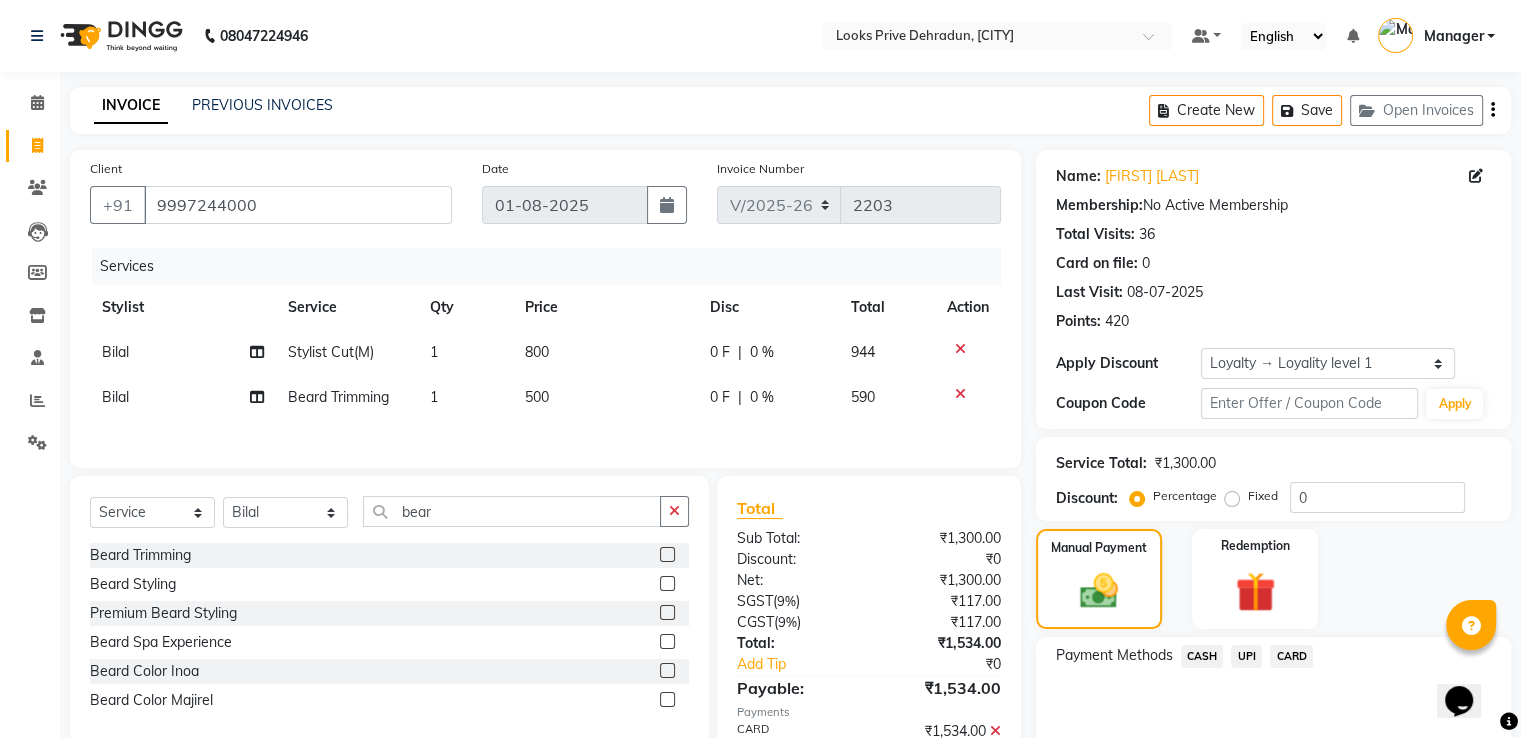 scroll, scrollTop: 208, scrollLeft: 0, axis: vertical 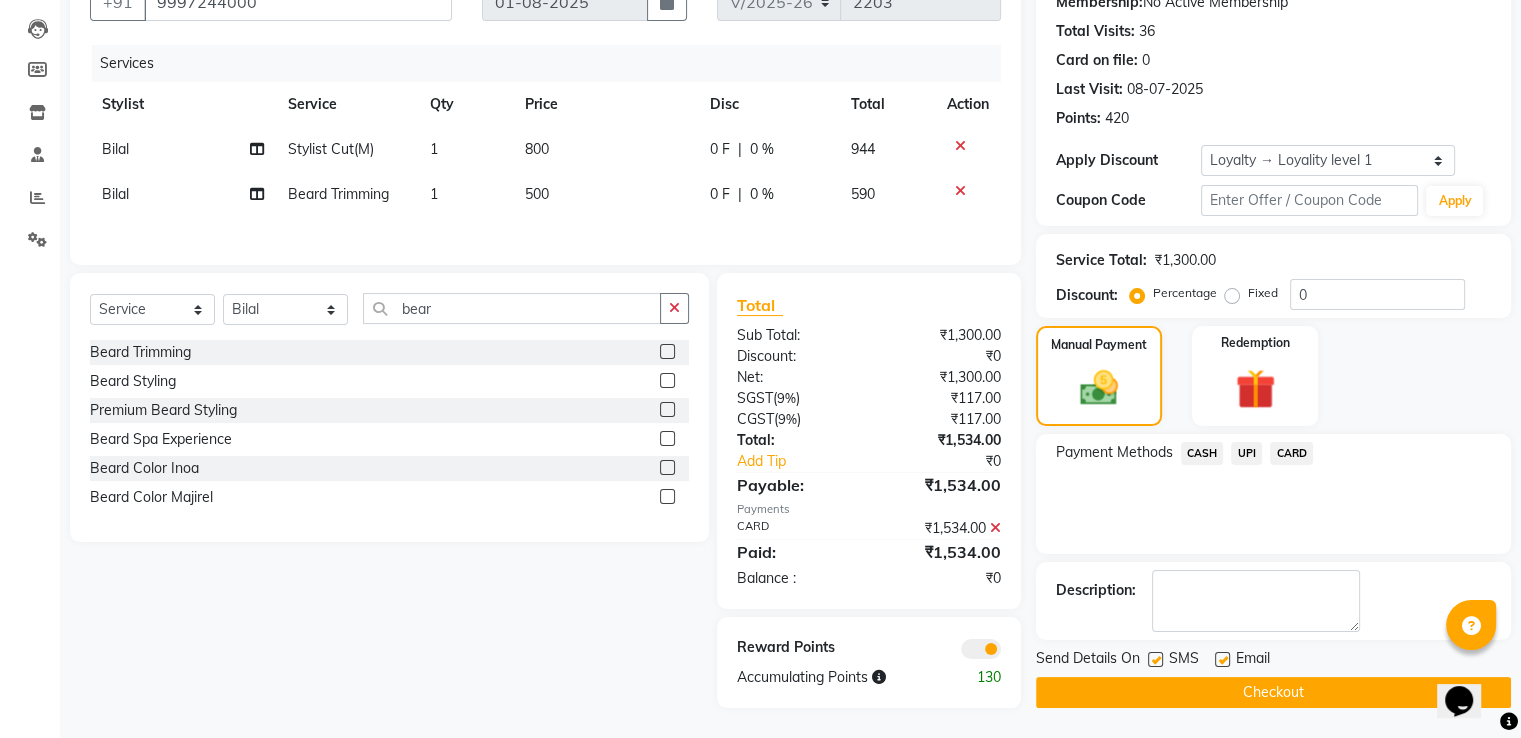 click on "Checkout" 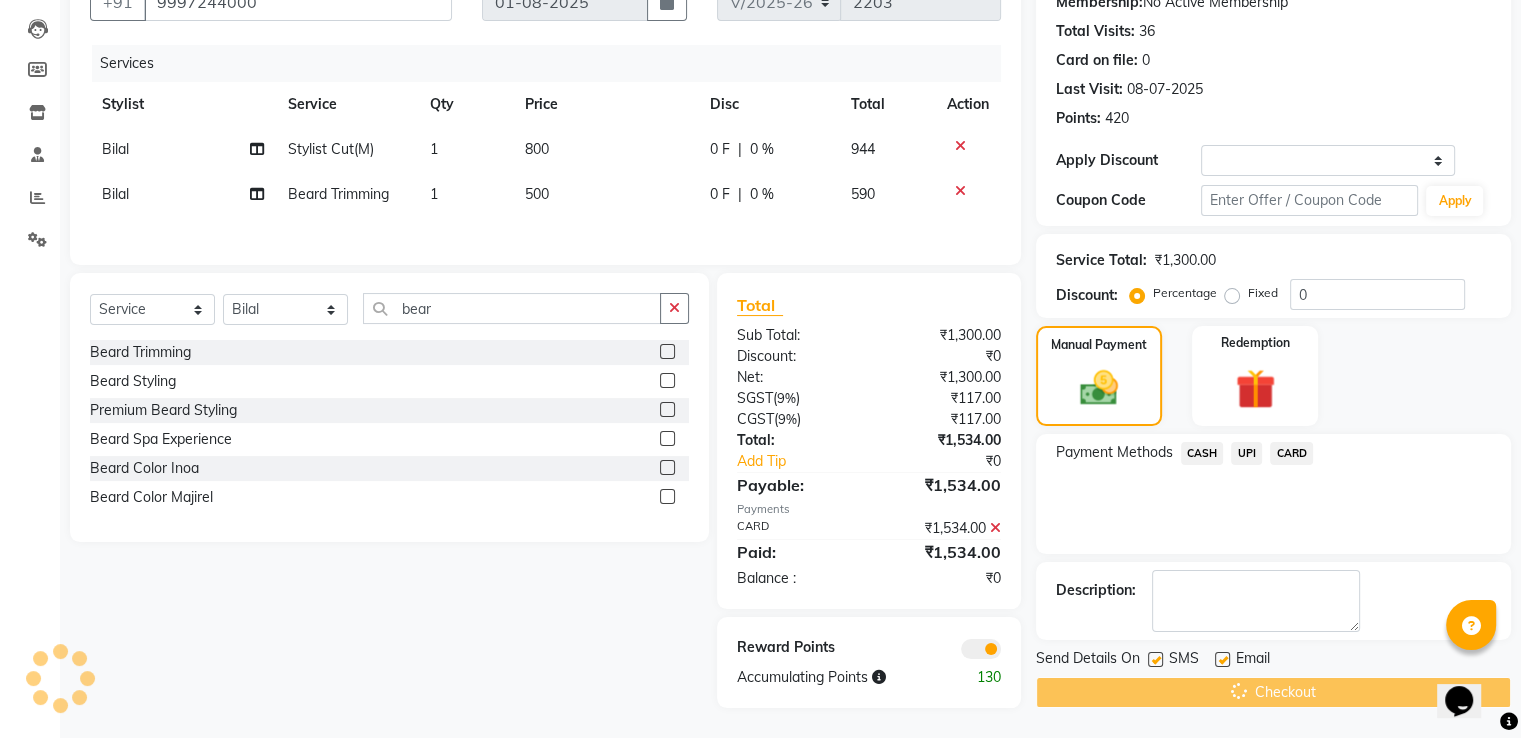 scroll, scrollTop: 0, scrollLeft: 0, axis: both 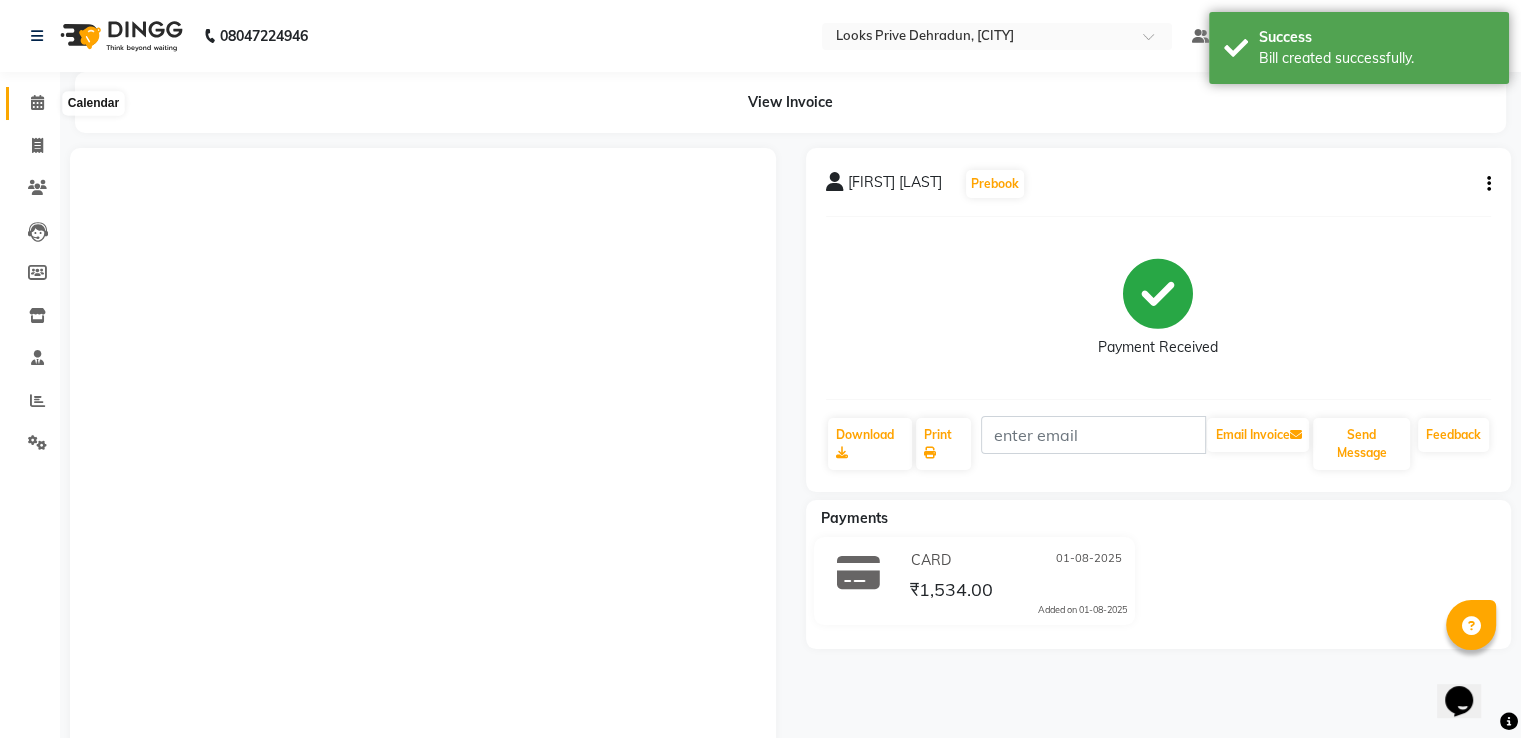 click 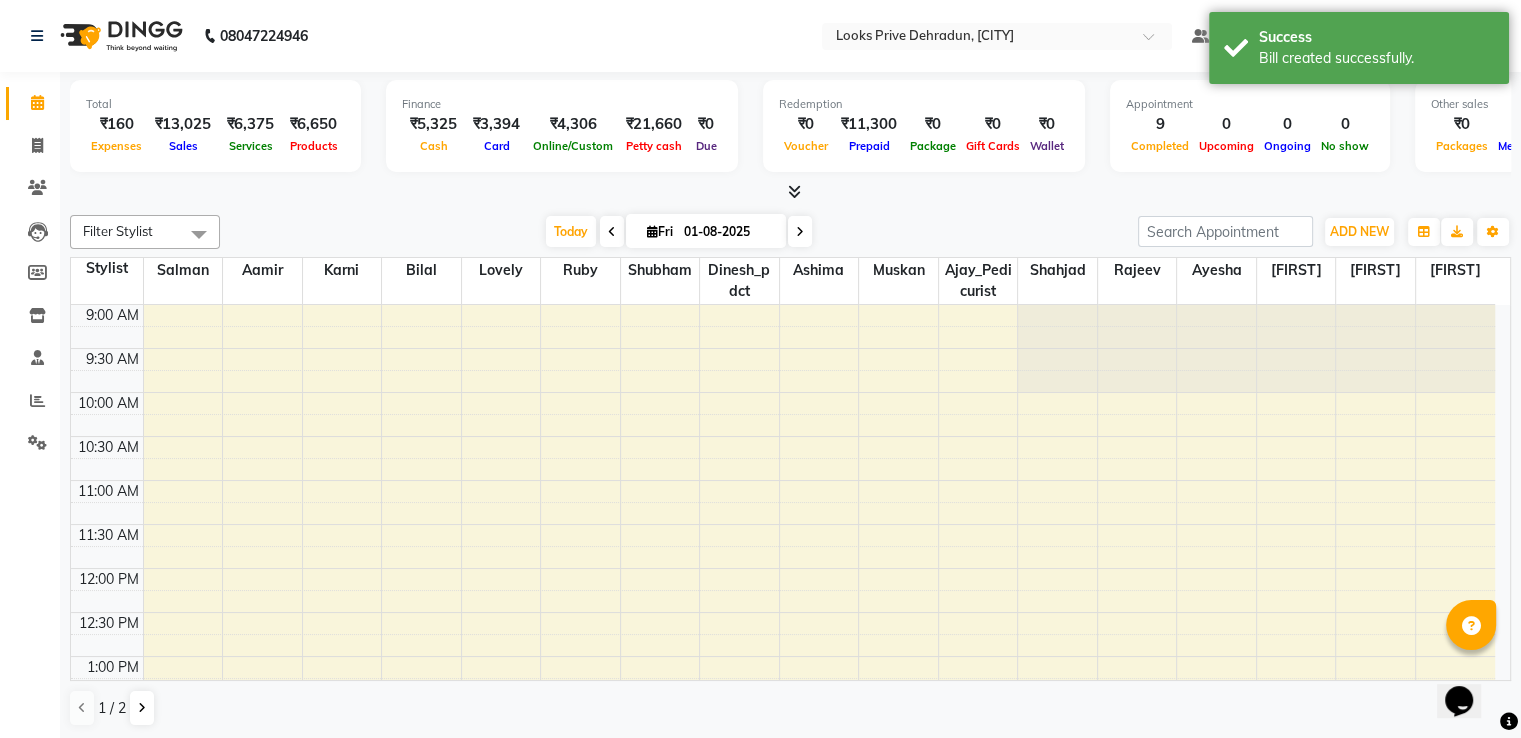 scroll, scrollTop: 0, scrollLeft: 0, axis: both 